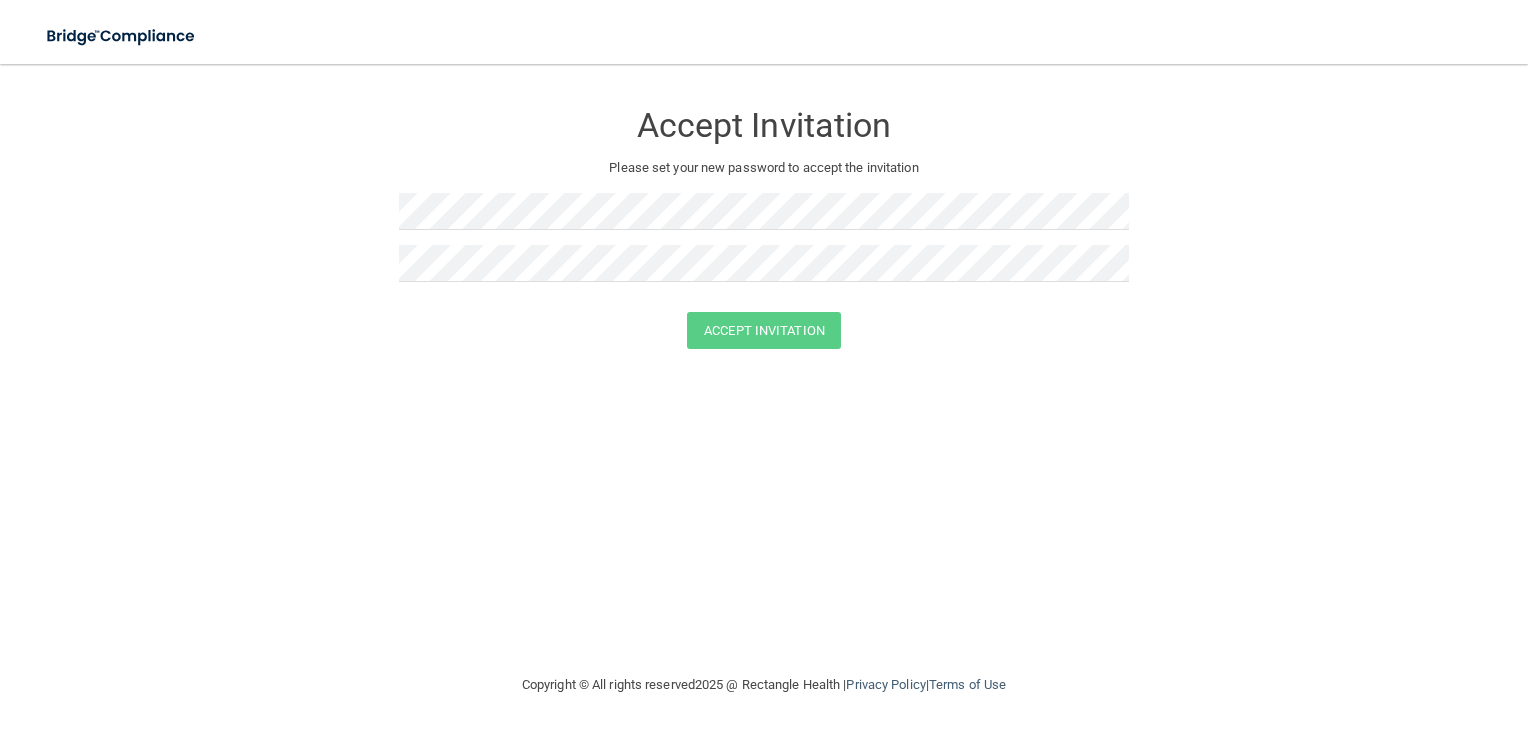 scroll, scrollTop: 0, scrollLeft: 0, axis: both 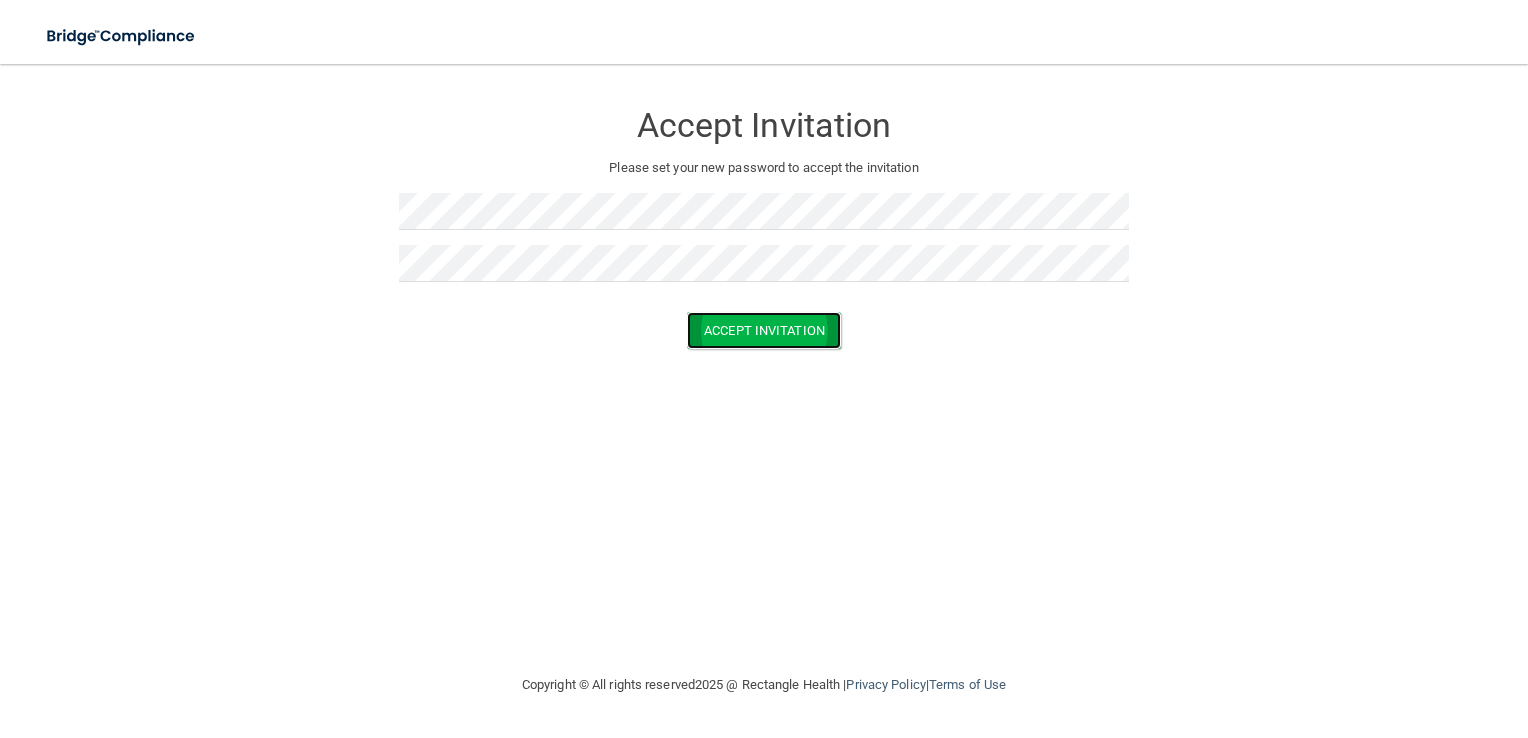 click on "Accept Invitation" at bounding box center (764, 330) 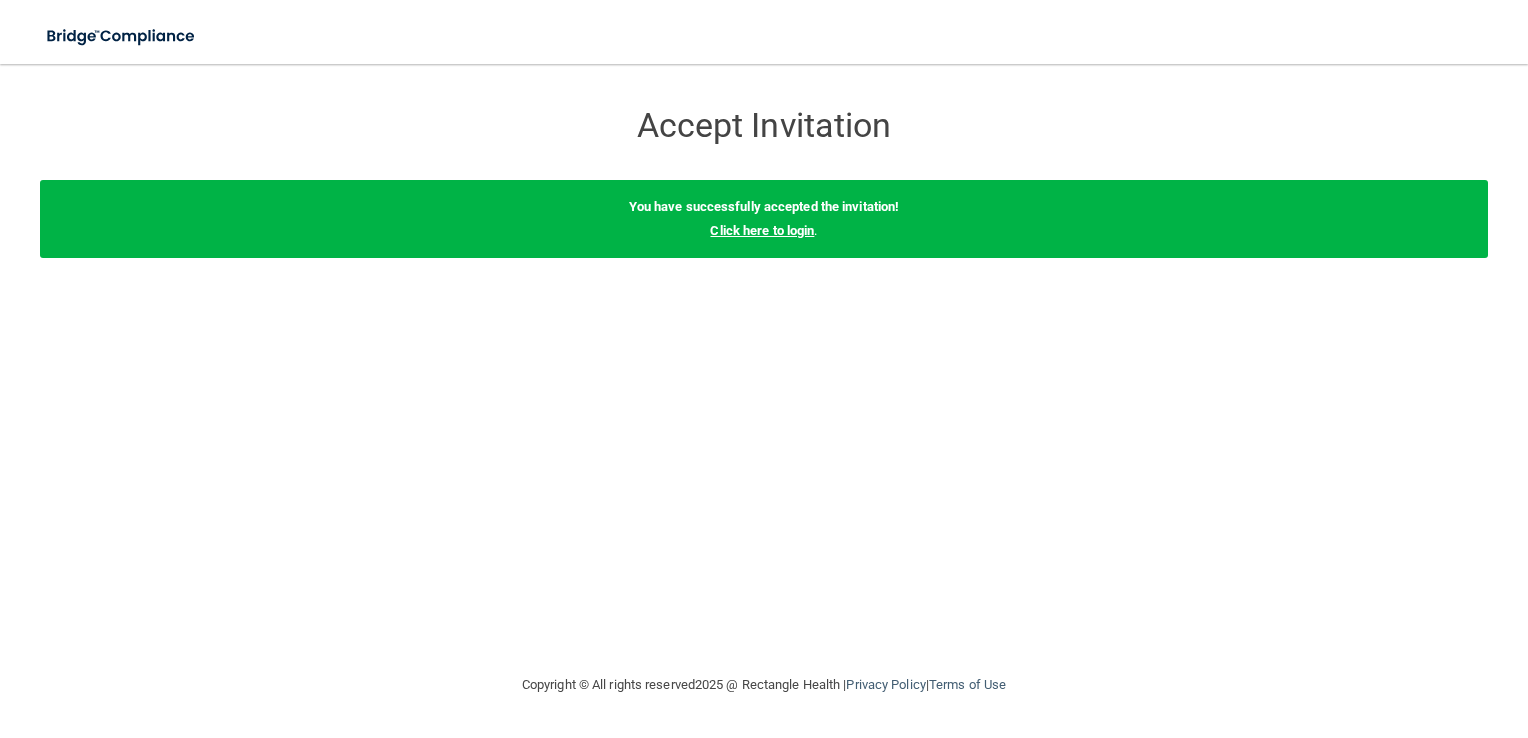 click on "Click here to login" at bounding box center [762, 230] 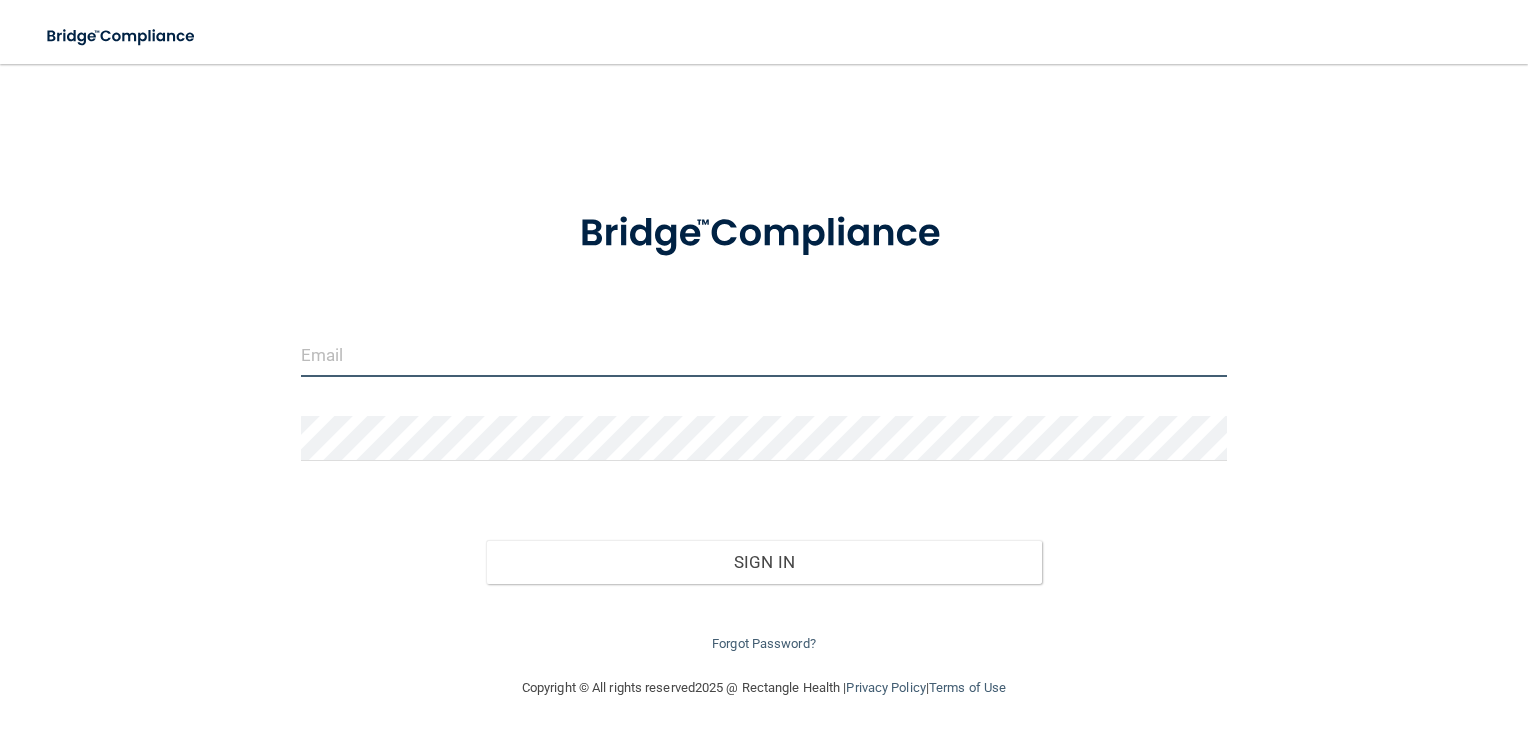 click at bounding box center [764, 354] 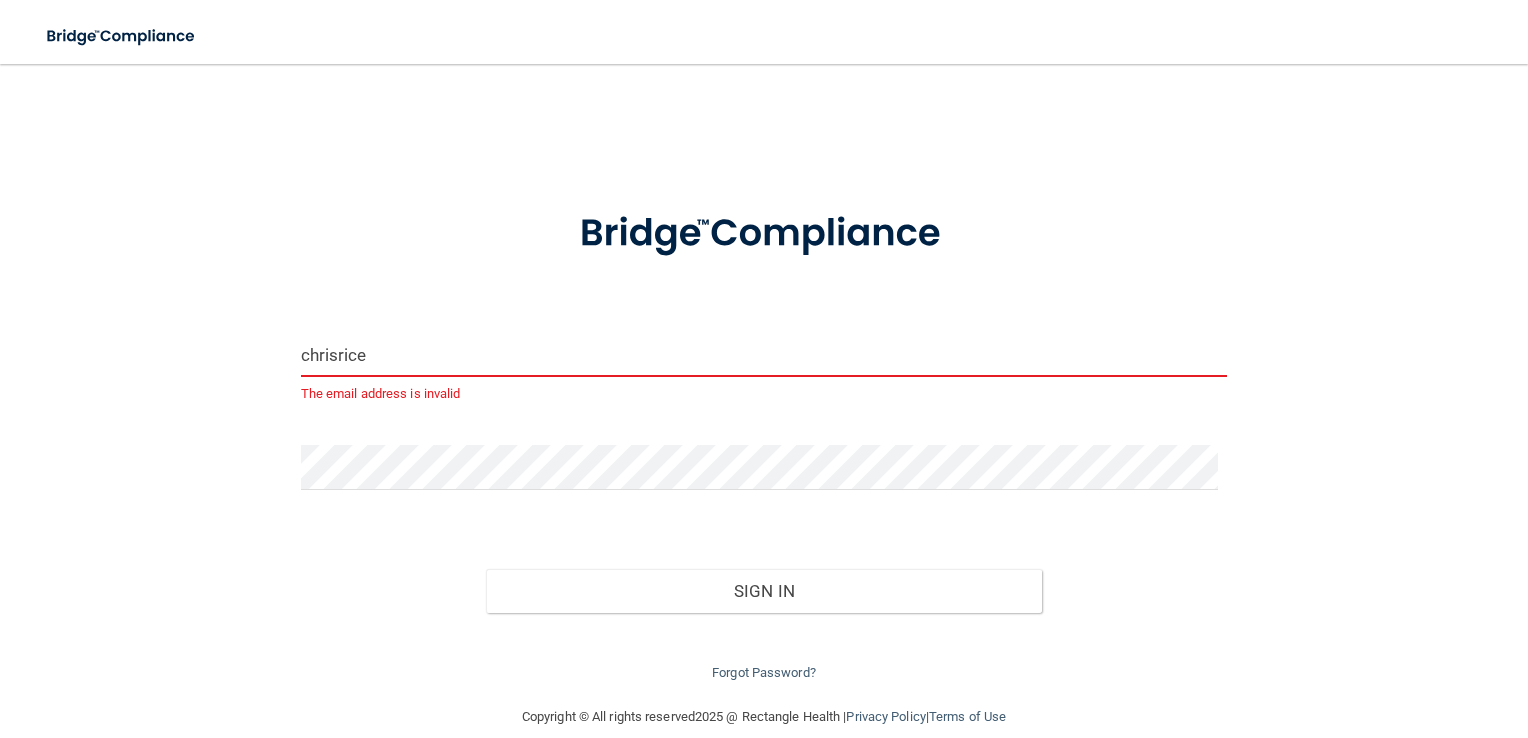 click on "chrisrice" at bounding box center (764, 354) 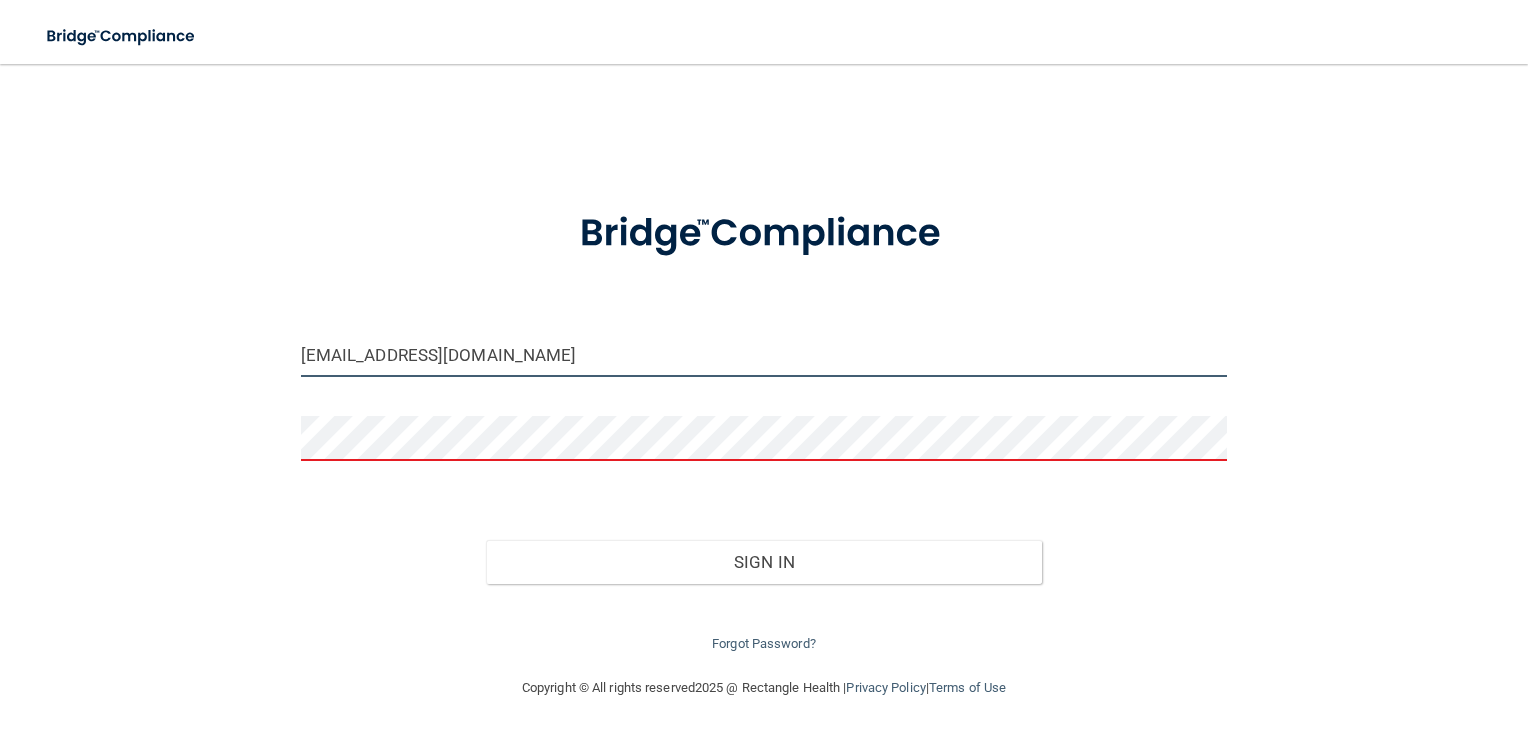 drag, startPoint x: 419, startPoint y: 355, endPoint x: 278, endPoint y: 361, distance: 141.12761 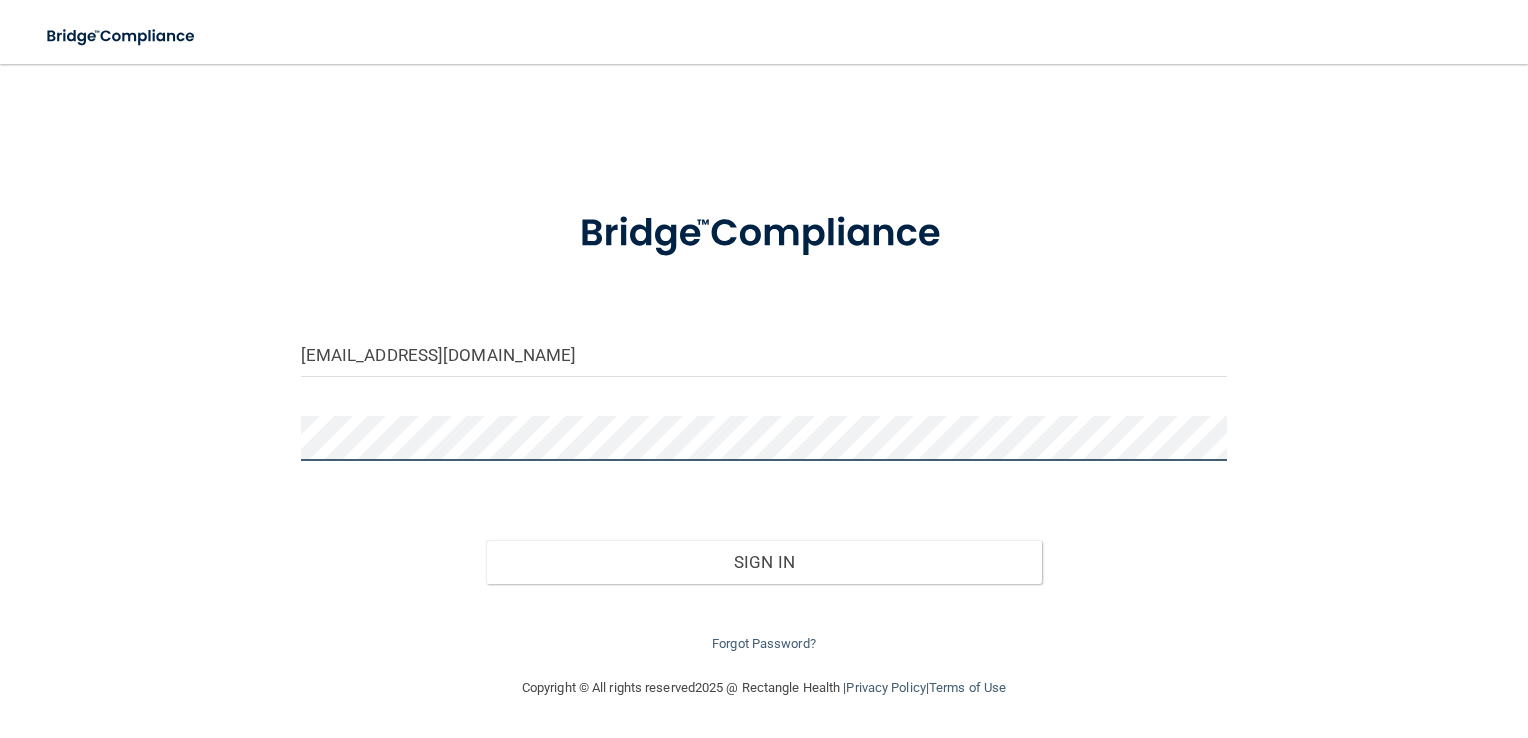 click on "Sign In" at bounding box center [764, 562] 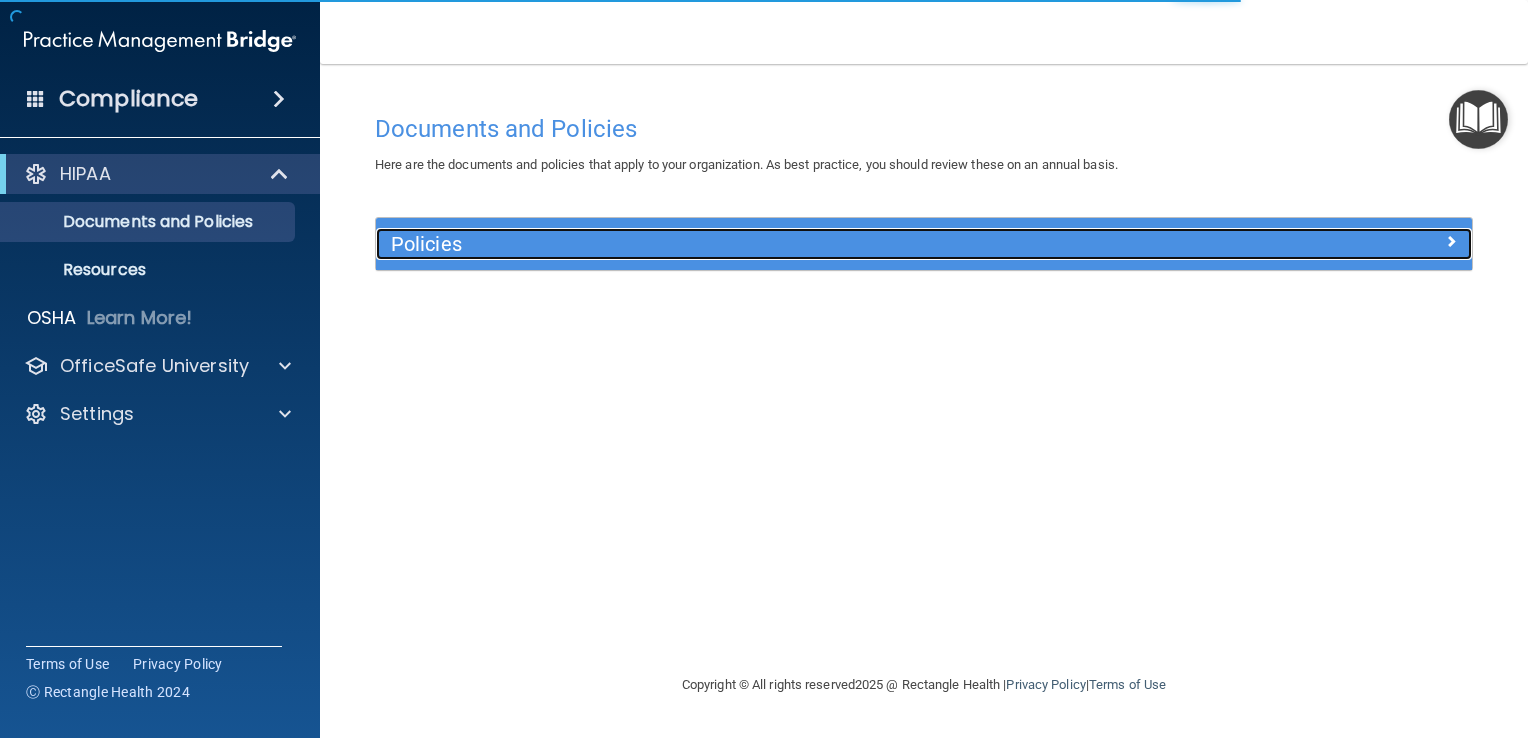 click on "Policies" at bounding box center (787, 244) 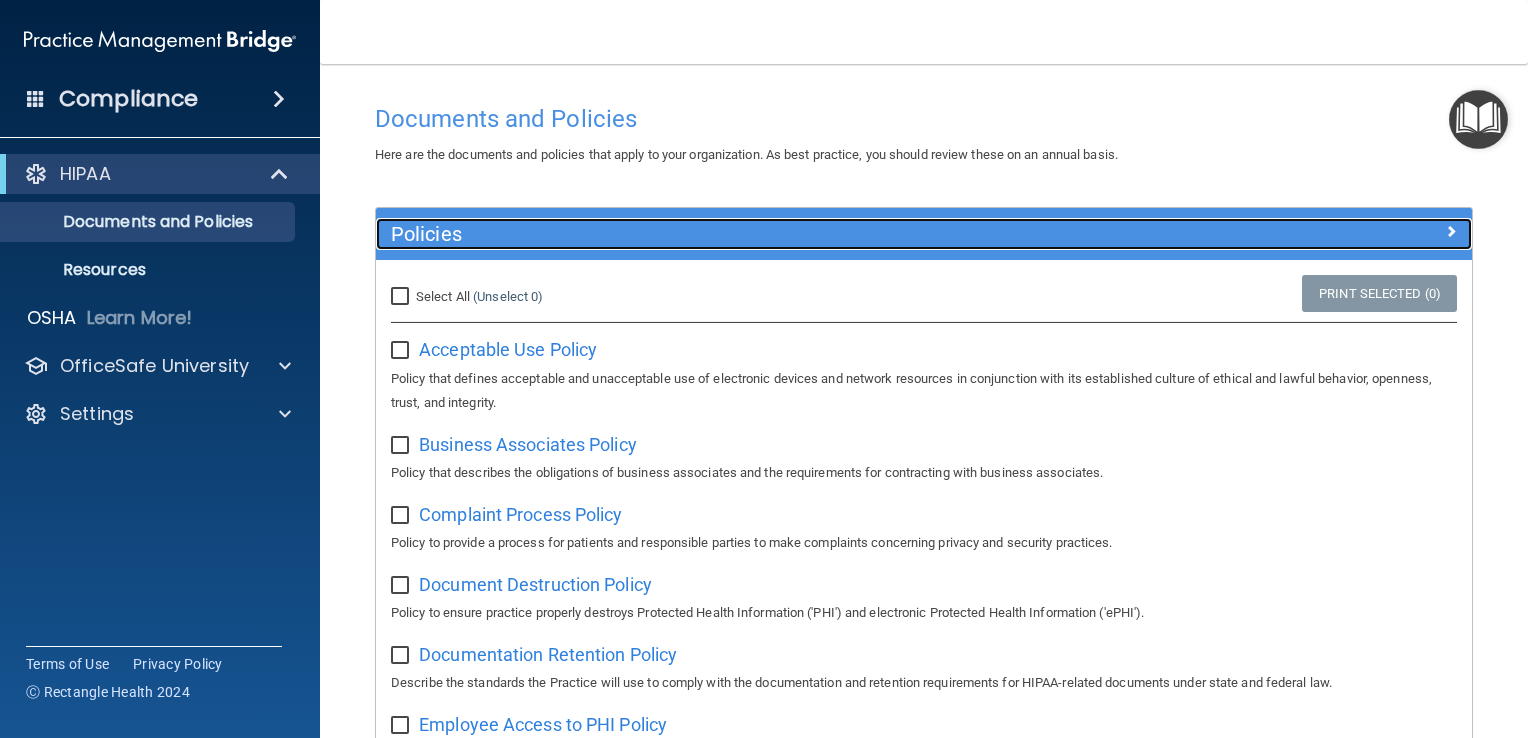 scroll, scrollTop: 0, scrollLeft: 0, axis: both 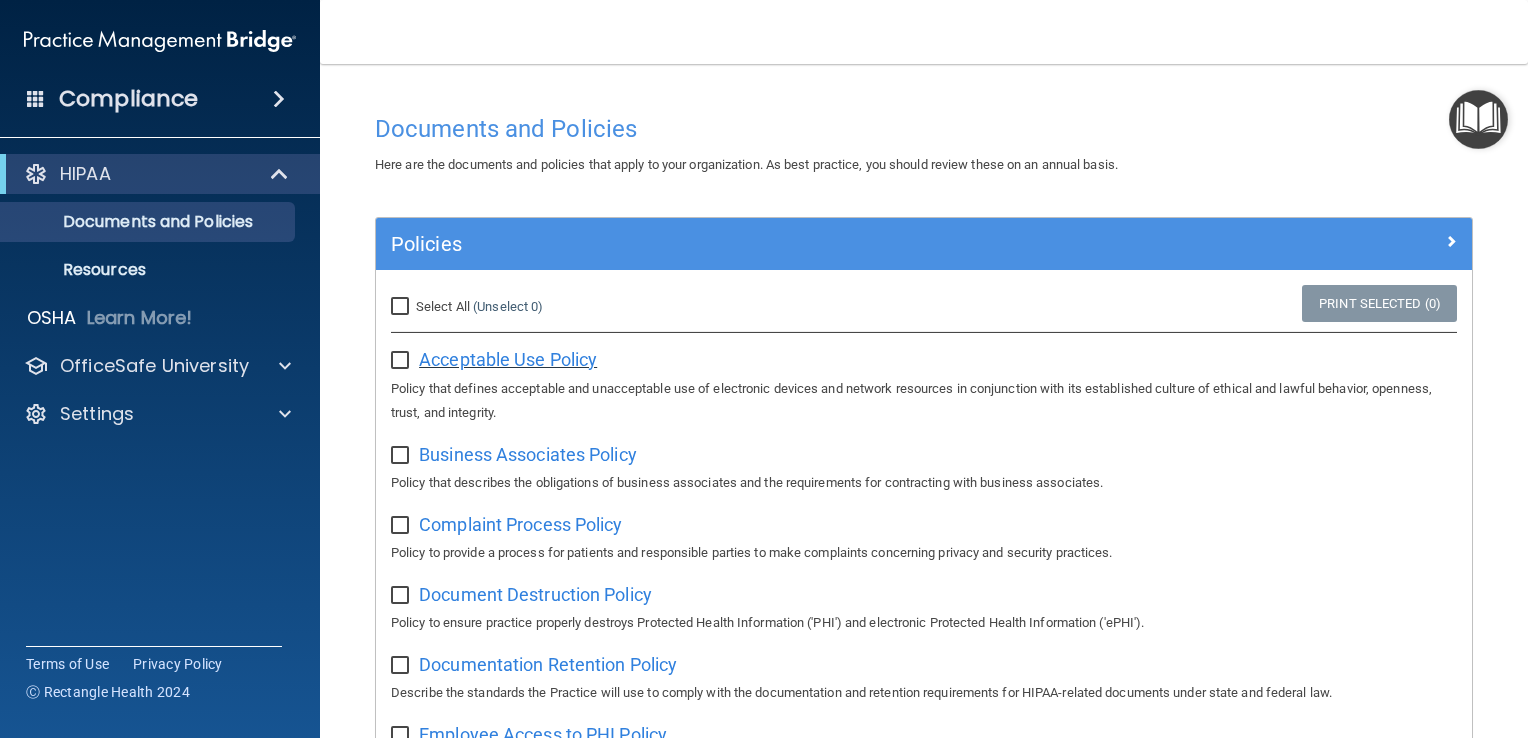 click on "Acceptable Use Policy" at bounding box center (508, 359) 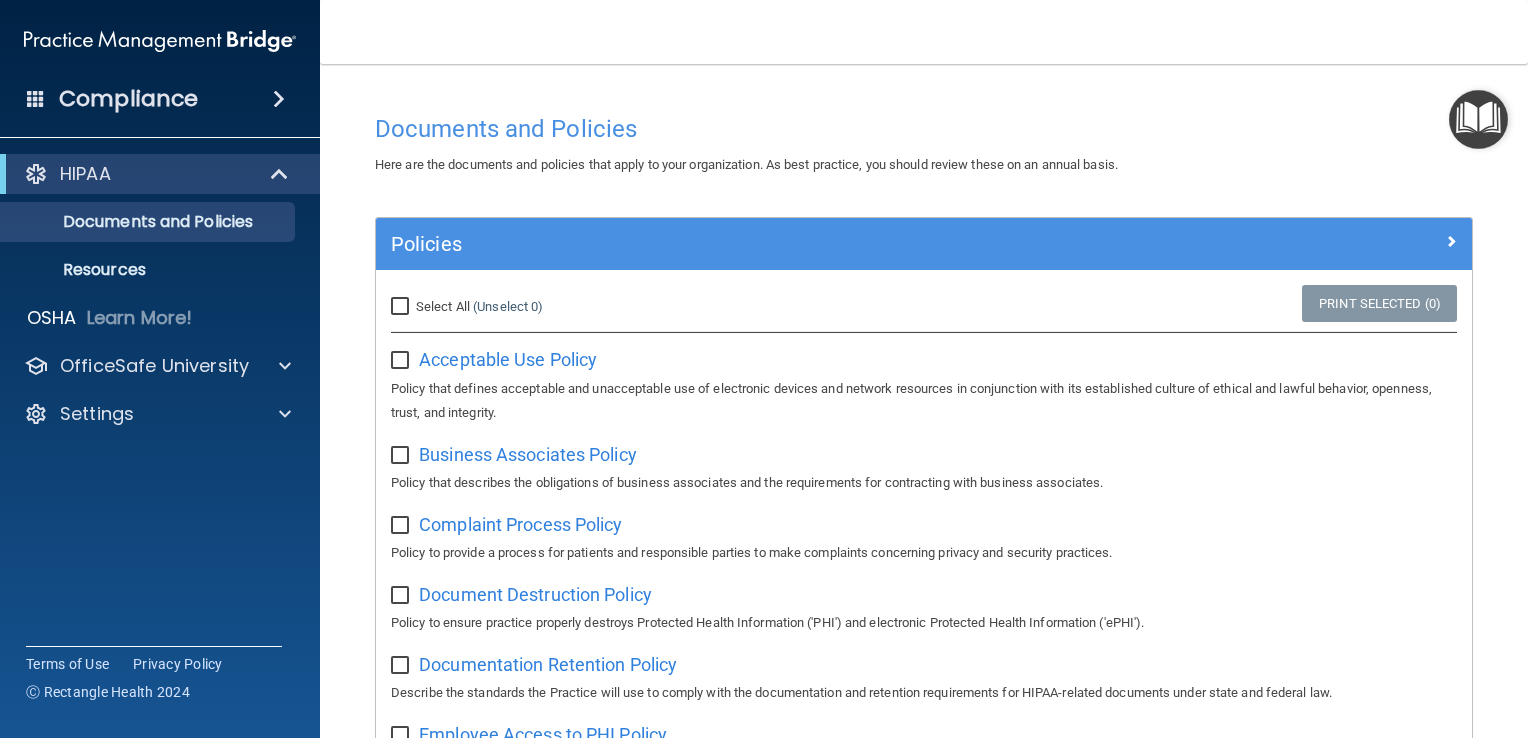 click on "Select All   (Unselect 0)    Unselect All" at bounding box center [402, 307] 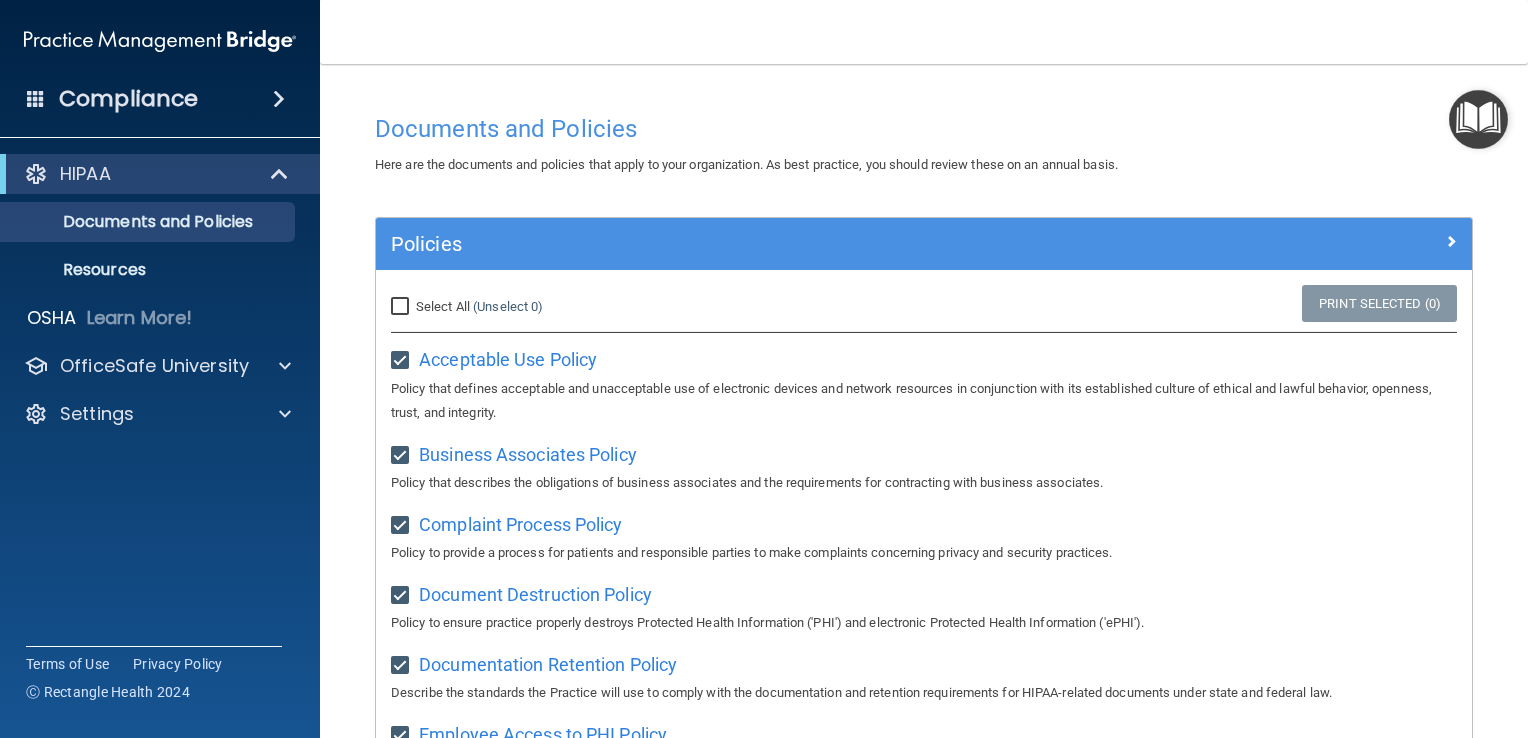 checkbox on "true" 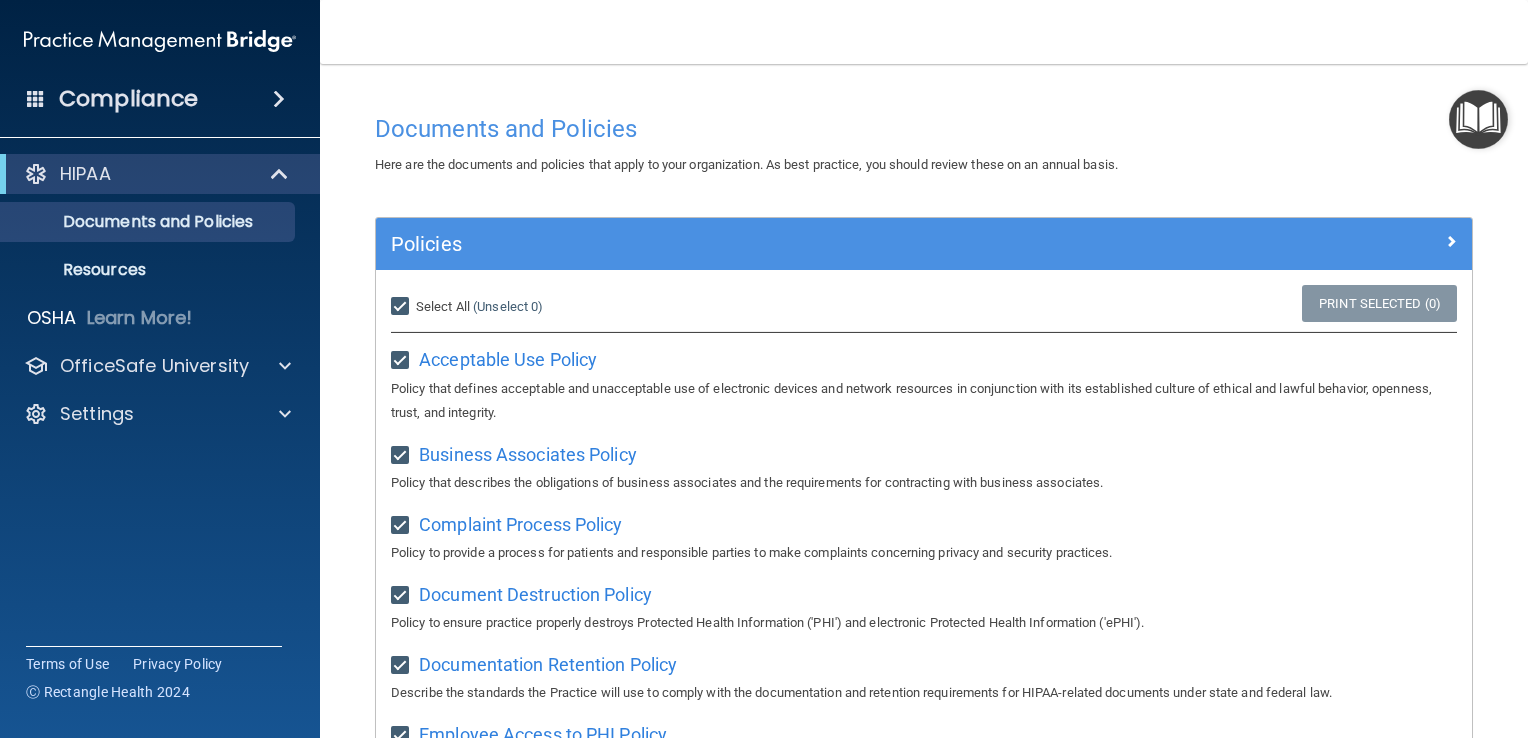 checkbox on "true" 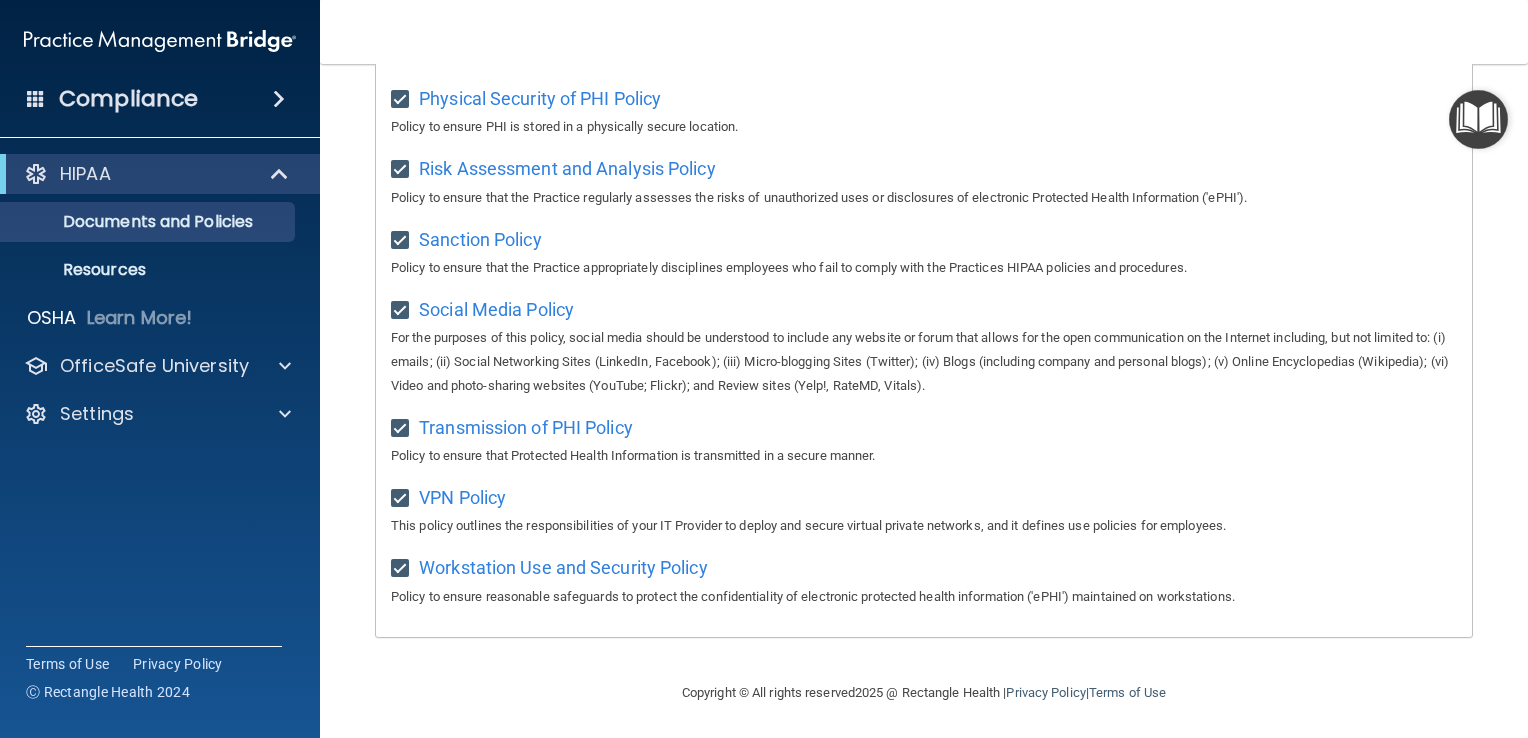 scroll, scrollTop: 1300, scrollLeft: 0, axis: vertical 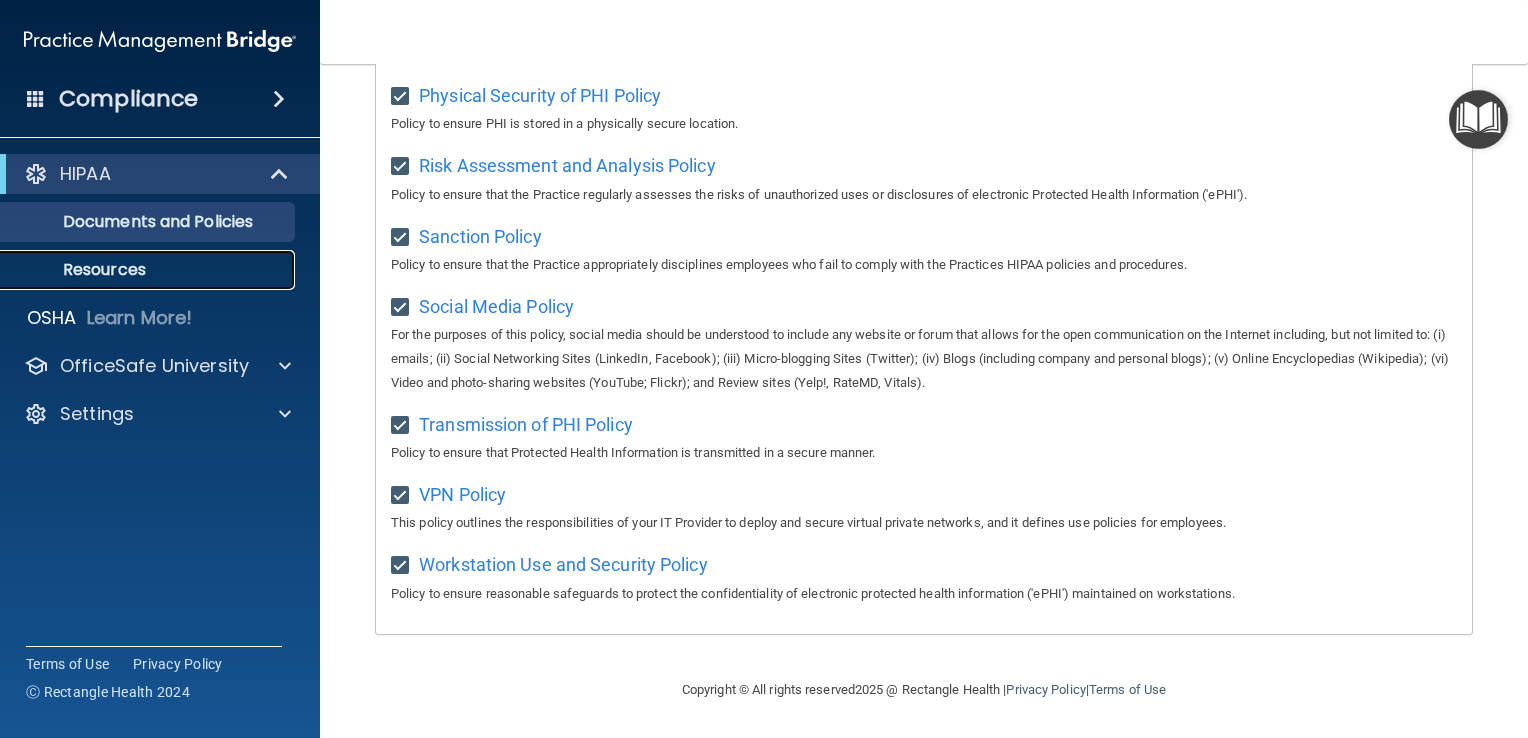 click on "Resources" at bounding box center [149, 270] 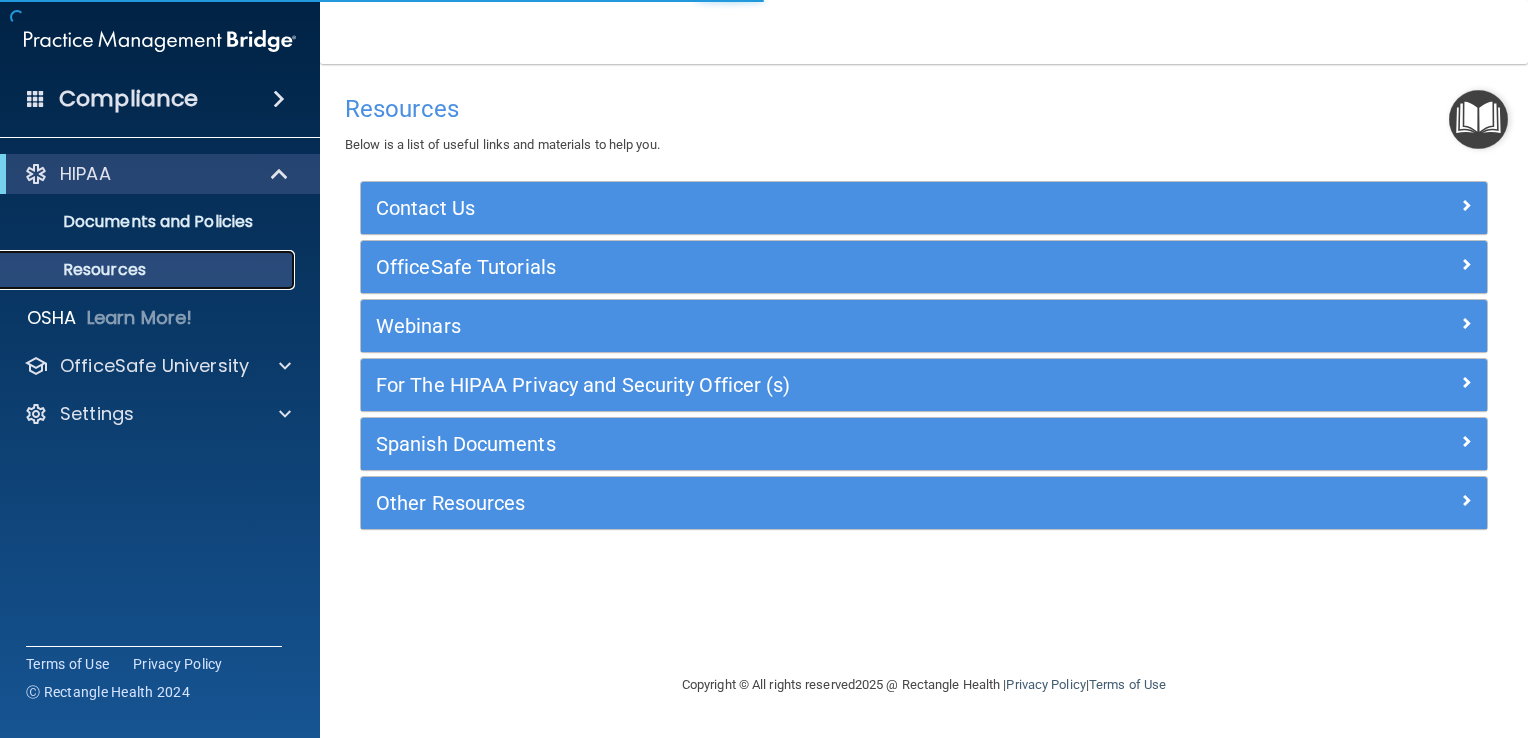 scroll, scrollTop: 0, scrollLeft: 0, axis: both 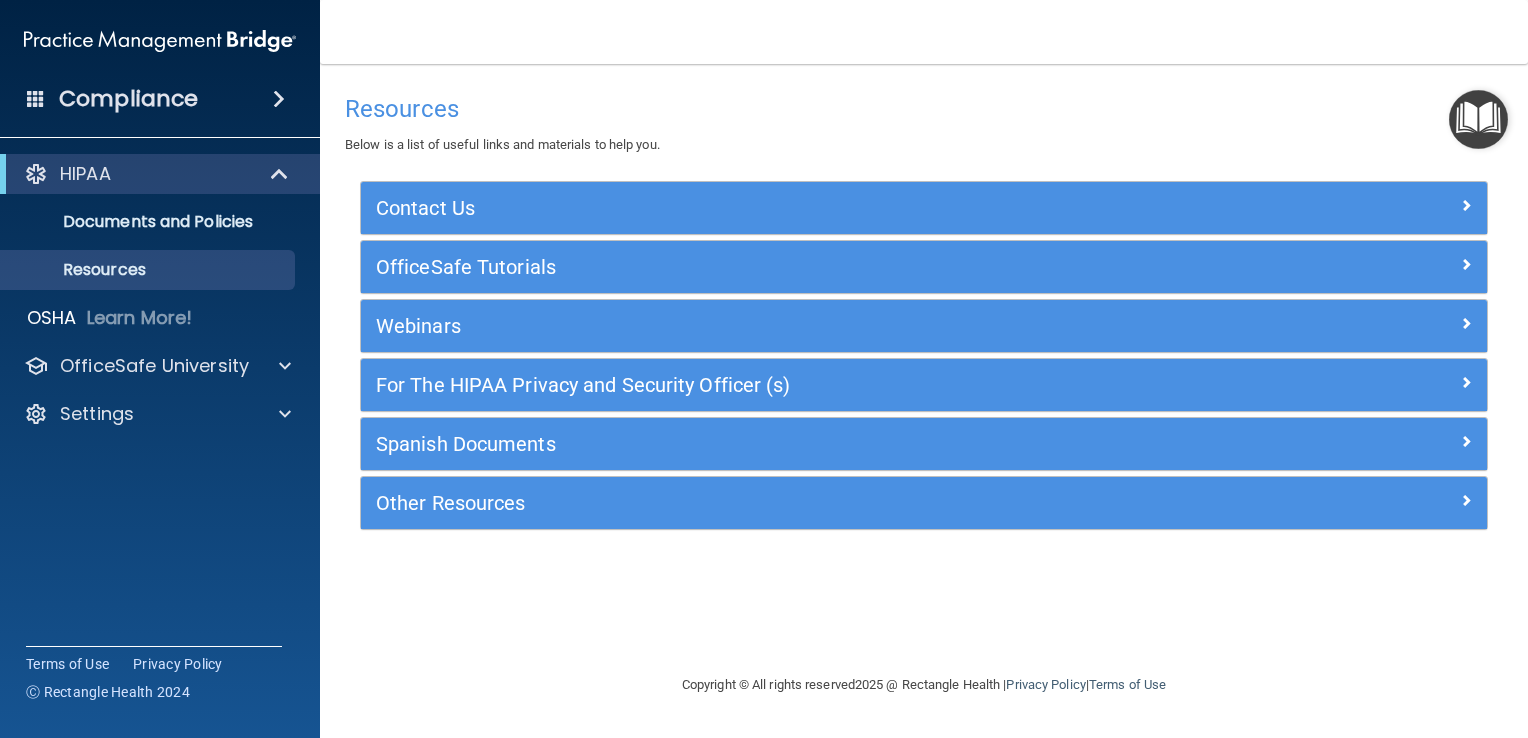 click on "Compliance" at bounding box center (160, 99) 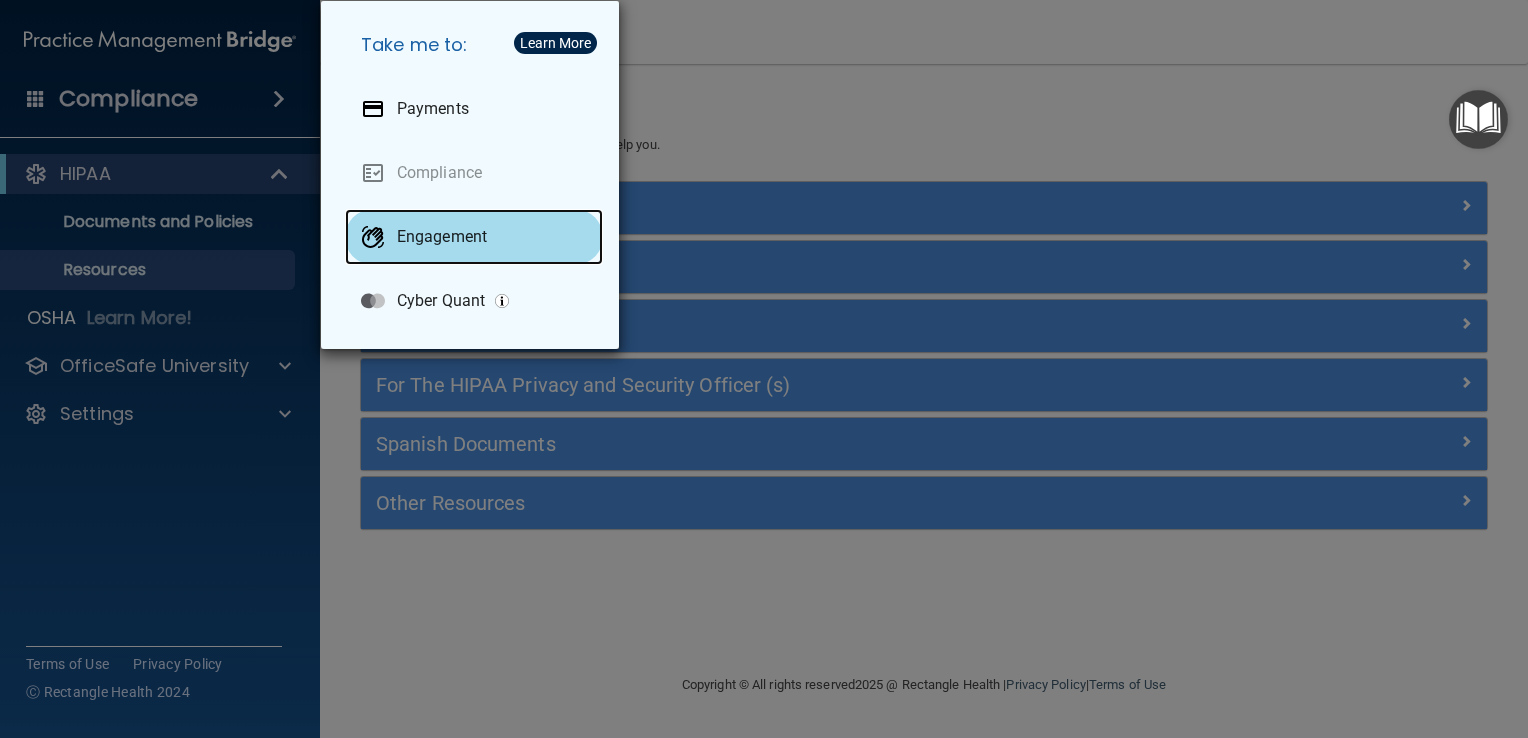 click on "Engagement" at bounding box center (442, 237) 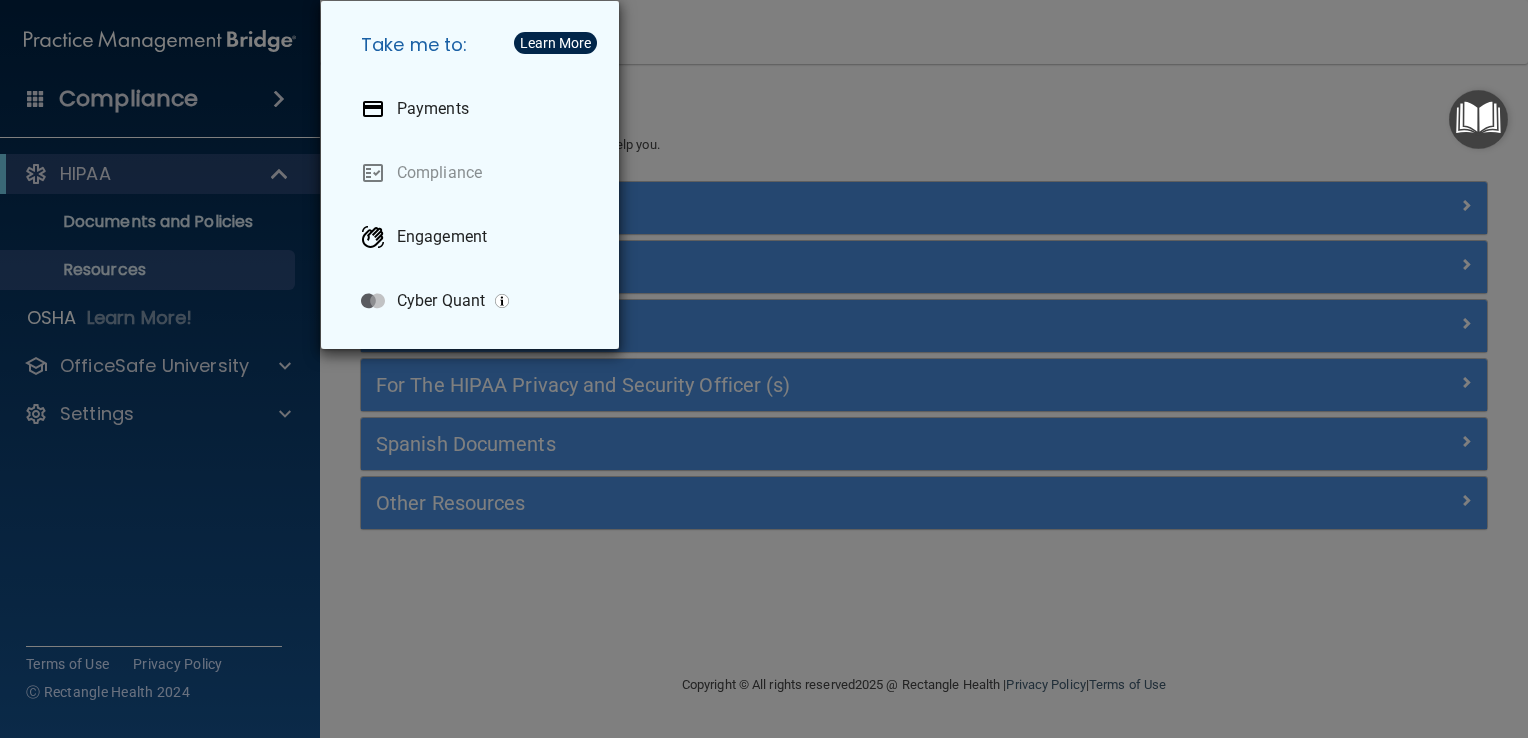 click on "Take me to:             Payments                   Compliance                     Engagement                     Cyber Quant" at bounding box center [764, 369] 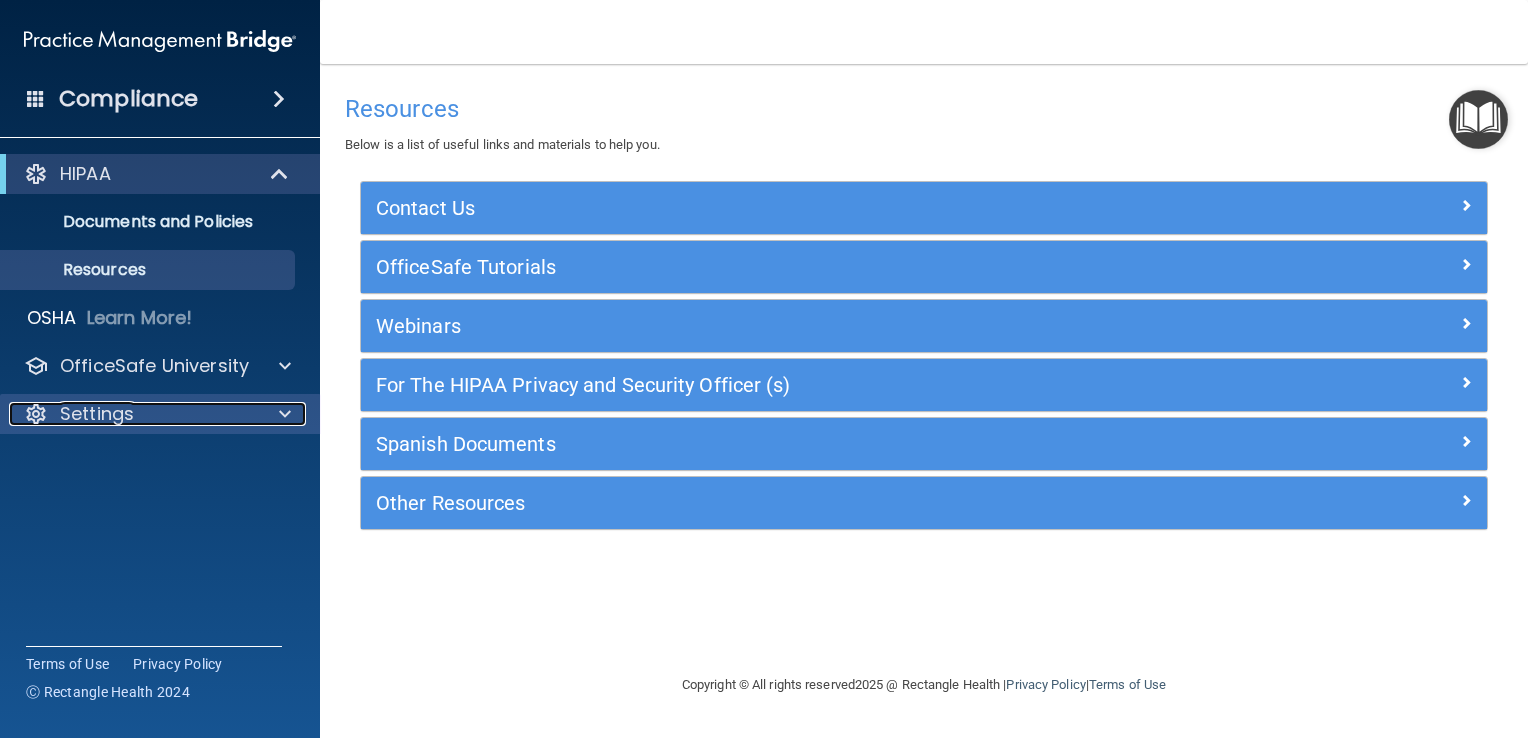 click on "Settings" at bounding box center [97, 414] 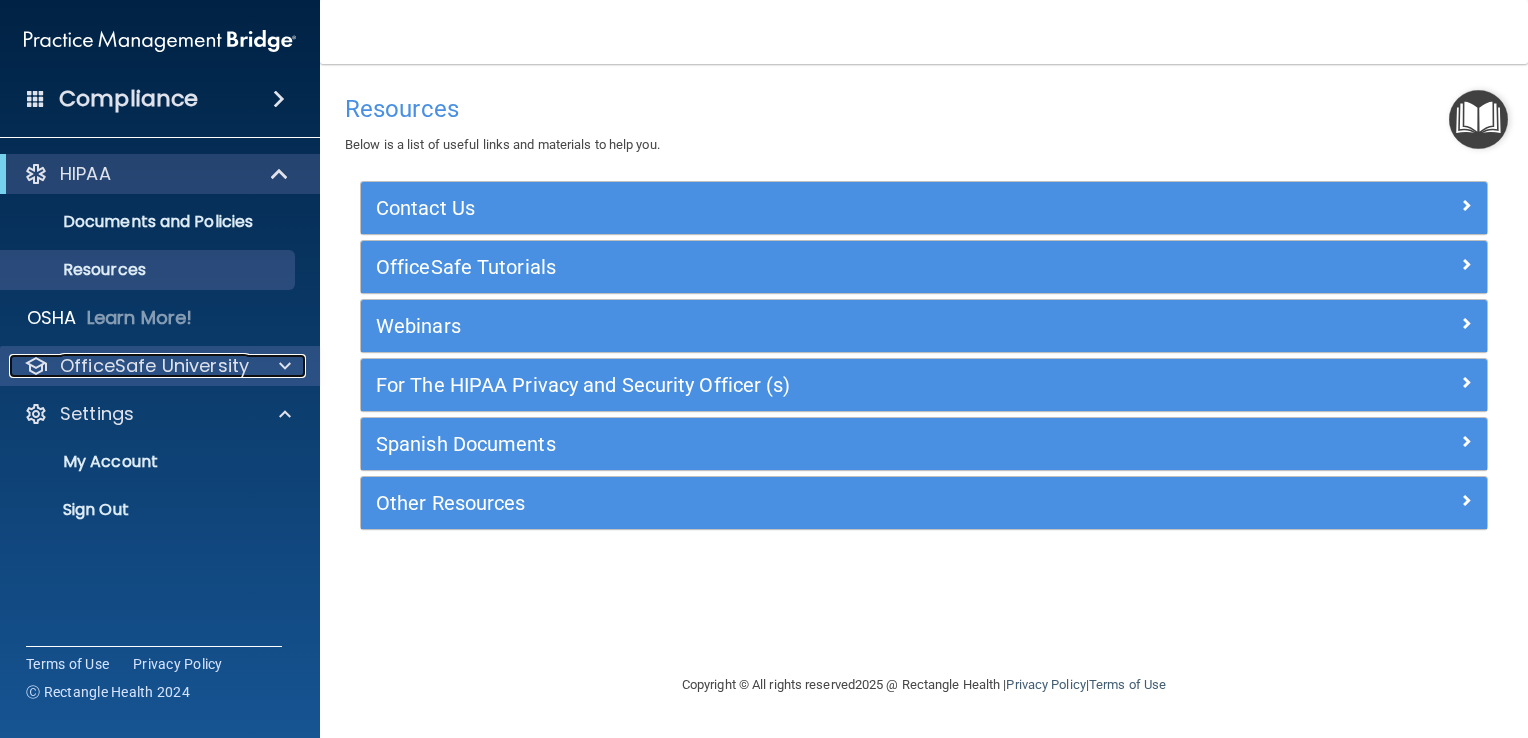 click on "OfficeSafe University" at bounding box center [154, 366] 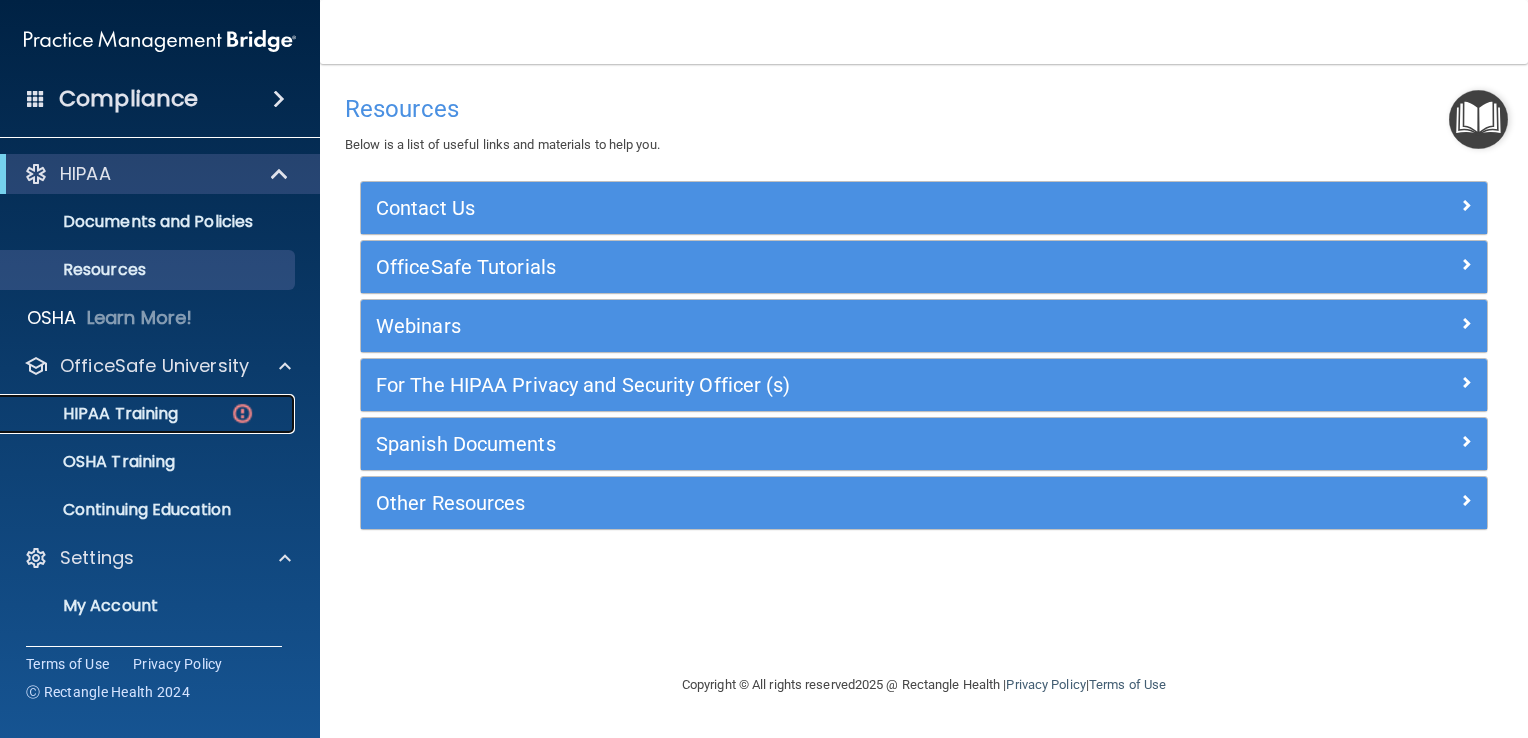 click on "HIPAA Training" at bounding box center (137, 414) 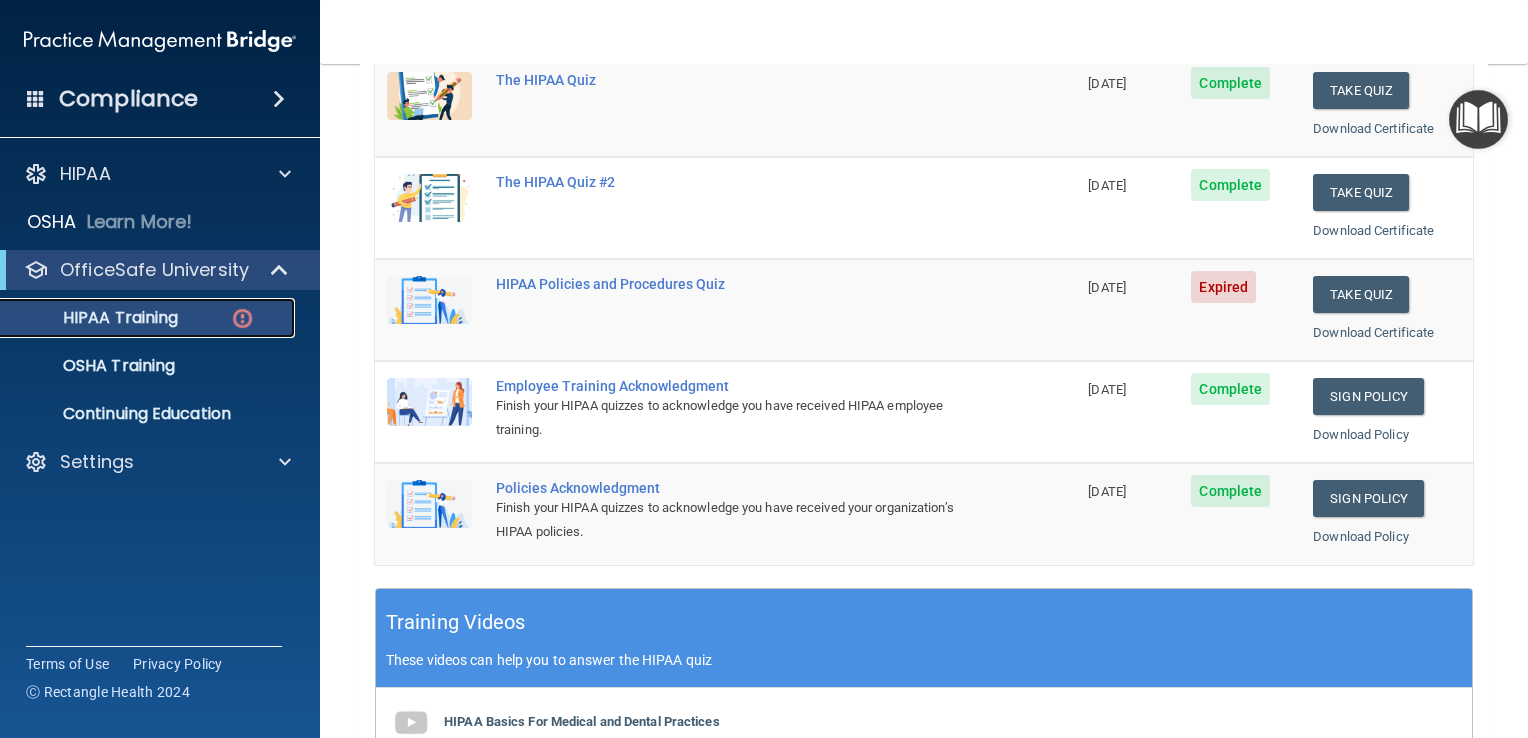 scroll, scrollTop: 300, scrollLeft: 0, axis: vertical 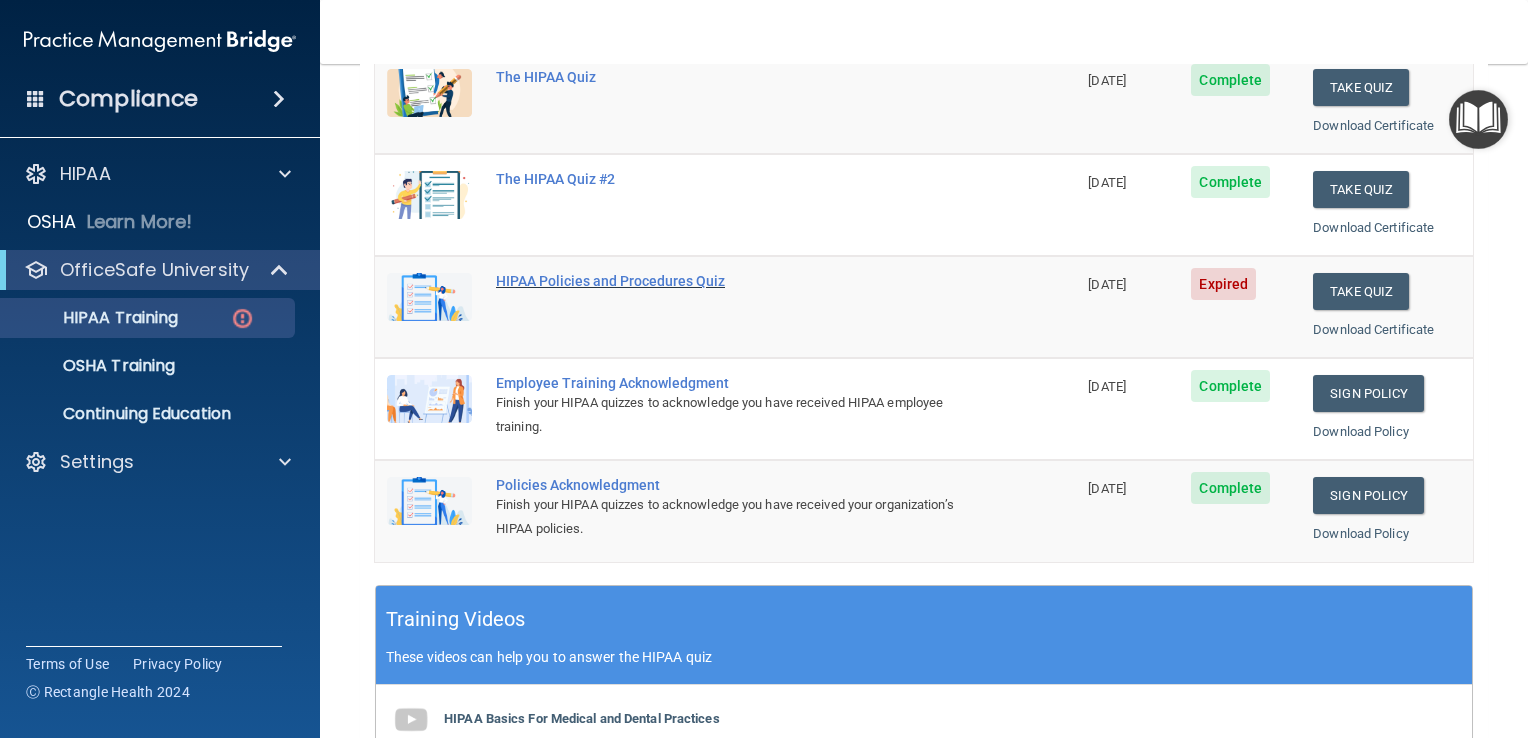click on "HIPAA Policies and Procedures Quiz" at bounding box center [736, 281] 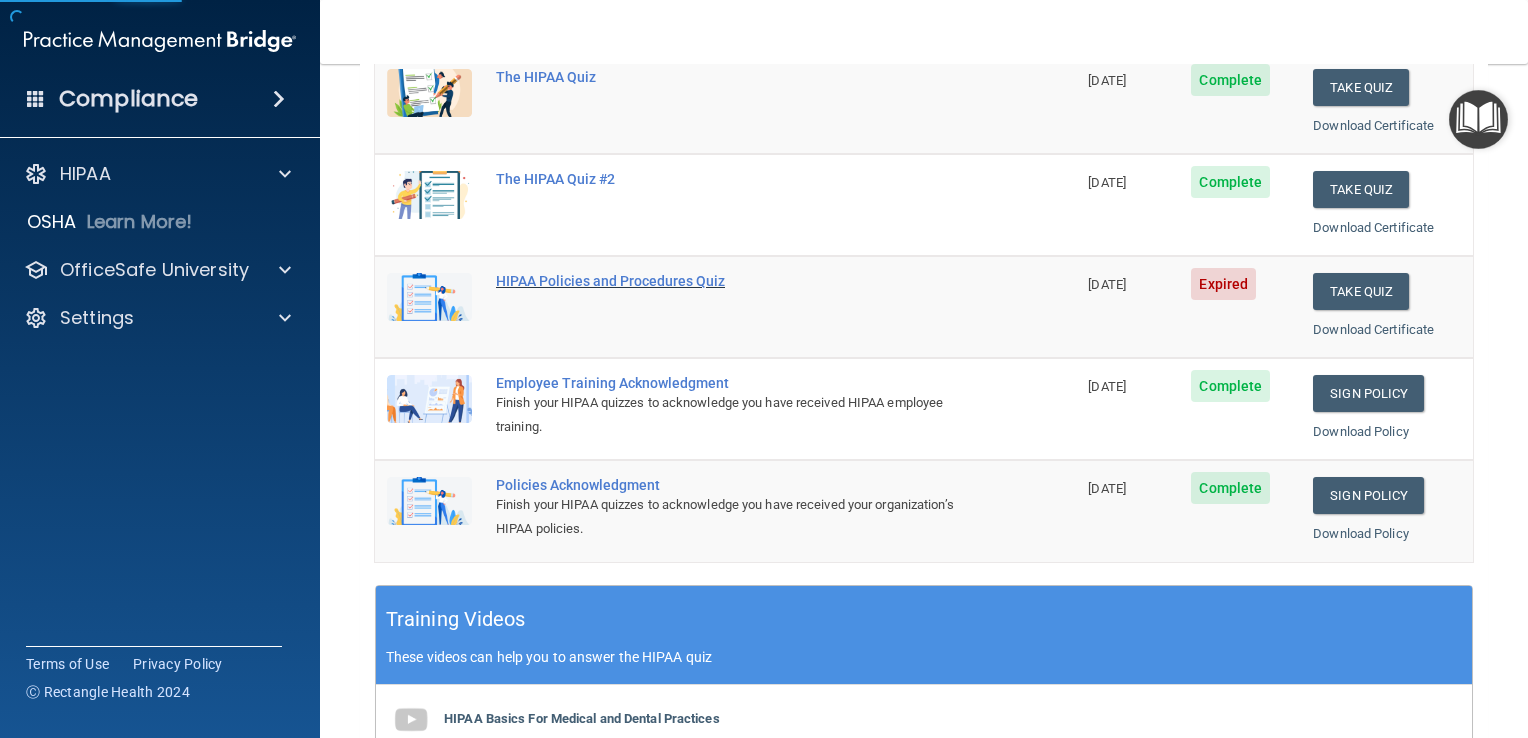 scroll, scrollTop: 0, scrollLeft: 0, axis: both 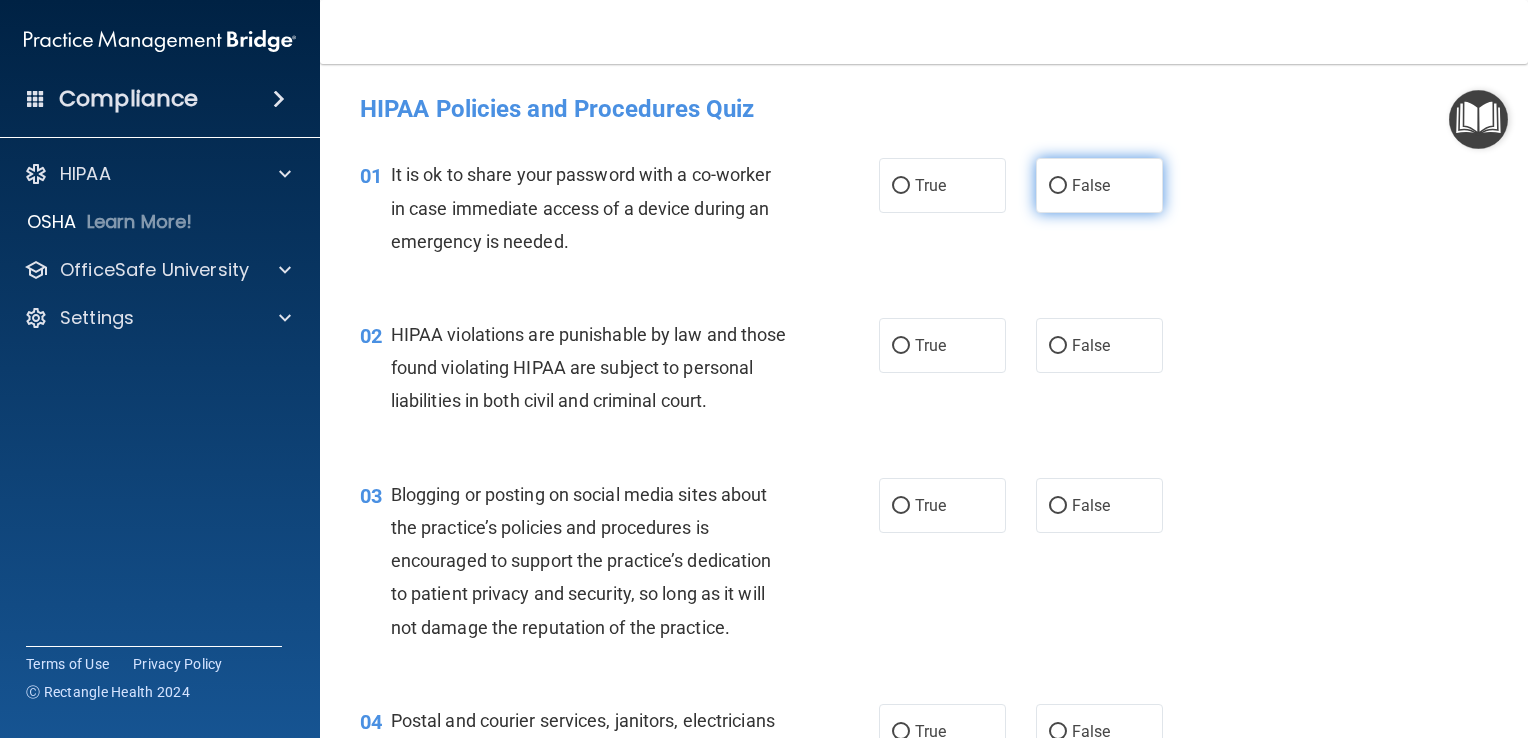 click on "False" at bounding box center (1058, 186) 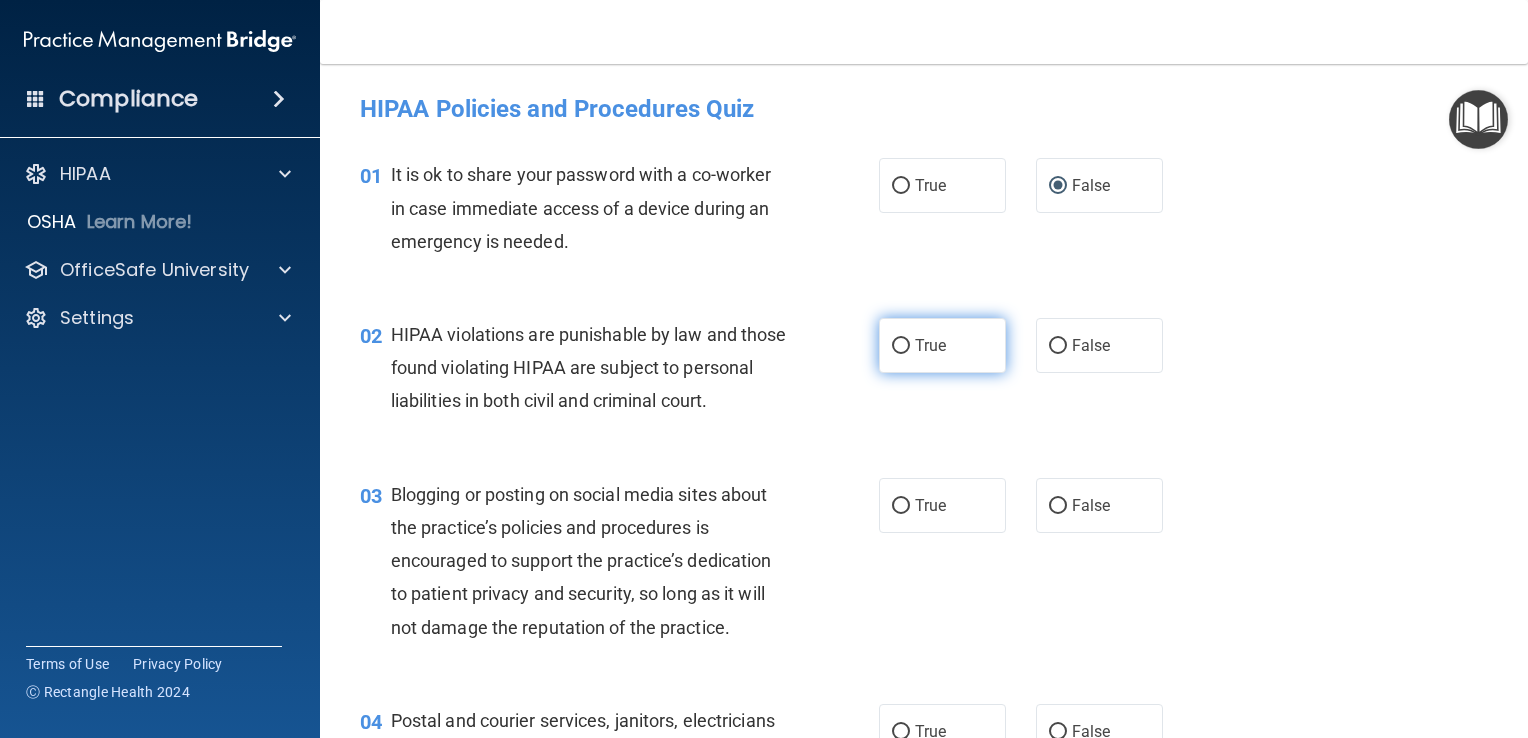 click on "True" at bounding box center [942, 345] 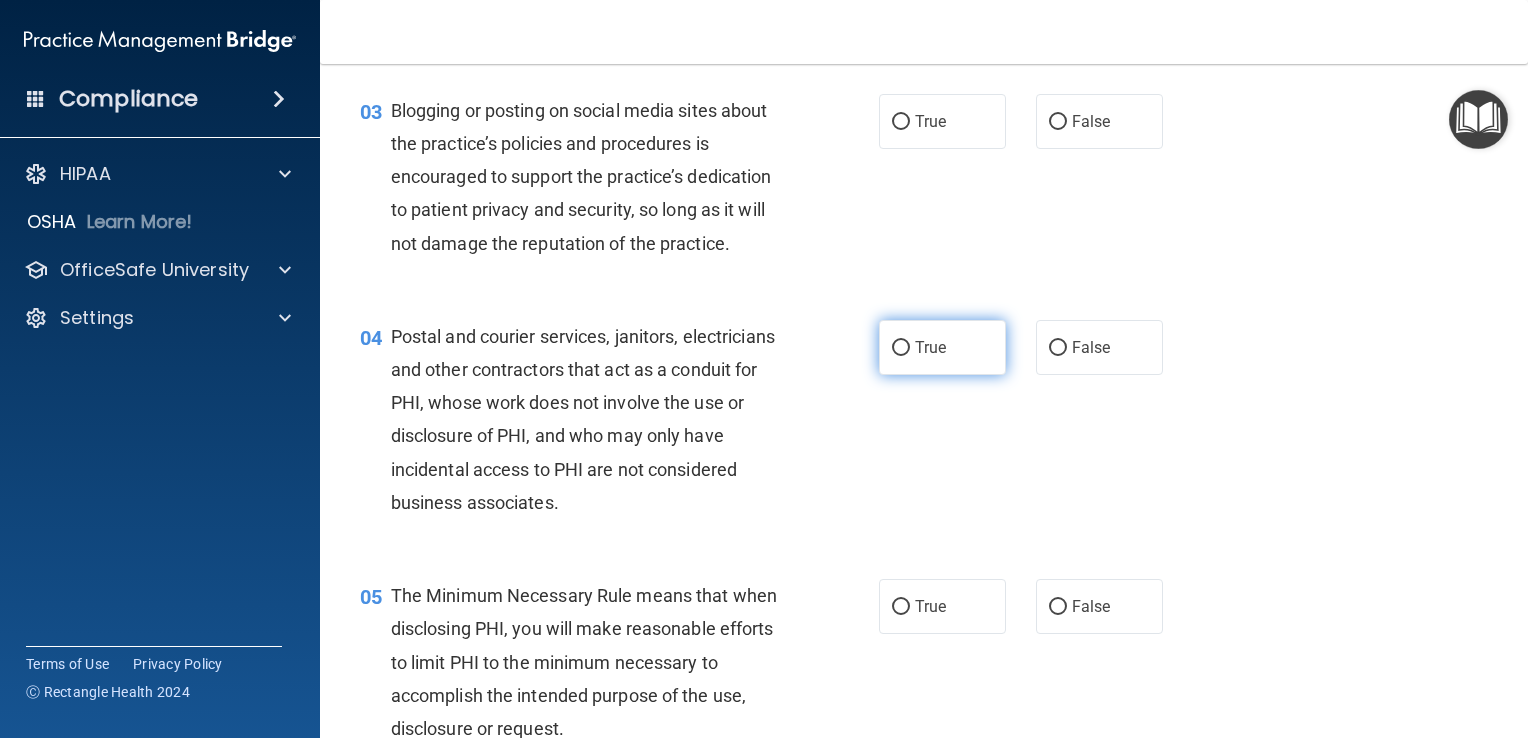 scroll, scrollTop: 400, scrollLeft: 0, axis: vertical 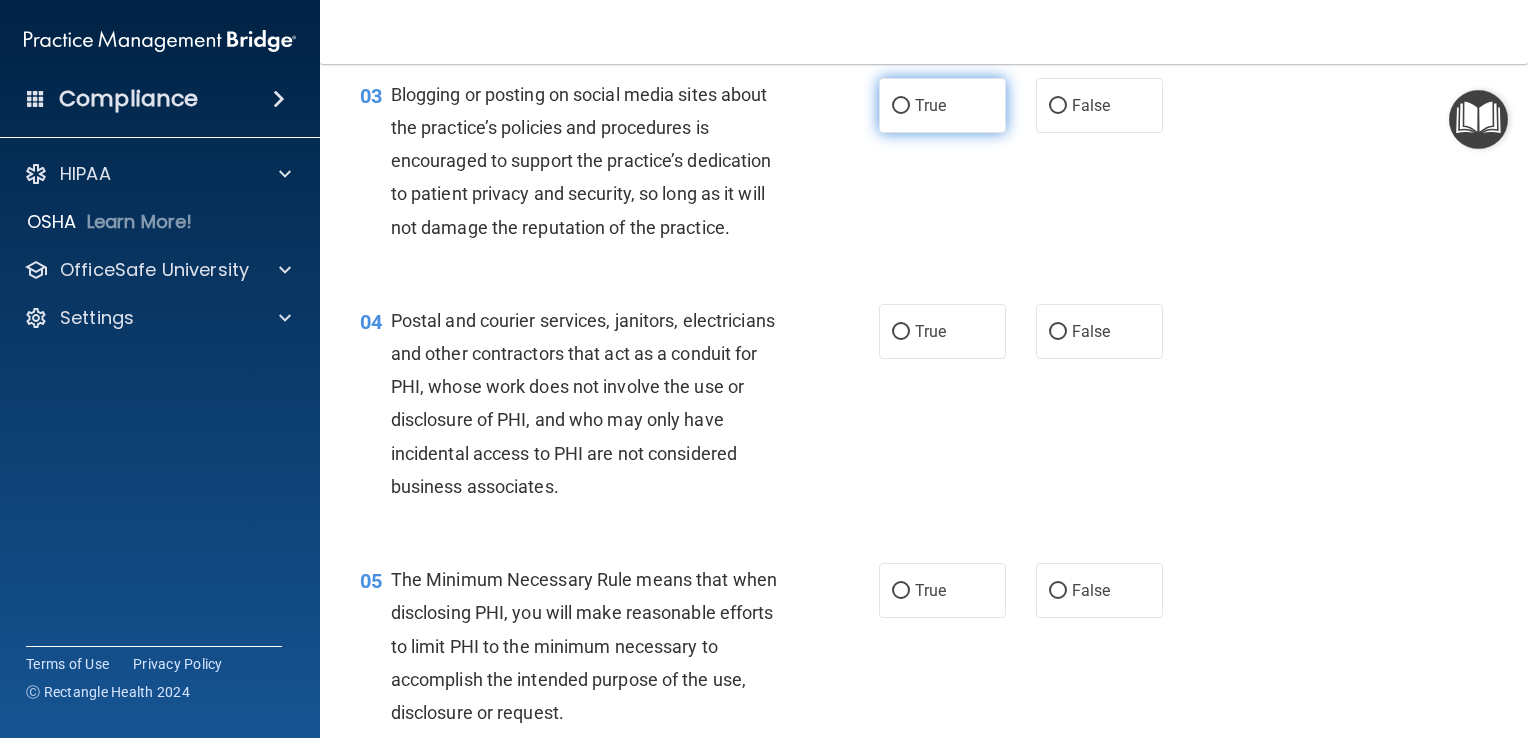 click on "True" at bounding box center [942, 105] 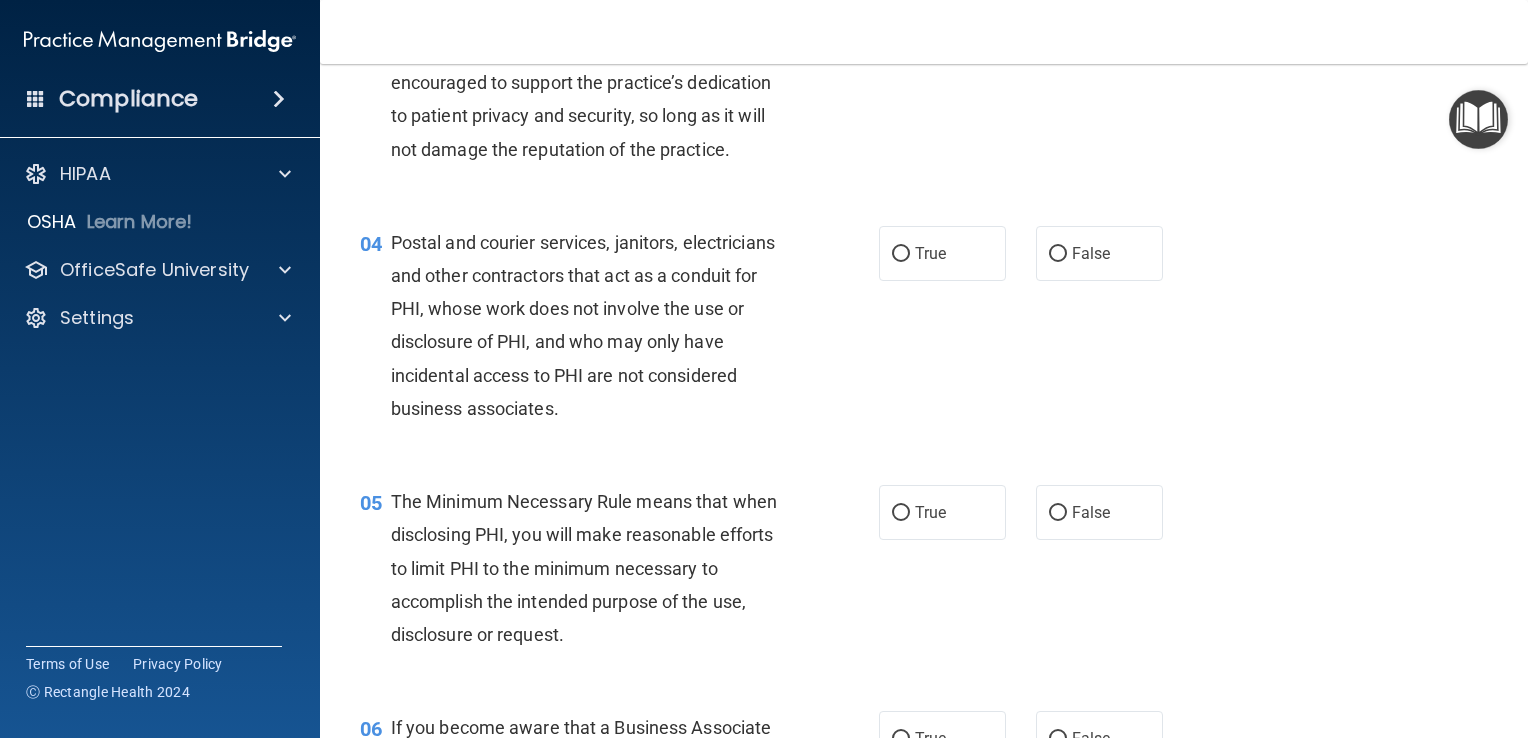 scroll, scrollTop: 600, scrollLeft: 0, axis: vertical 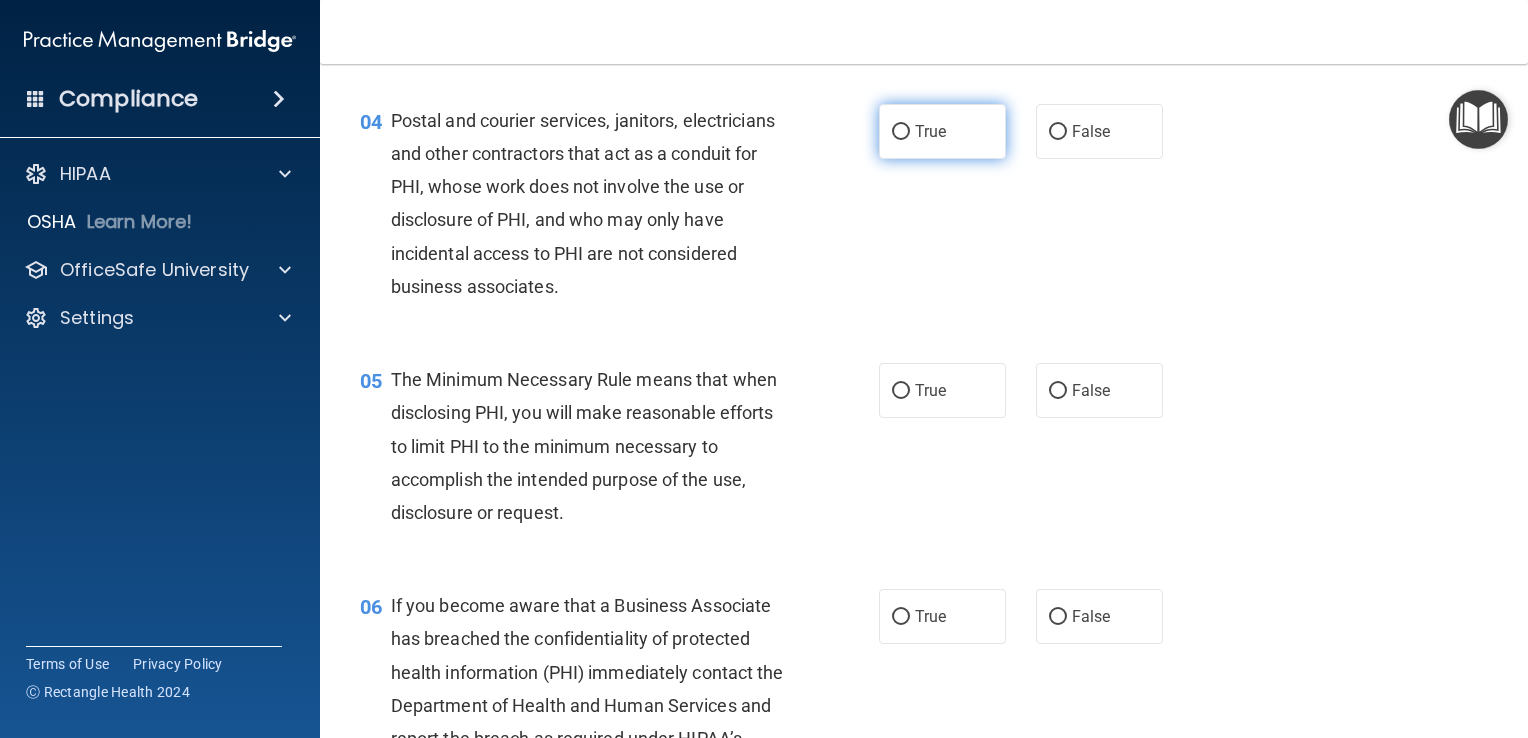 click on "True" at bounding box center [930, 131] 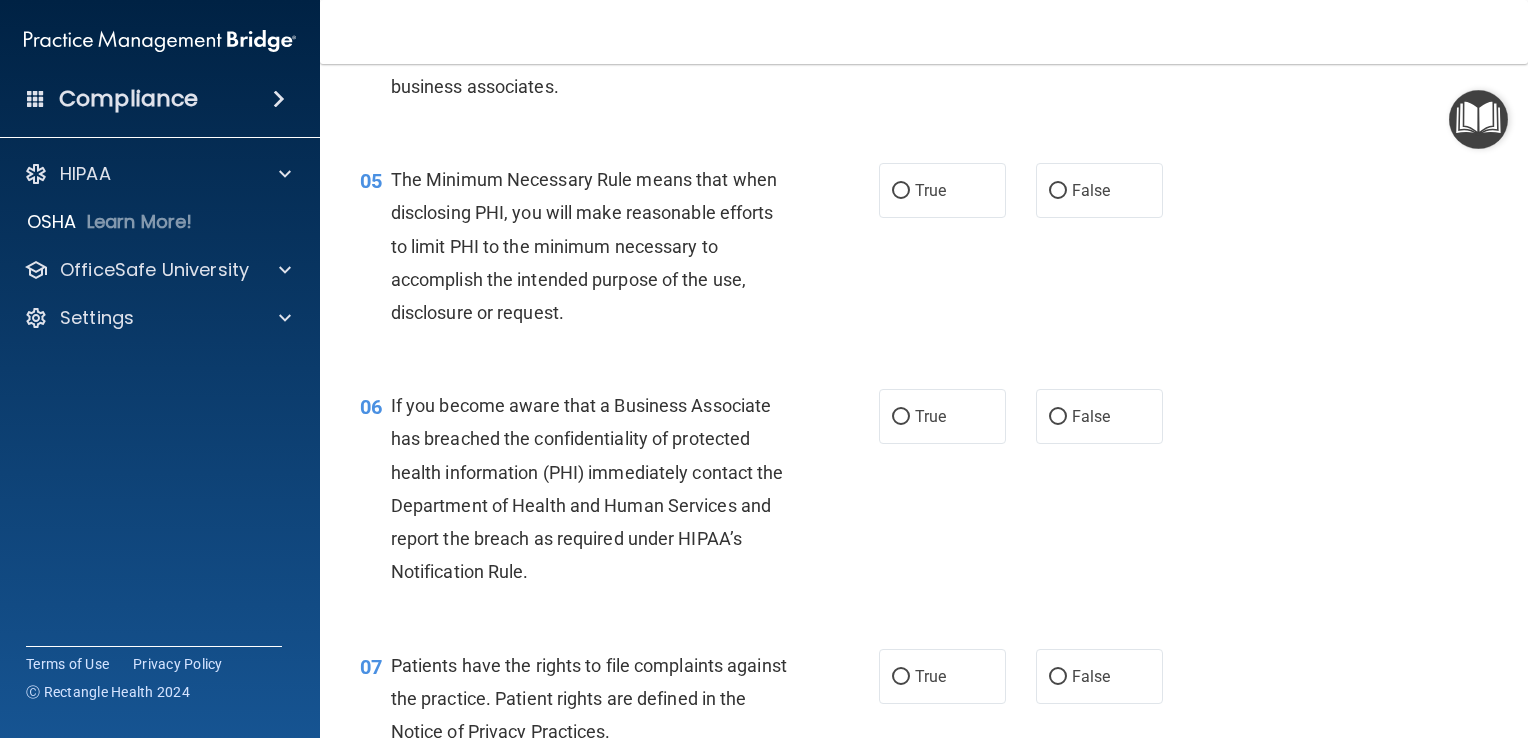 scroll, scrollTop: 900, scrollLeft: 0, axis: vertical 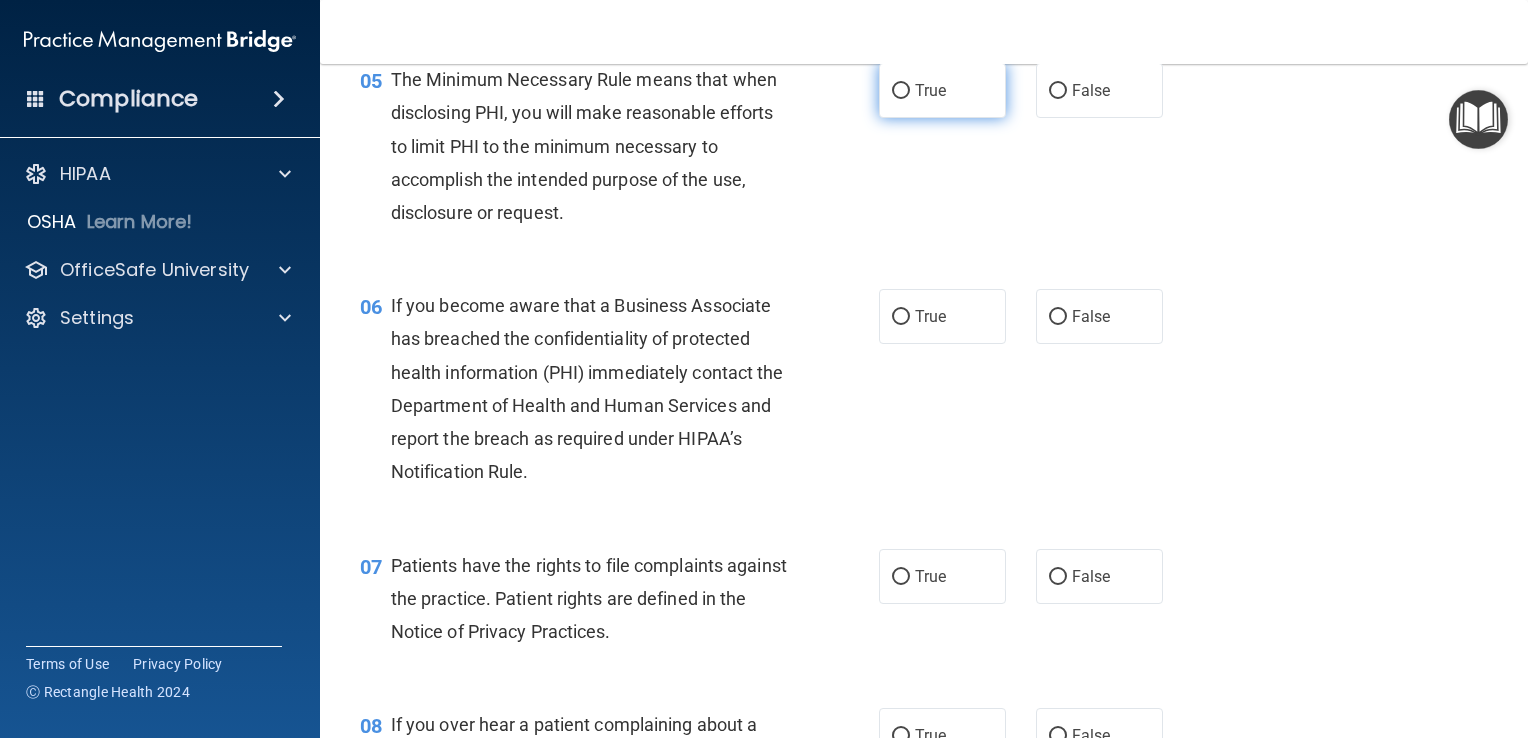 click on "True" at bounding box center [942, 90] 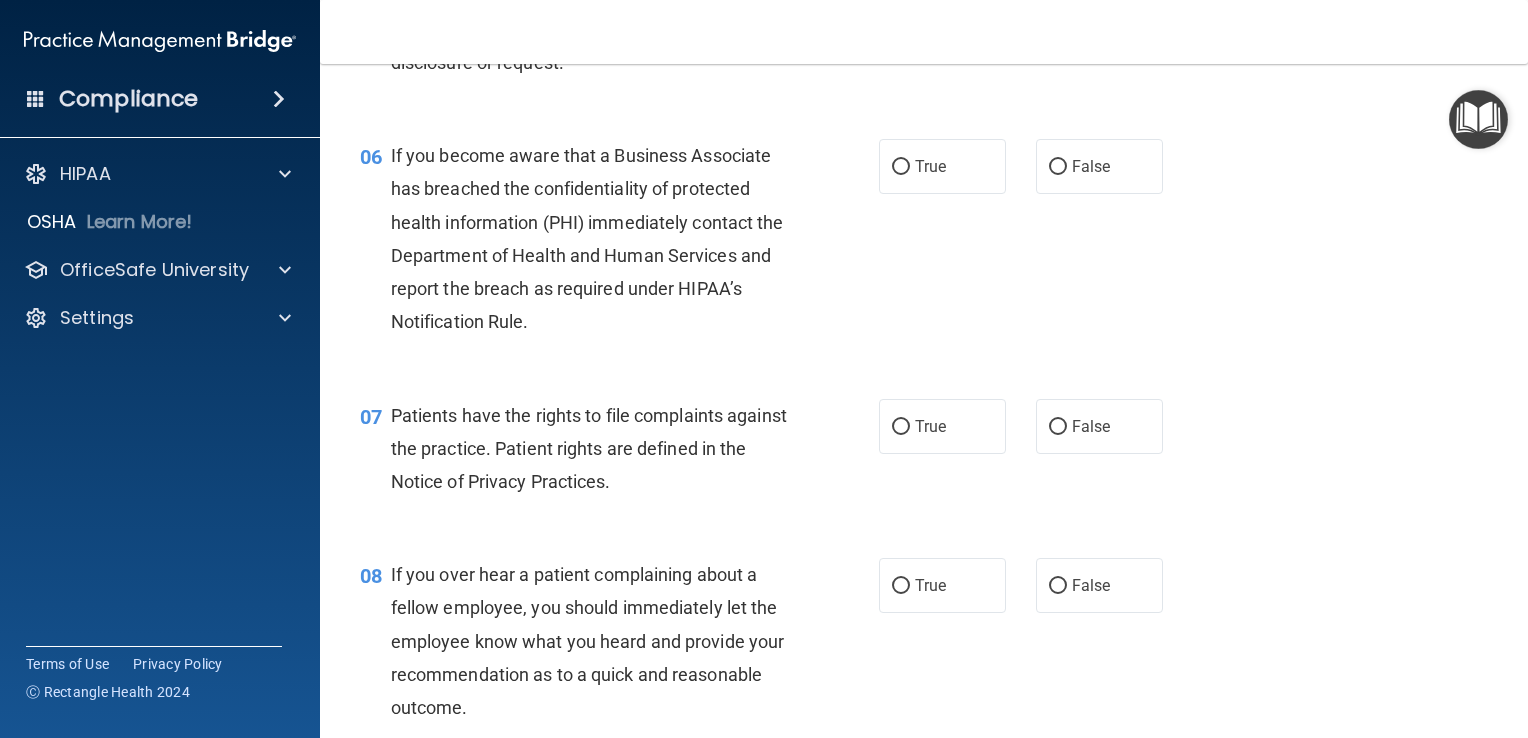 scroll, scrollTop: 1100, scrollLeft: 0, axis: vertical 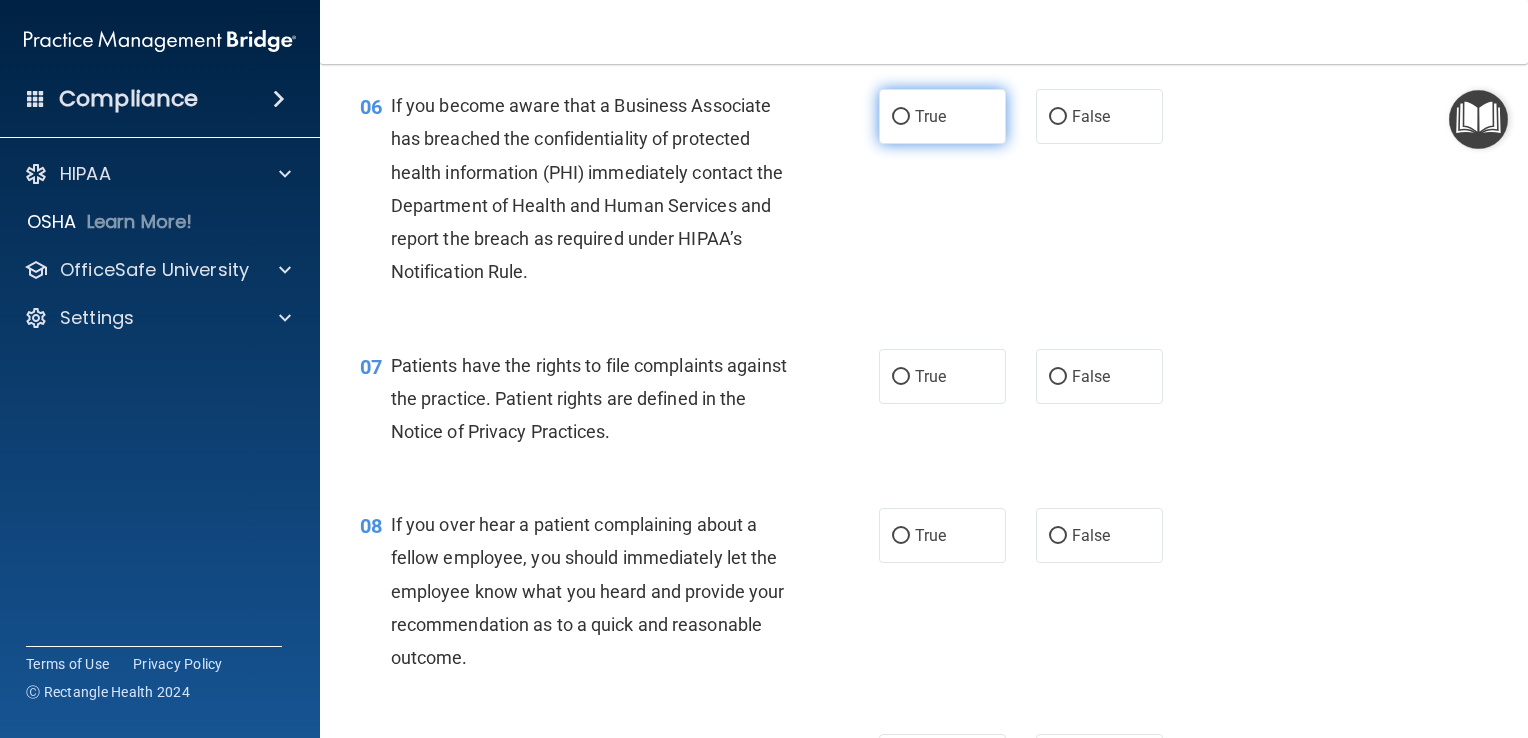 click on "True" at bounding box center (930, 116) 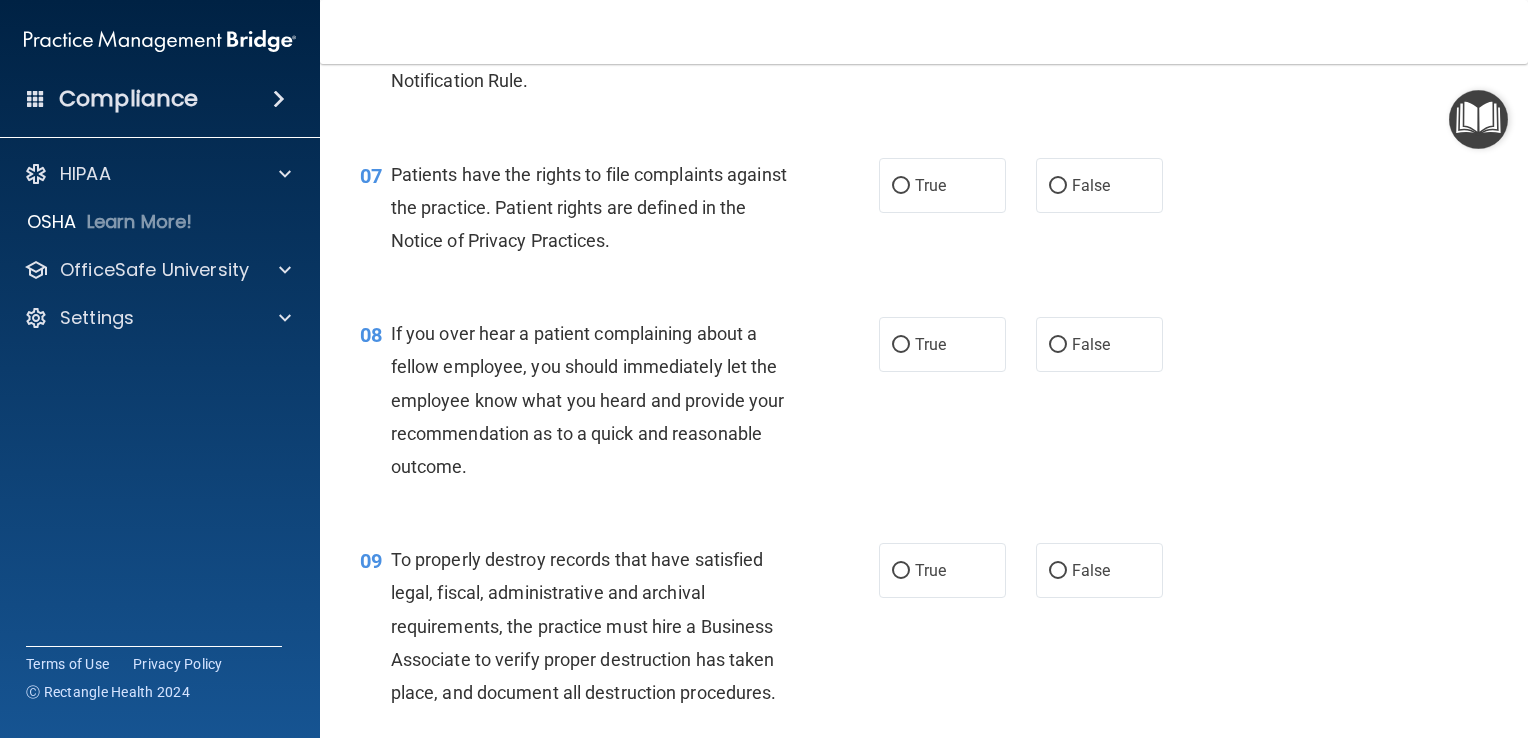 scroll, scrollTop: 1300, scrollLeft: 0, axis: vertical 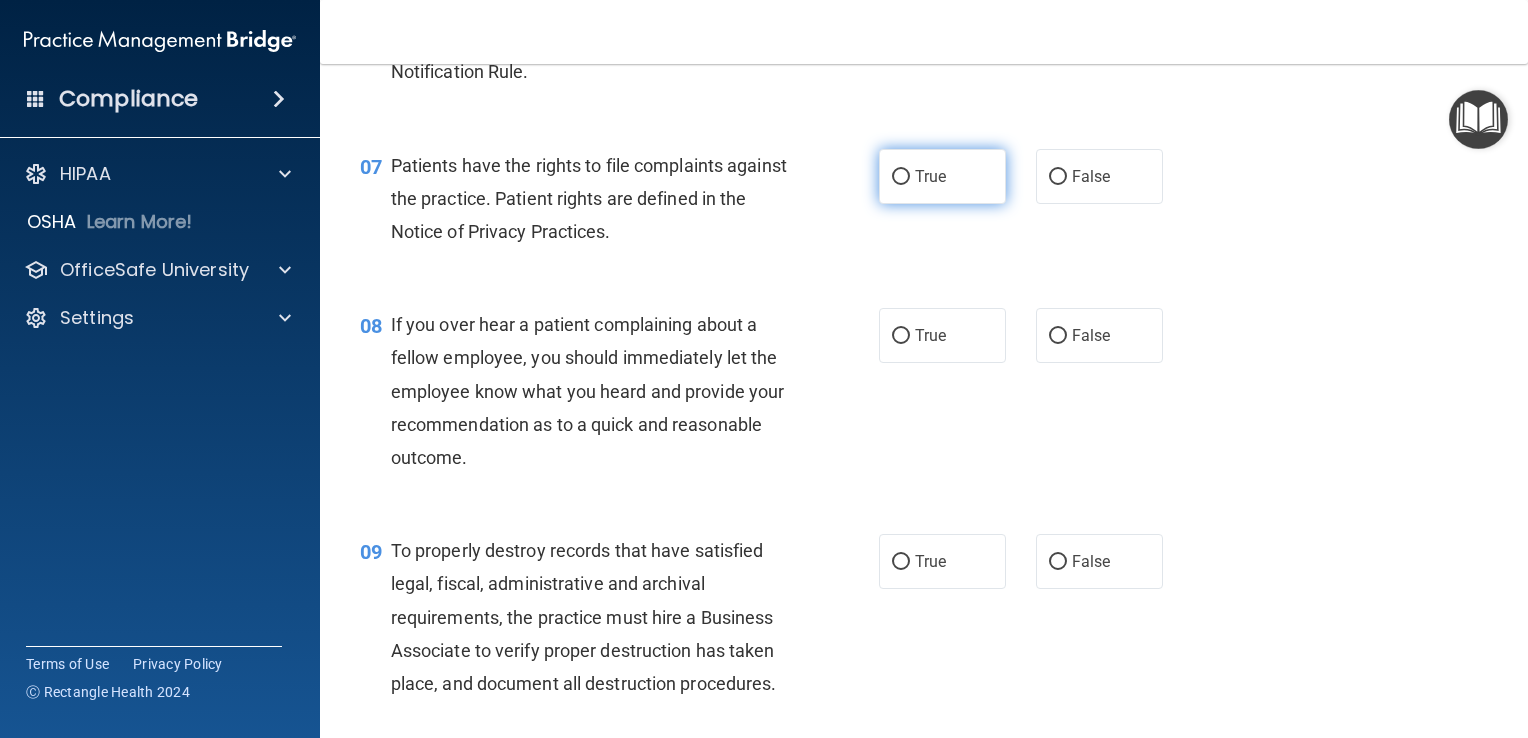 click on "True" at bounding box center (930, 176) 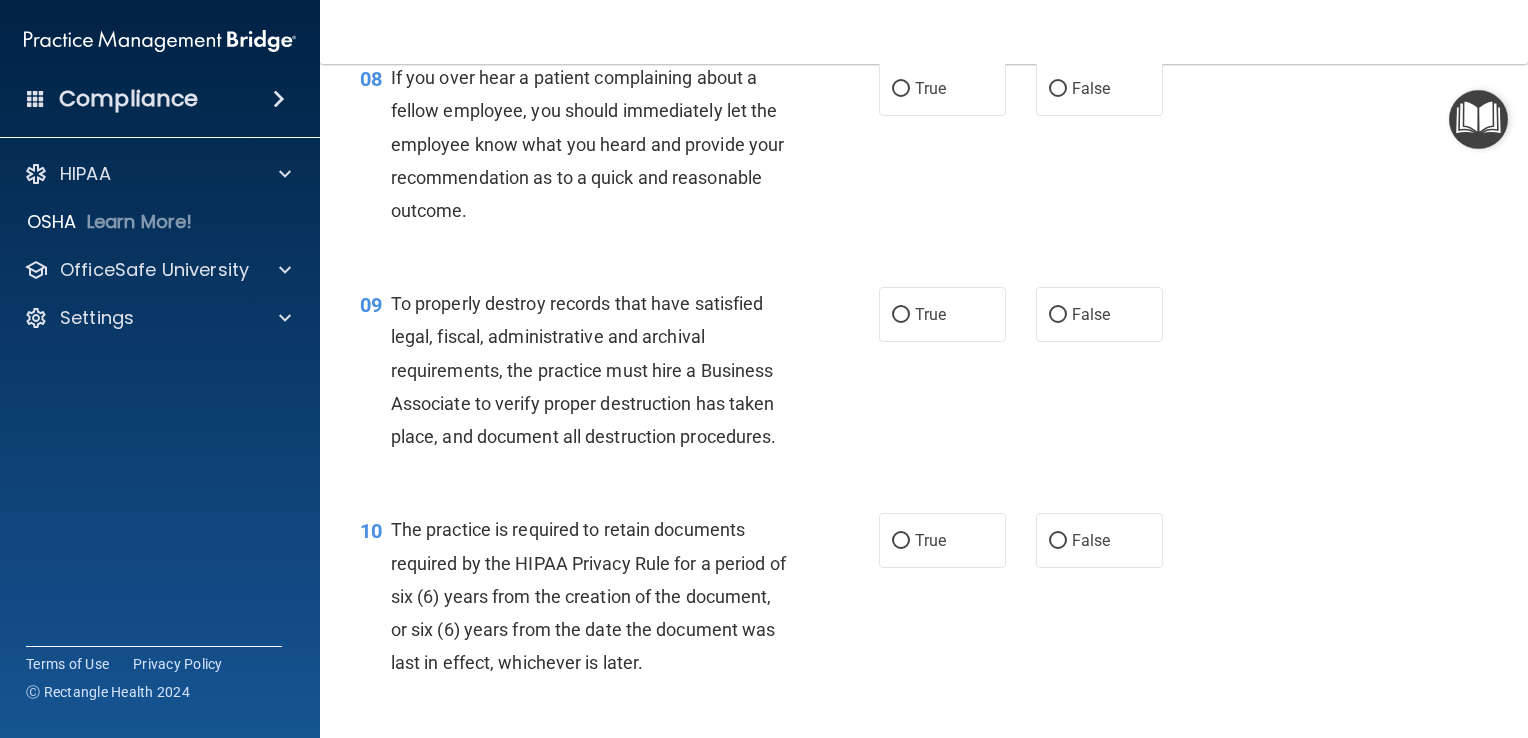 scroll, scrollTop: 1500, scrollLeft: 0, axis: vertical 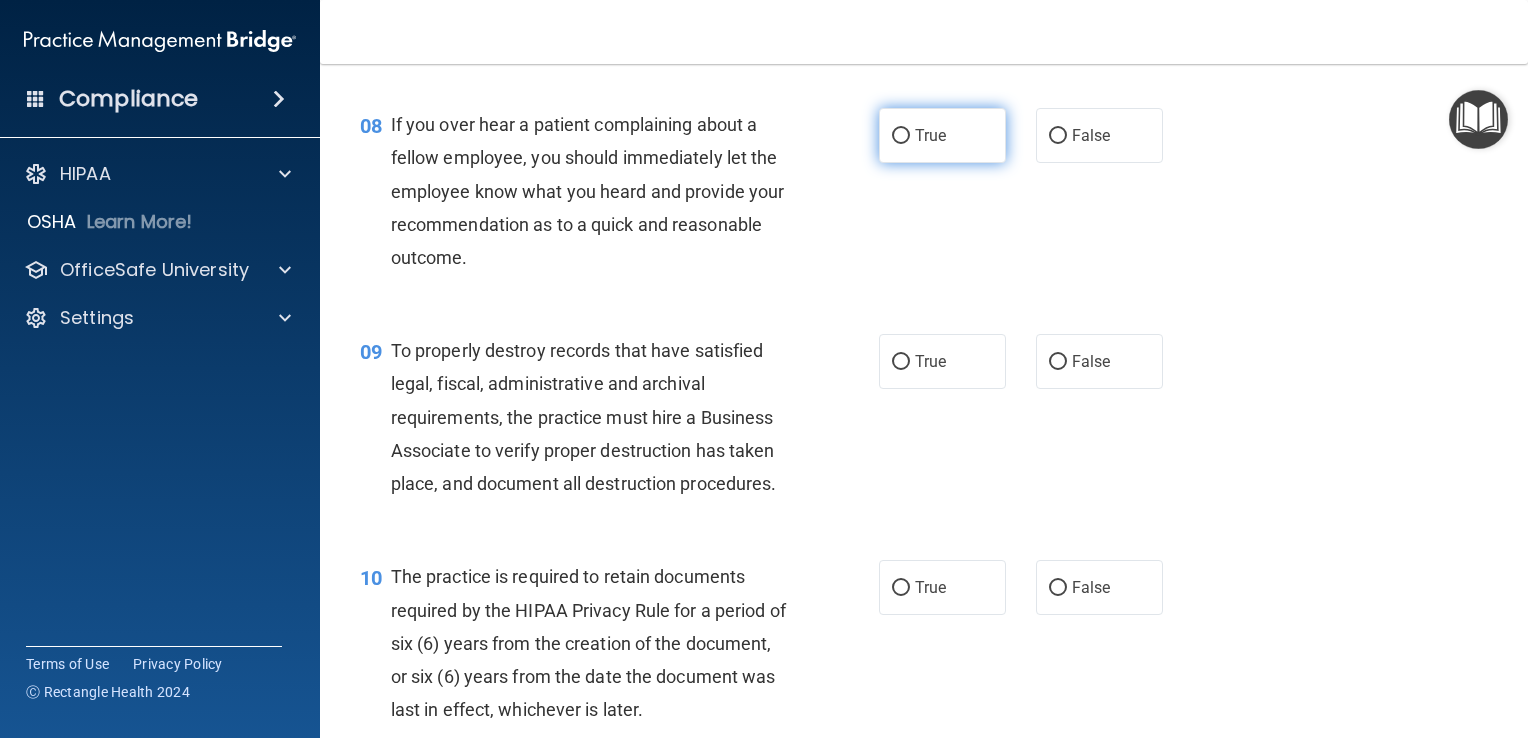 click on "True" at bounding box center [942, 135] 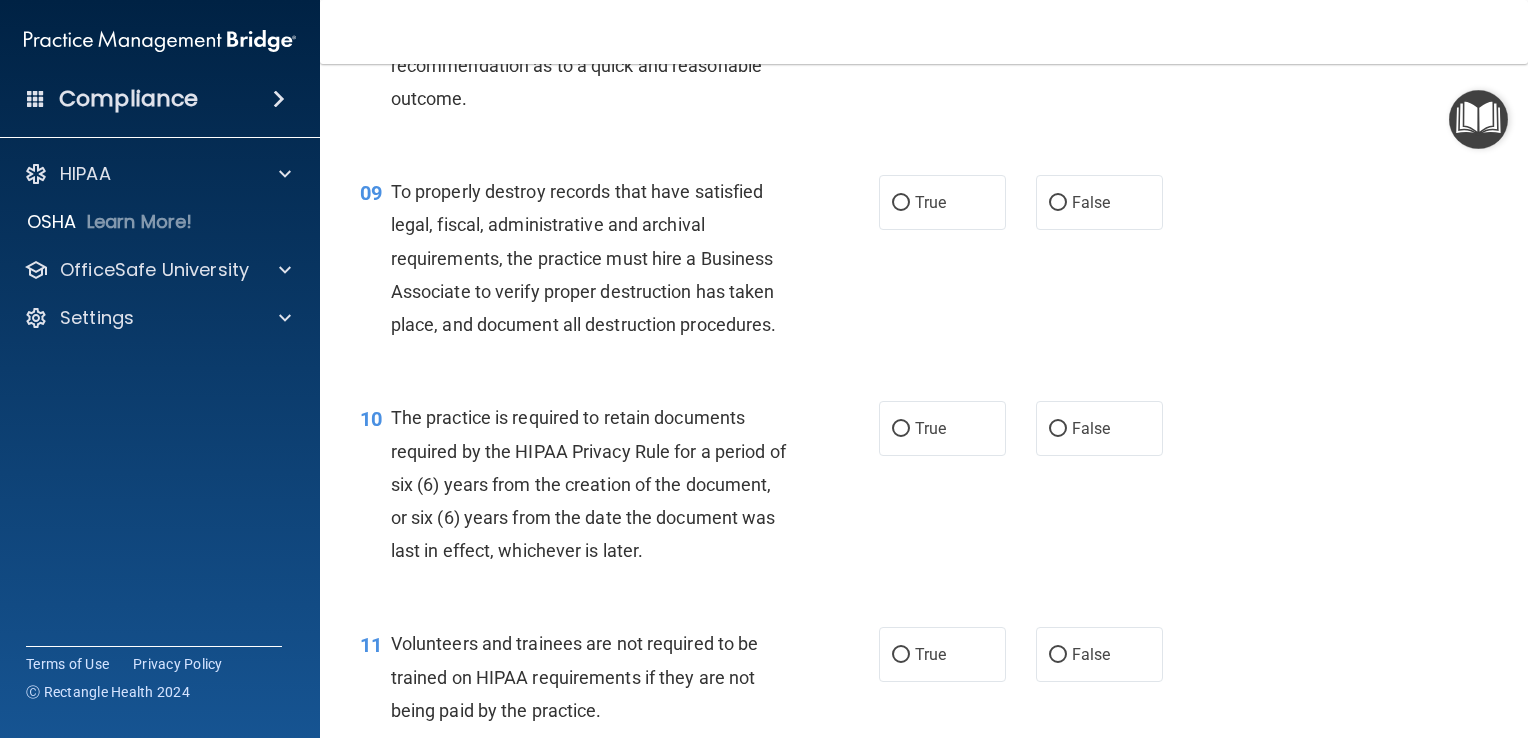 scroll, scrollTop: 1700, scrollLeft: 0, axis: vertical 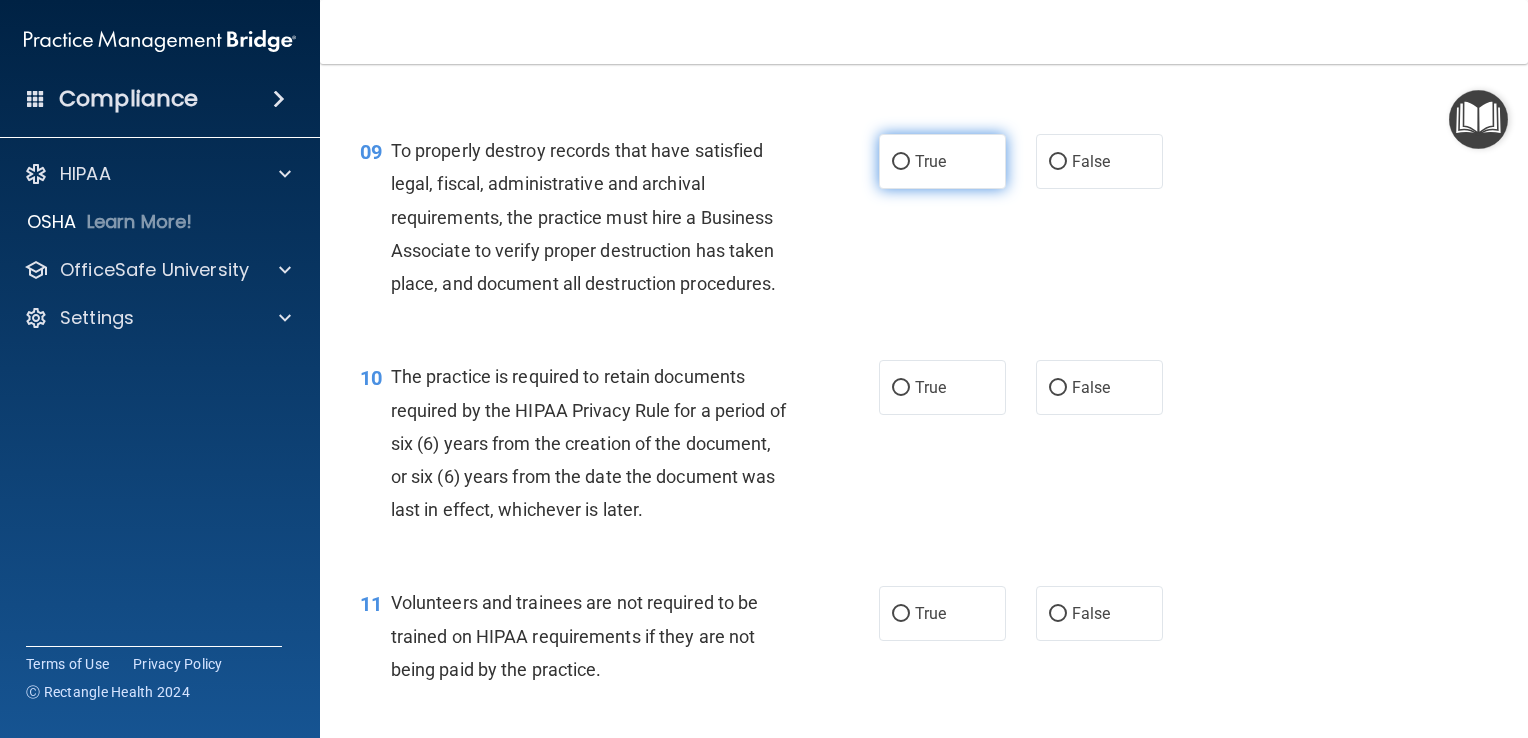 click on "True" at bounding box center [930, 161] 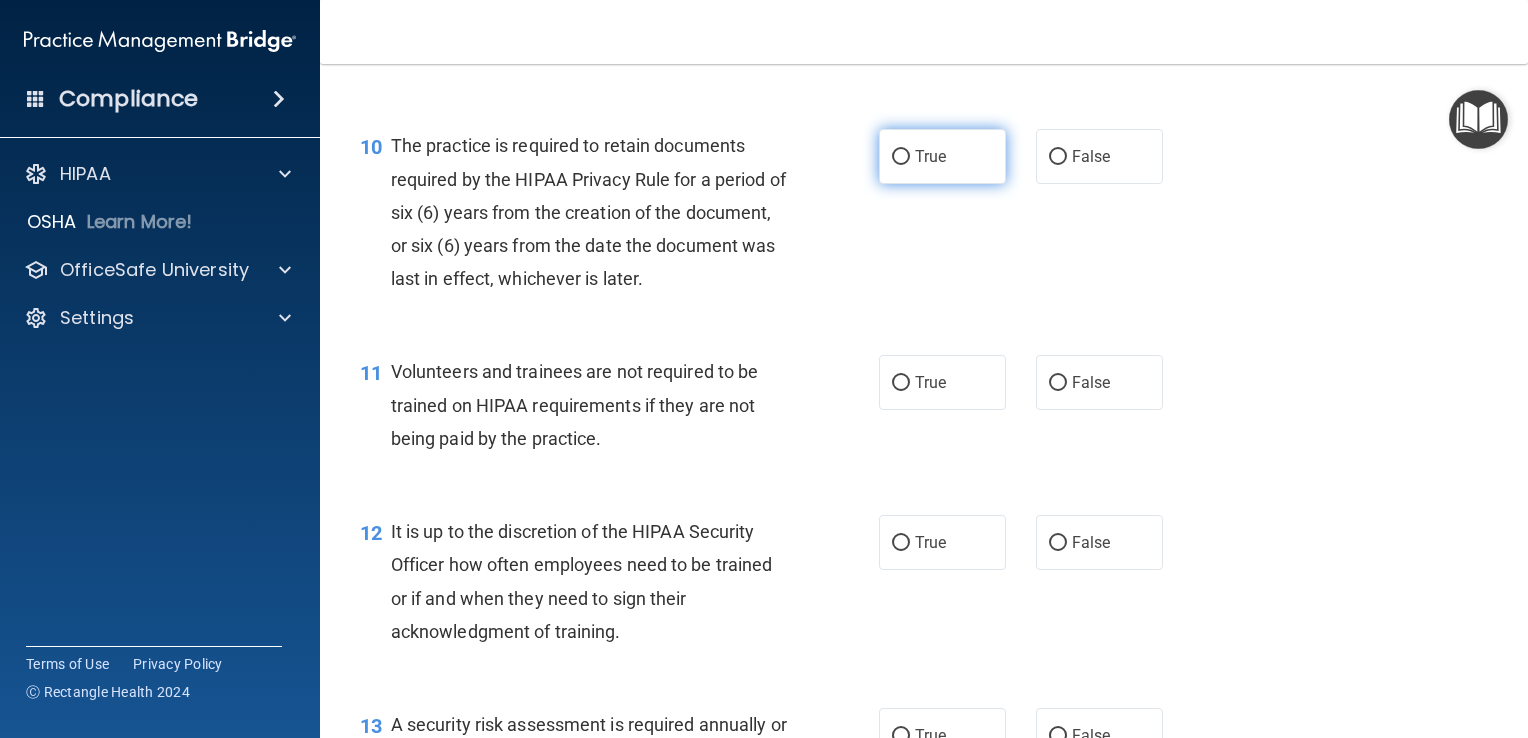 scroll, scrollTop: 2000, scrollLeft: 0, axis: vertical 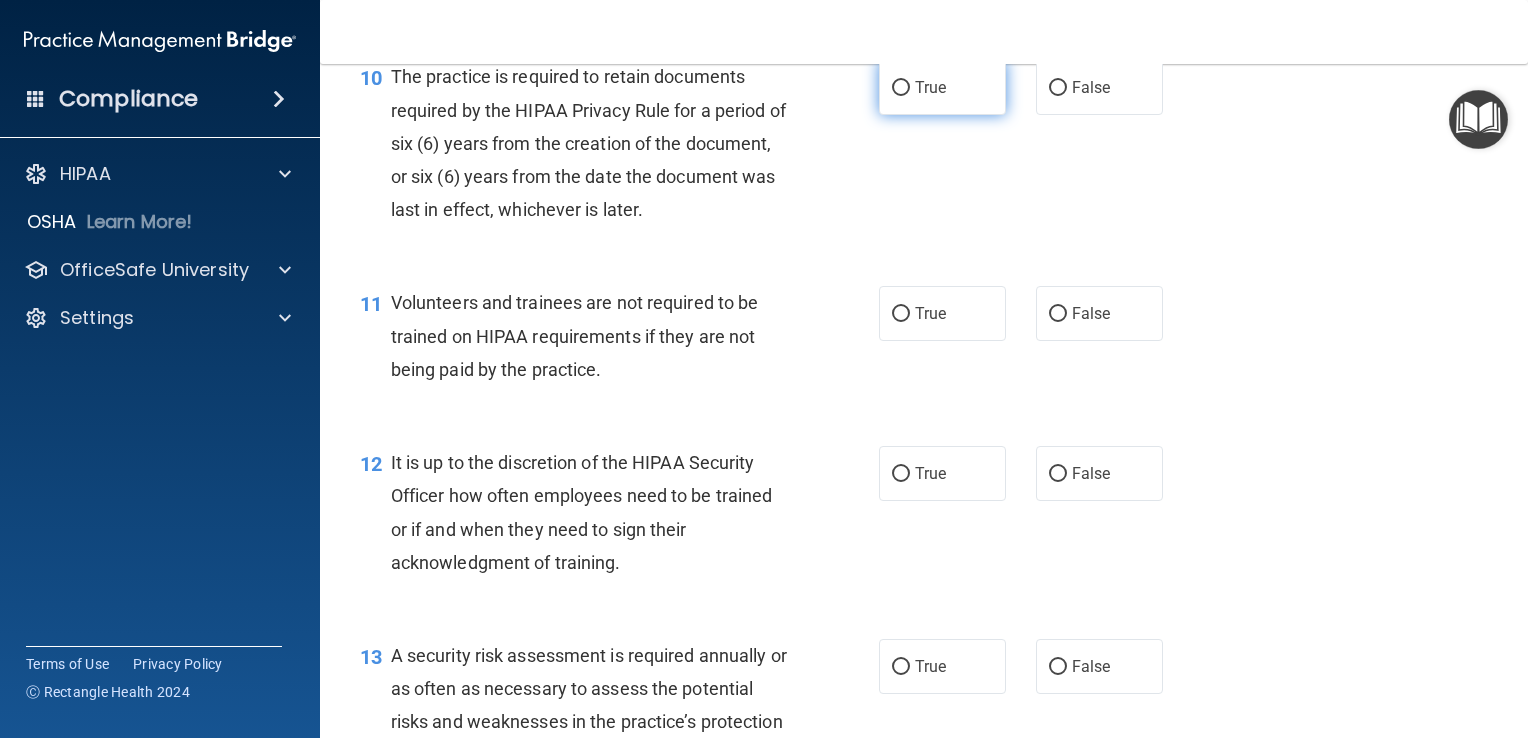 click on "True" at bounding box center (942, 87) 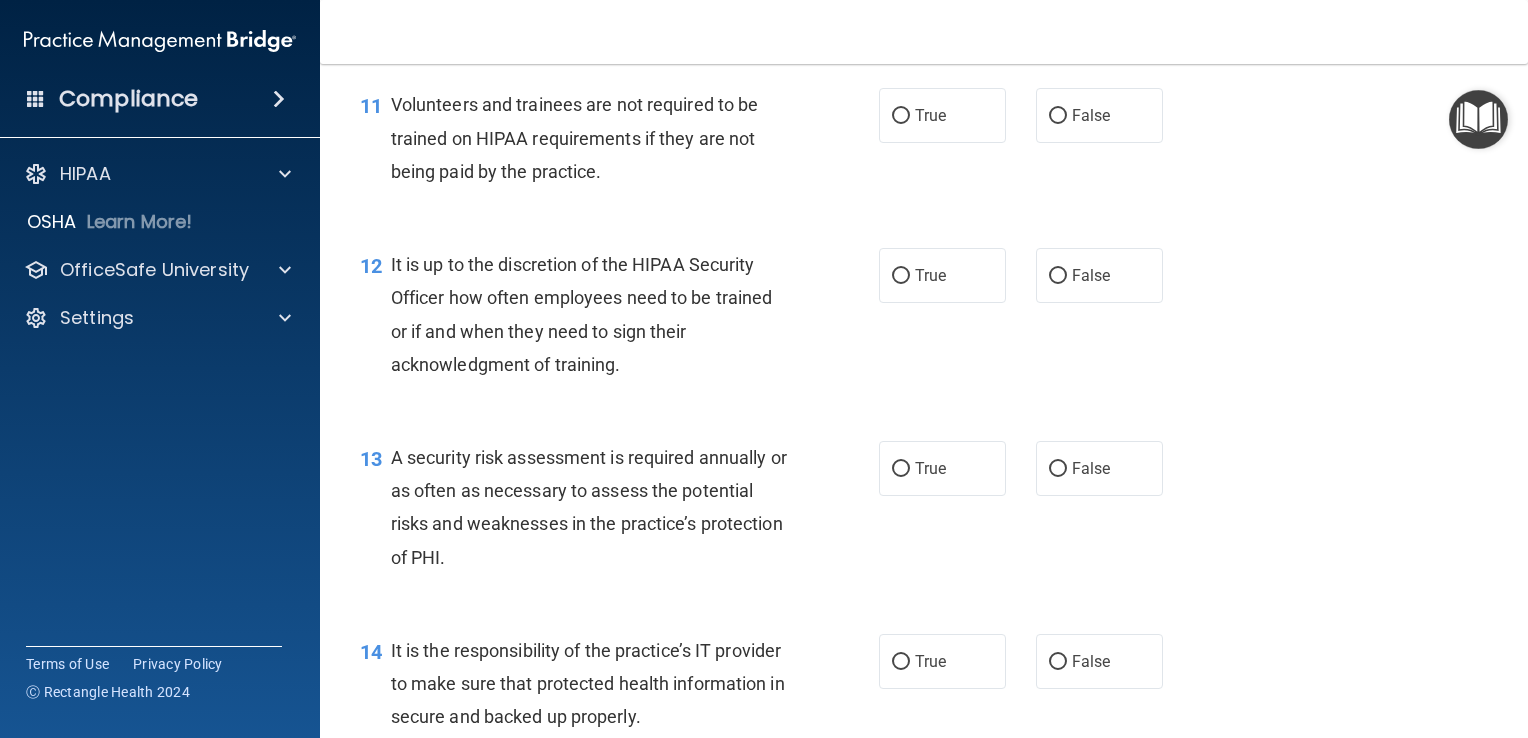 scroll, scrollTop: 2200, scrollLeft: 0, axis: vertical 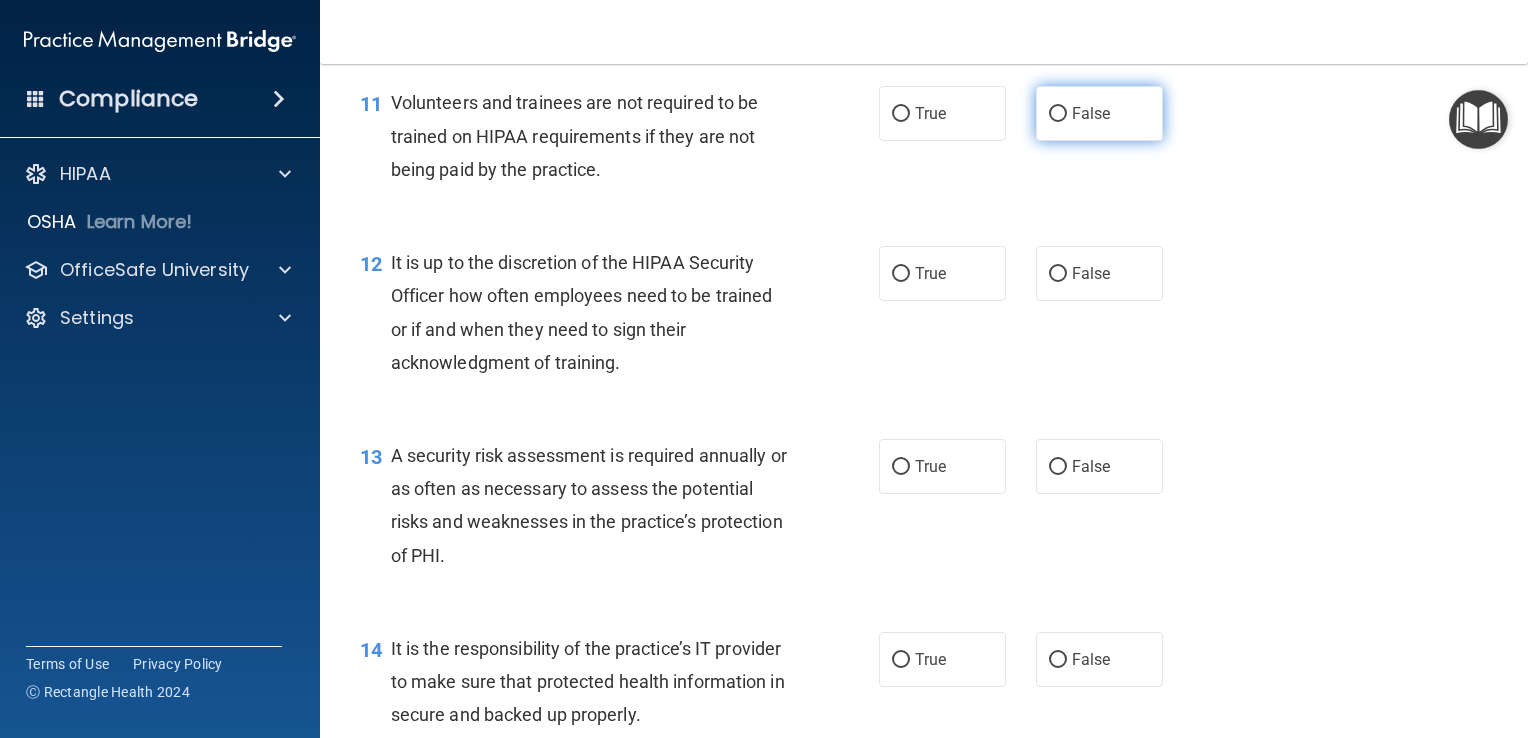 click on "False" at bounding box center (1058, 114) 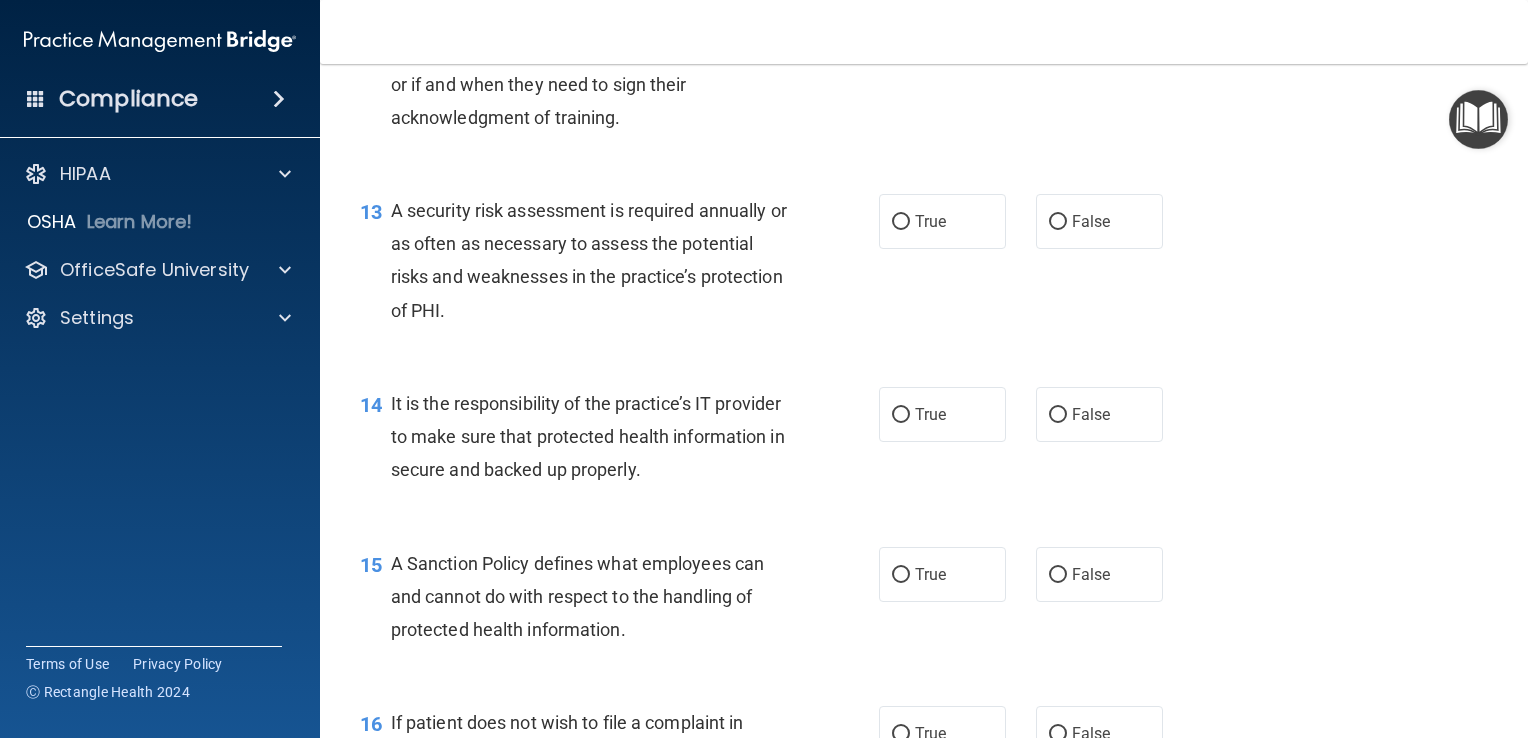 scroll, scrollTop: 2400, scrollLeft: 0, axis: vertical 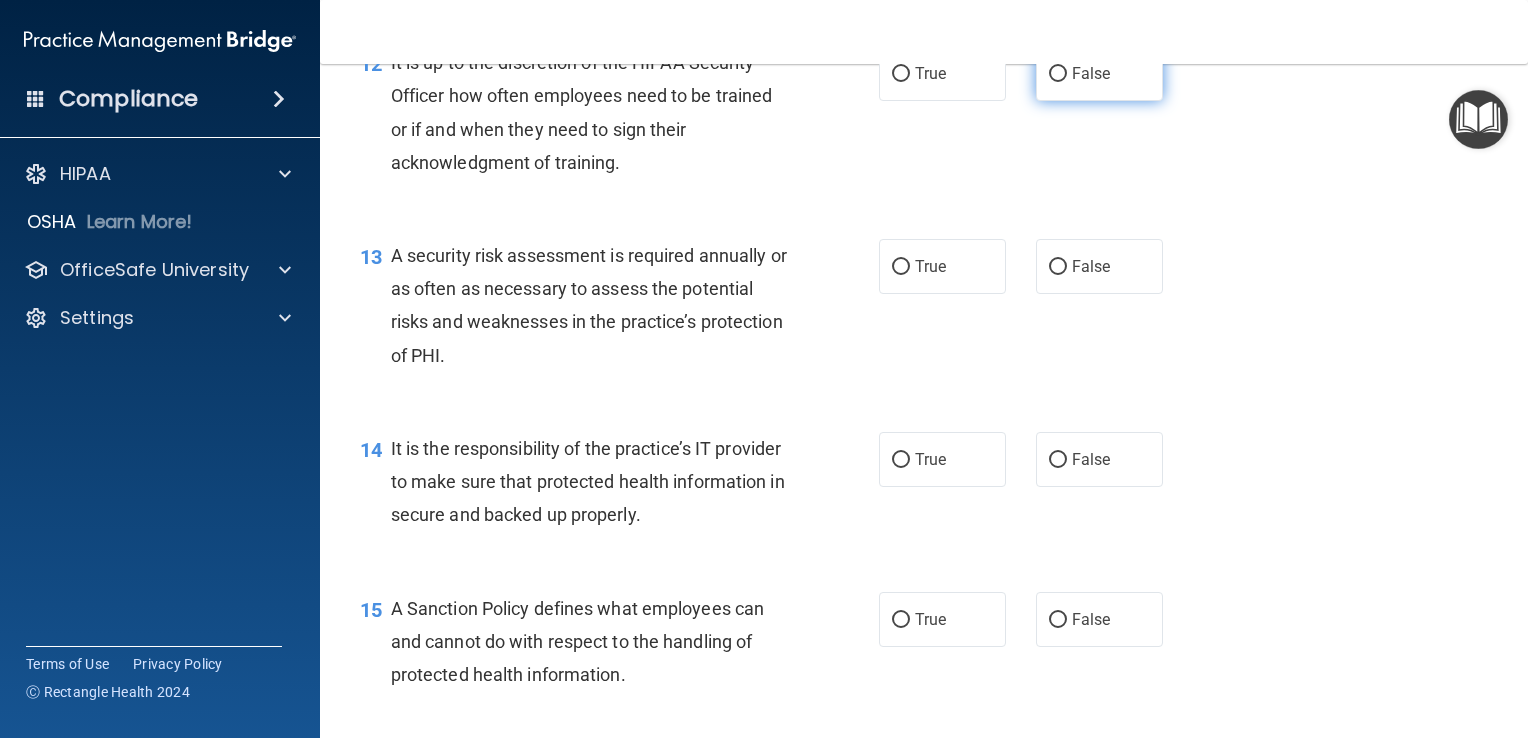 click on "False" at bounding box center (1099, 73) 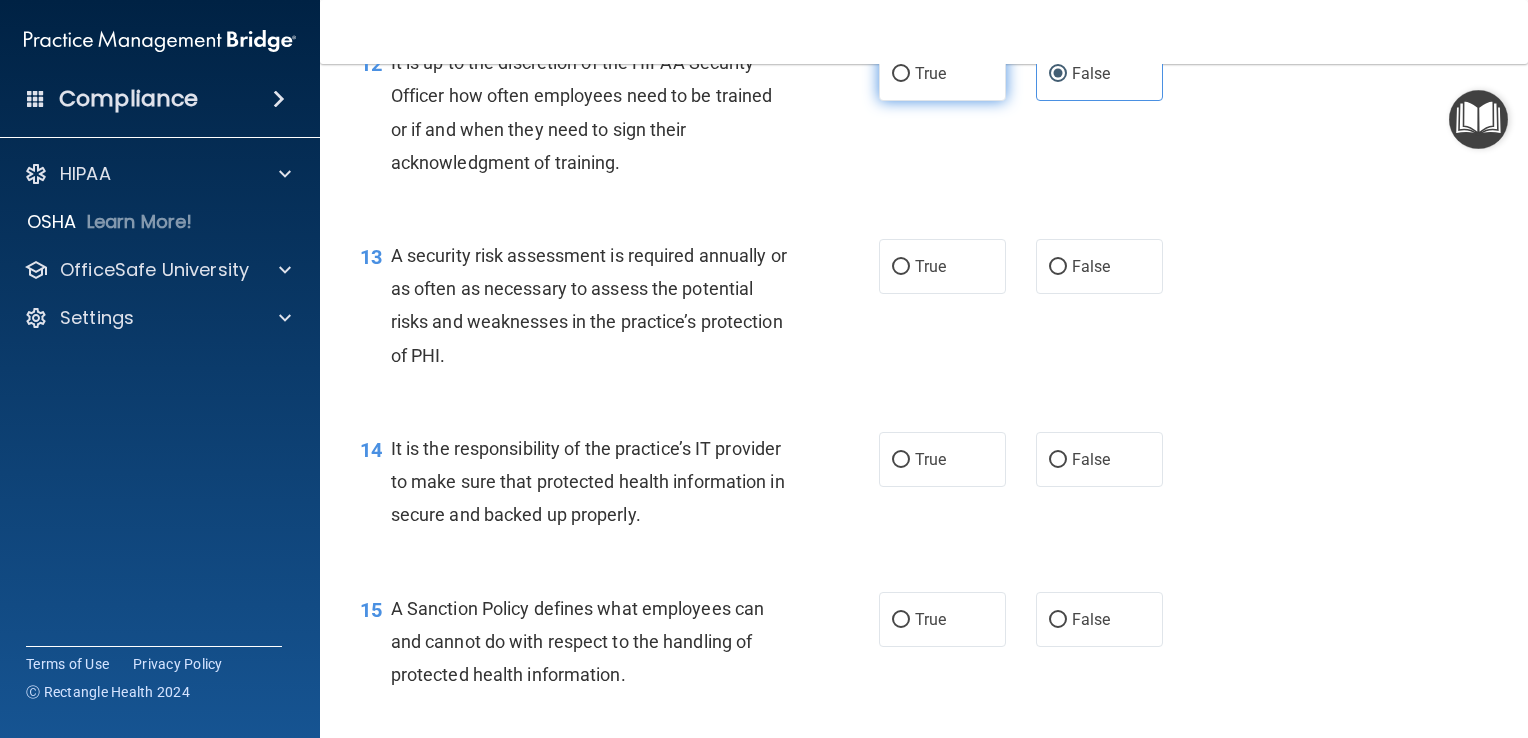 click on "True" at bounding box center [930, 73] 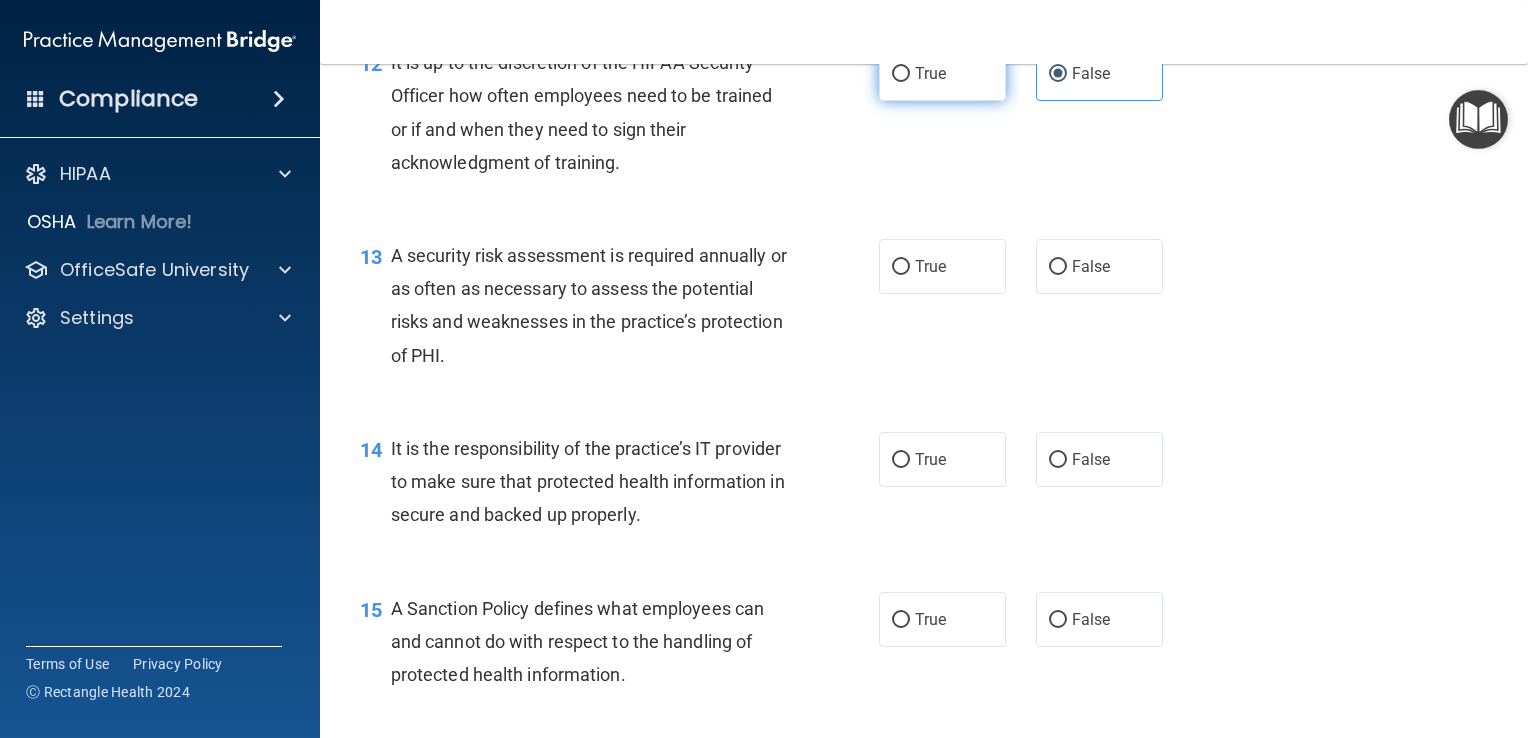 radio on "true" 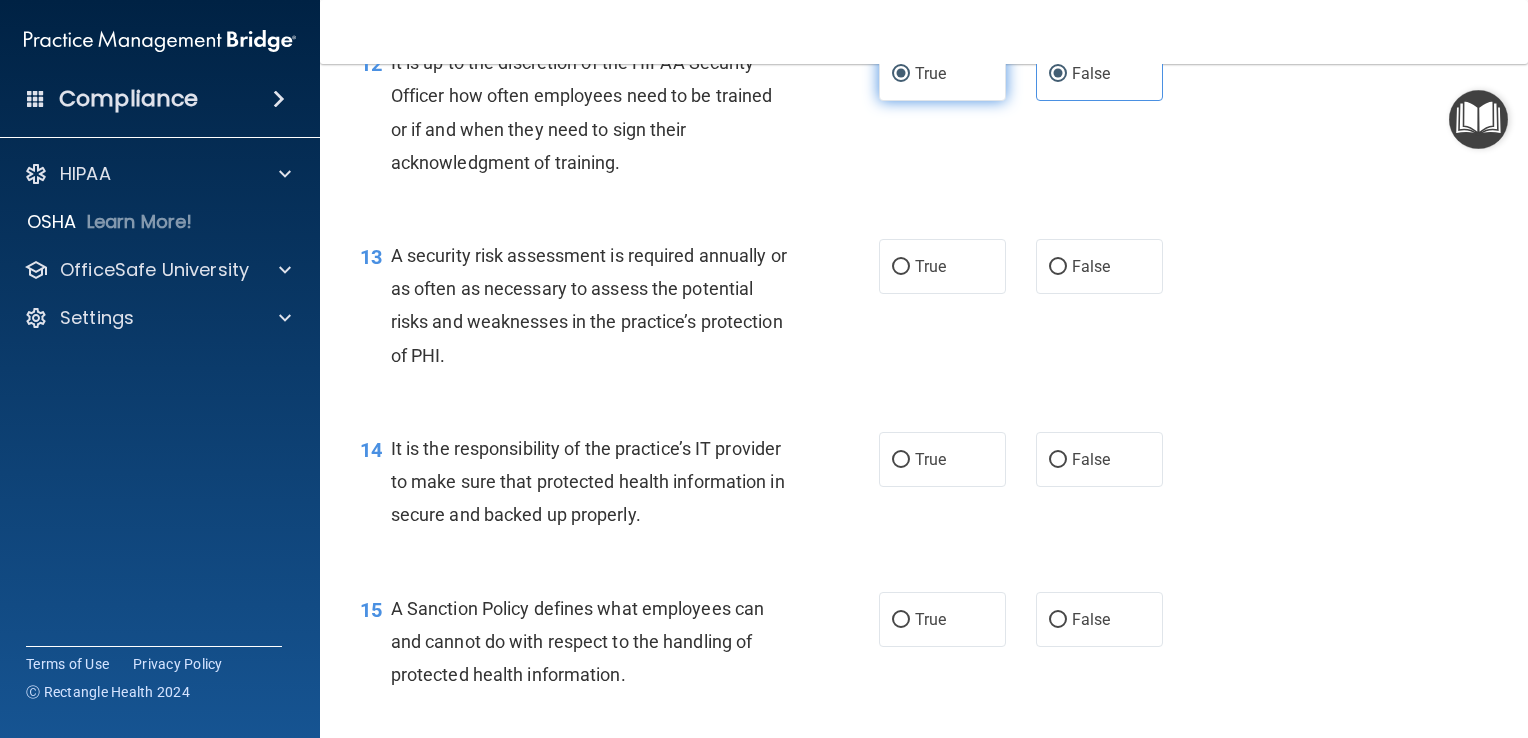 radio on "false" 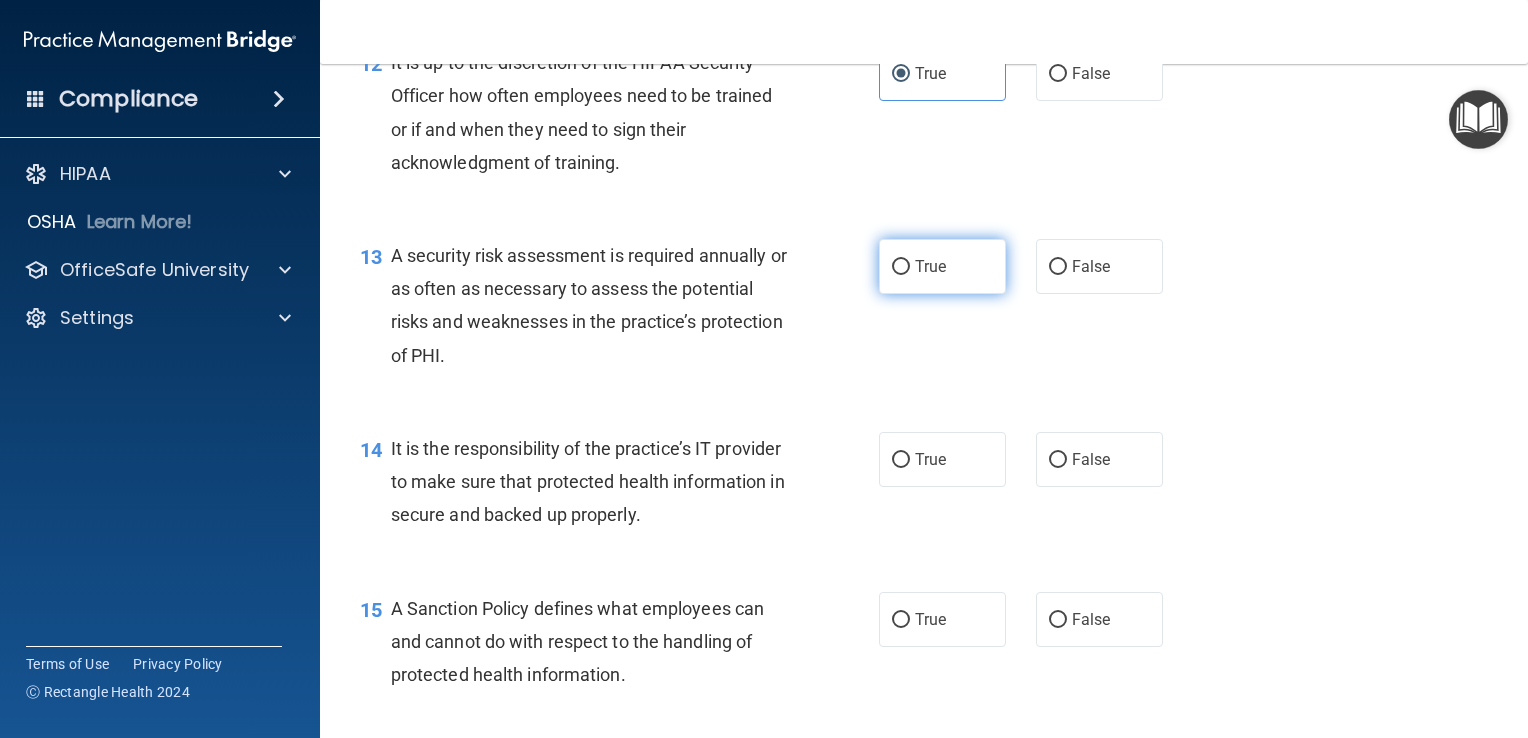 click on "True" at bounding box center (942, 266) 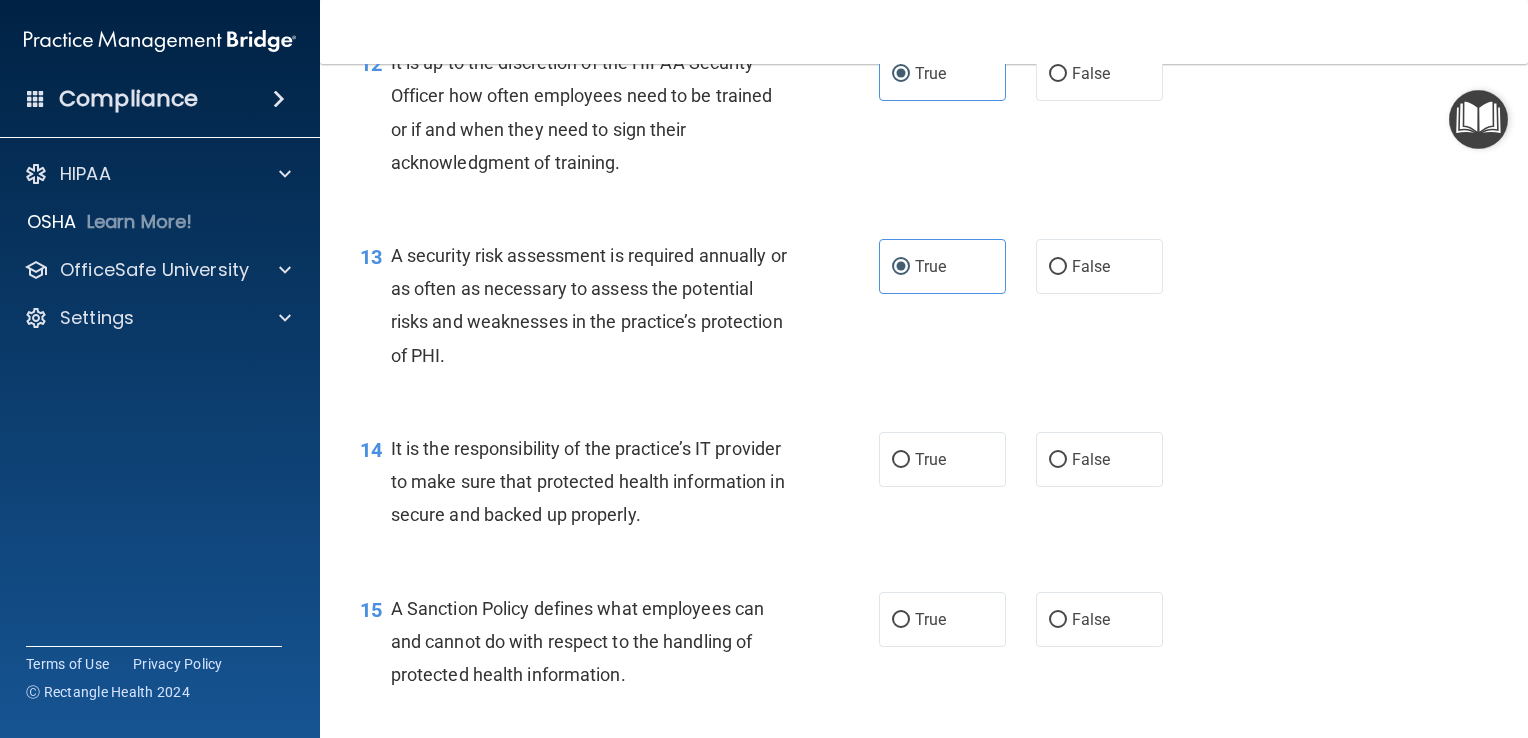 scroll, scrollTop: 2600, scrollLeft: 0, axis: vertical 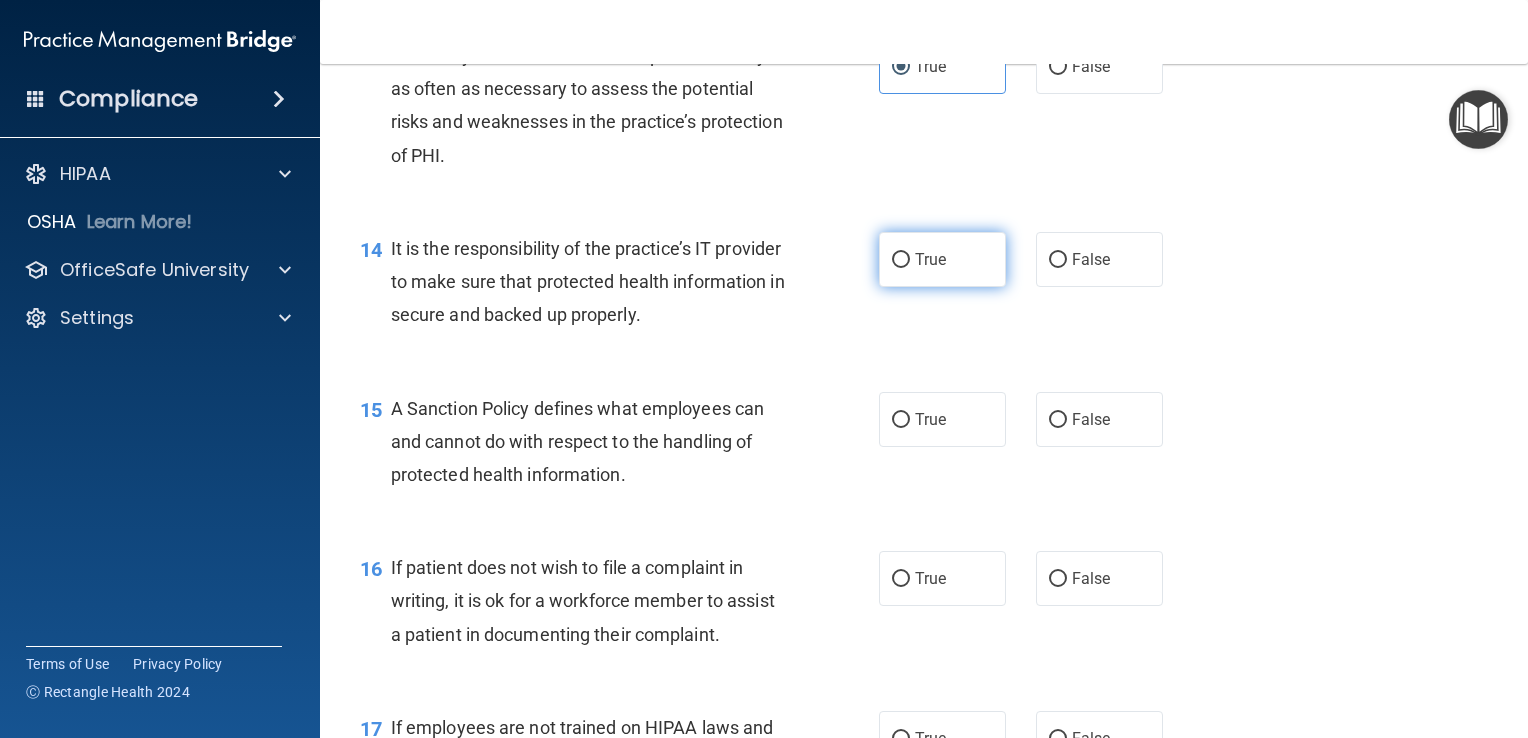 click on "True" at bounding box center [930, 259] 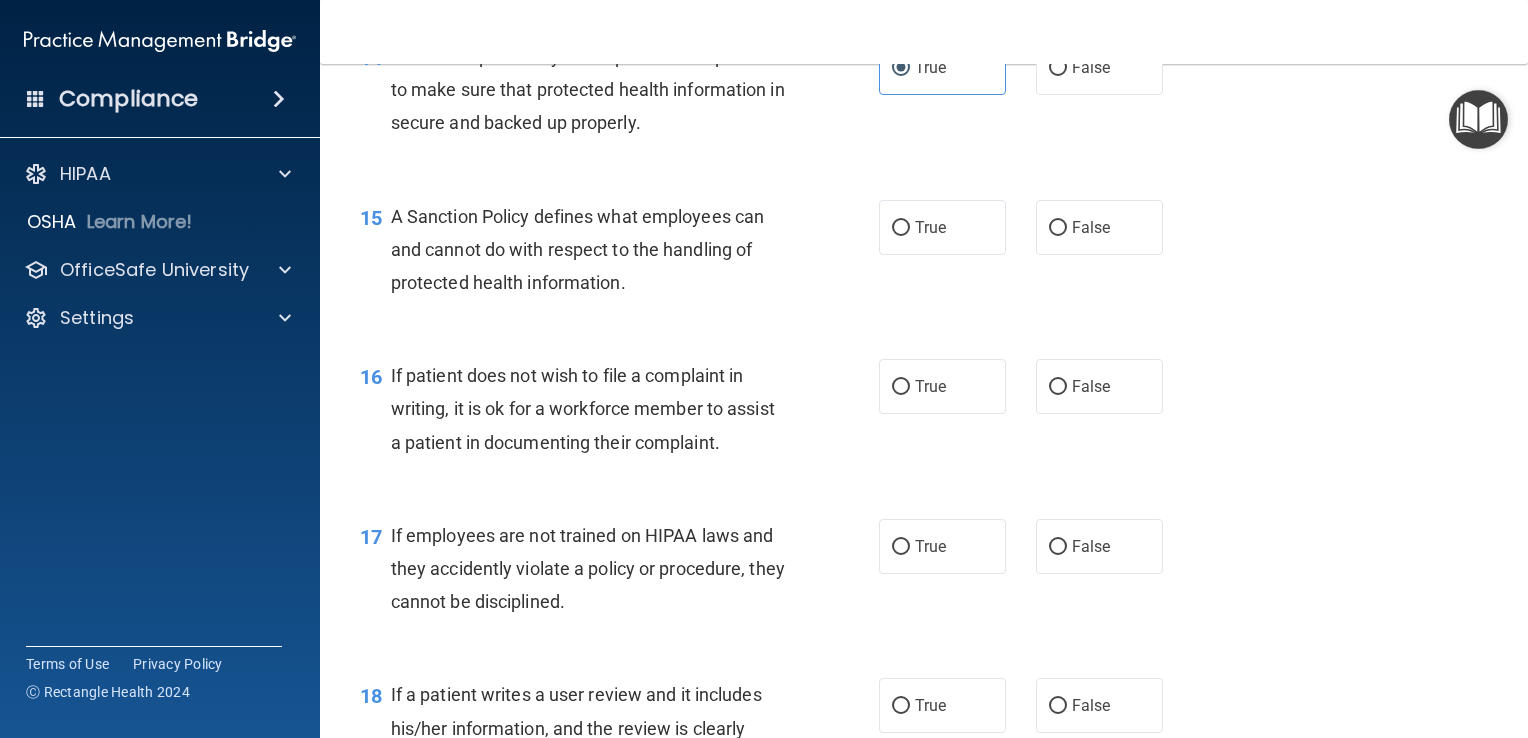 scroll, scrollTop: 2800, scrollLeft: 0, axis: vertical 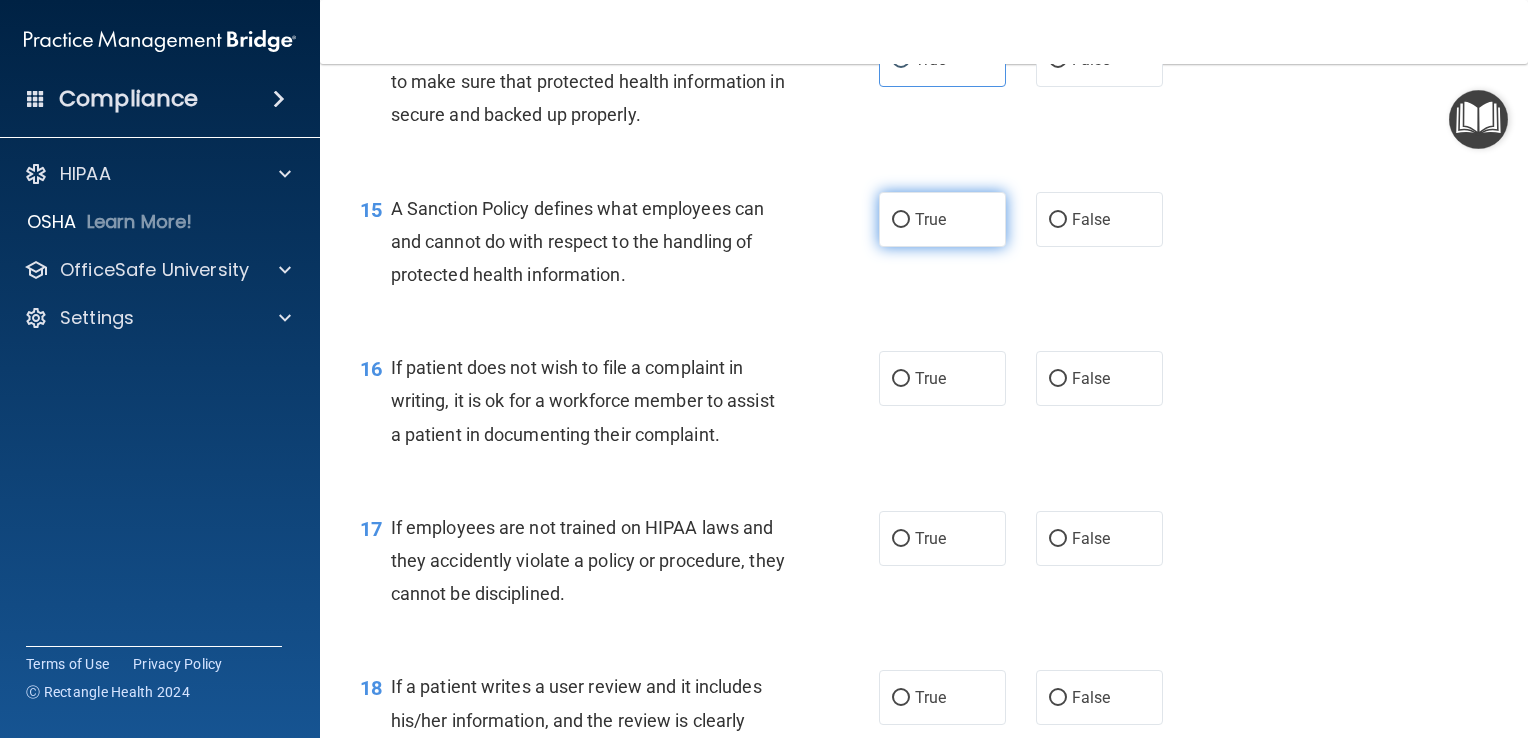 click on "True" at bounding box center [930, 219] 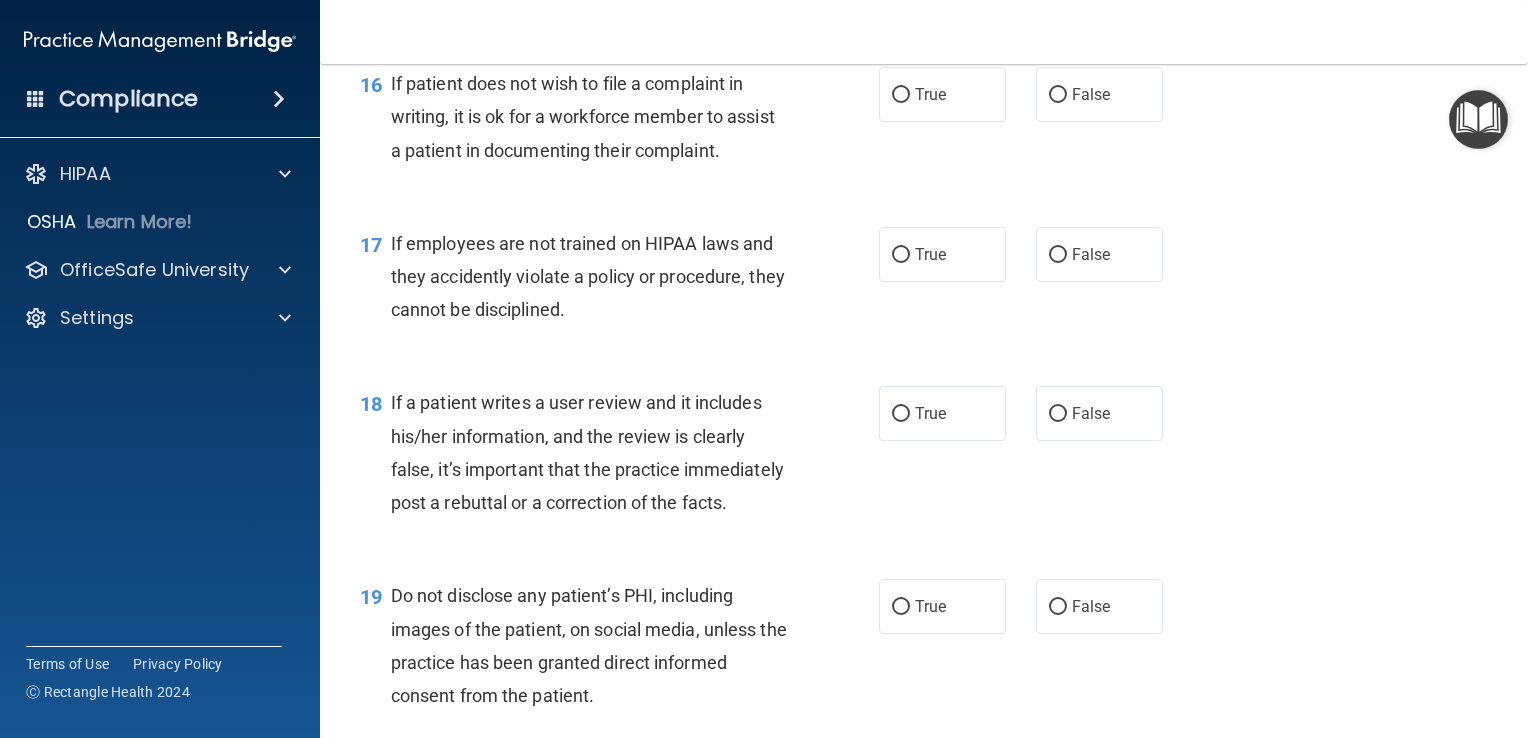 scroll, scrollTop: 3100, scrollLeft: 0, axis: vertical 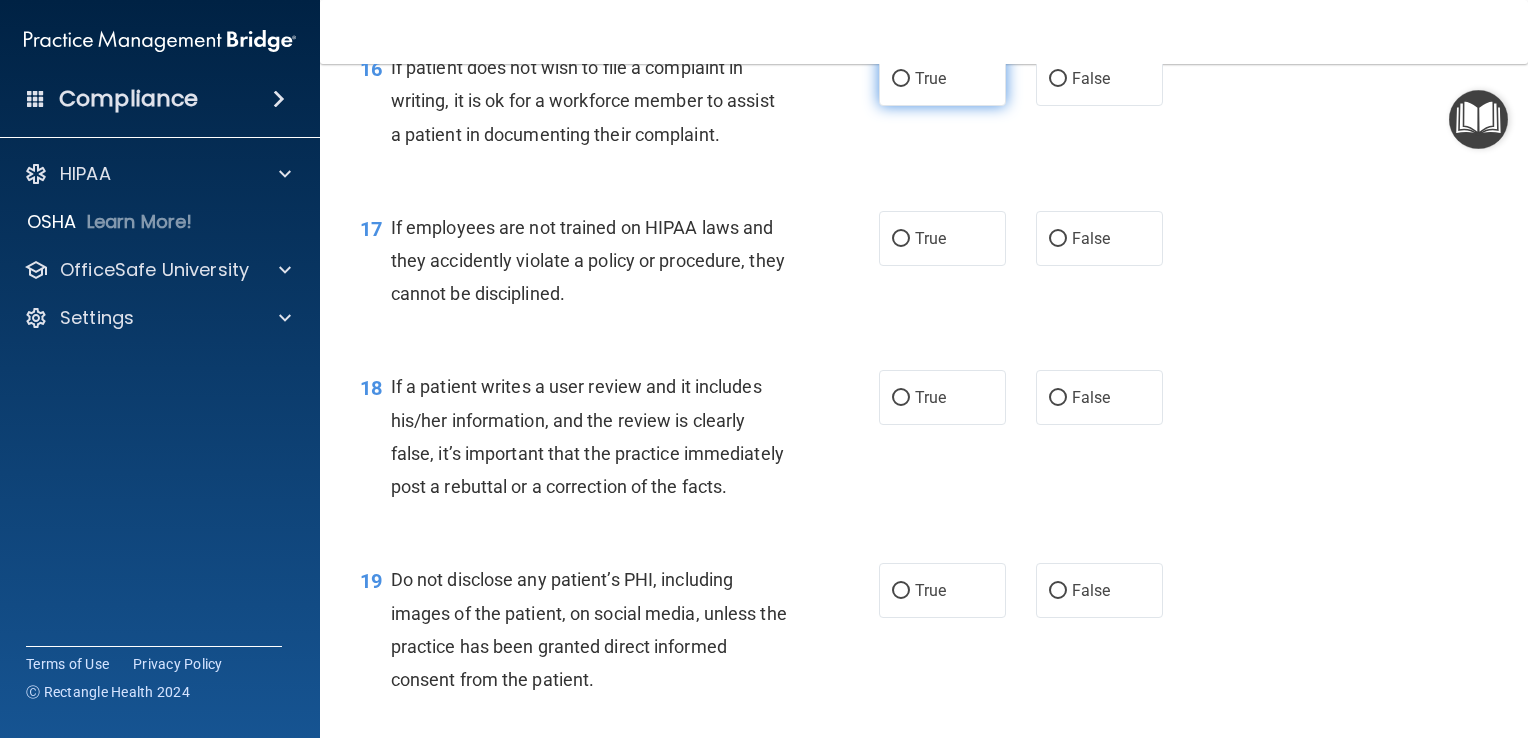 click on "True" at bounding box center [942, 78] 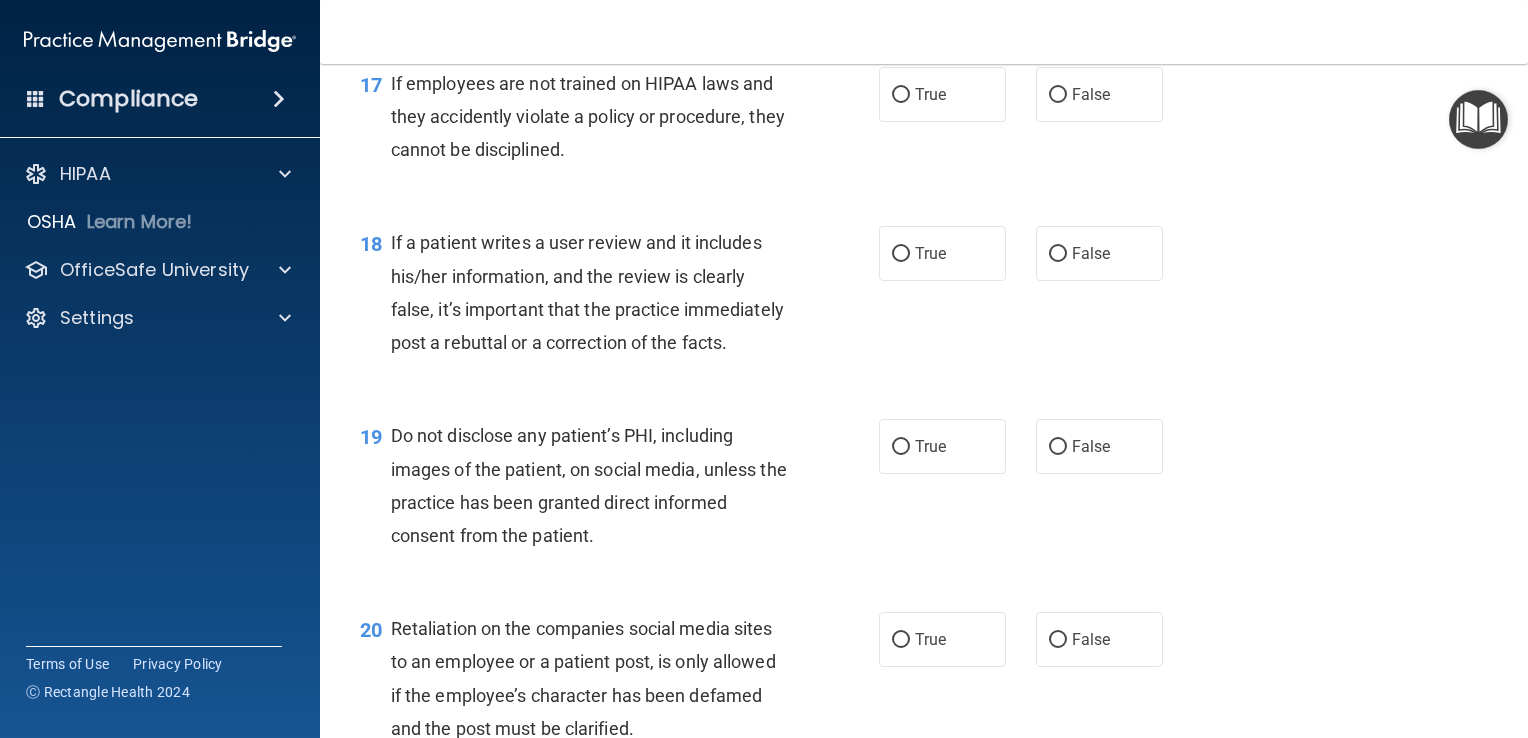 scroll, scrollTop: 3200, scrollLeft: 0, axis: vertical 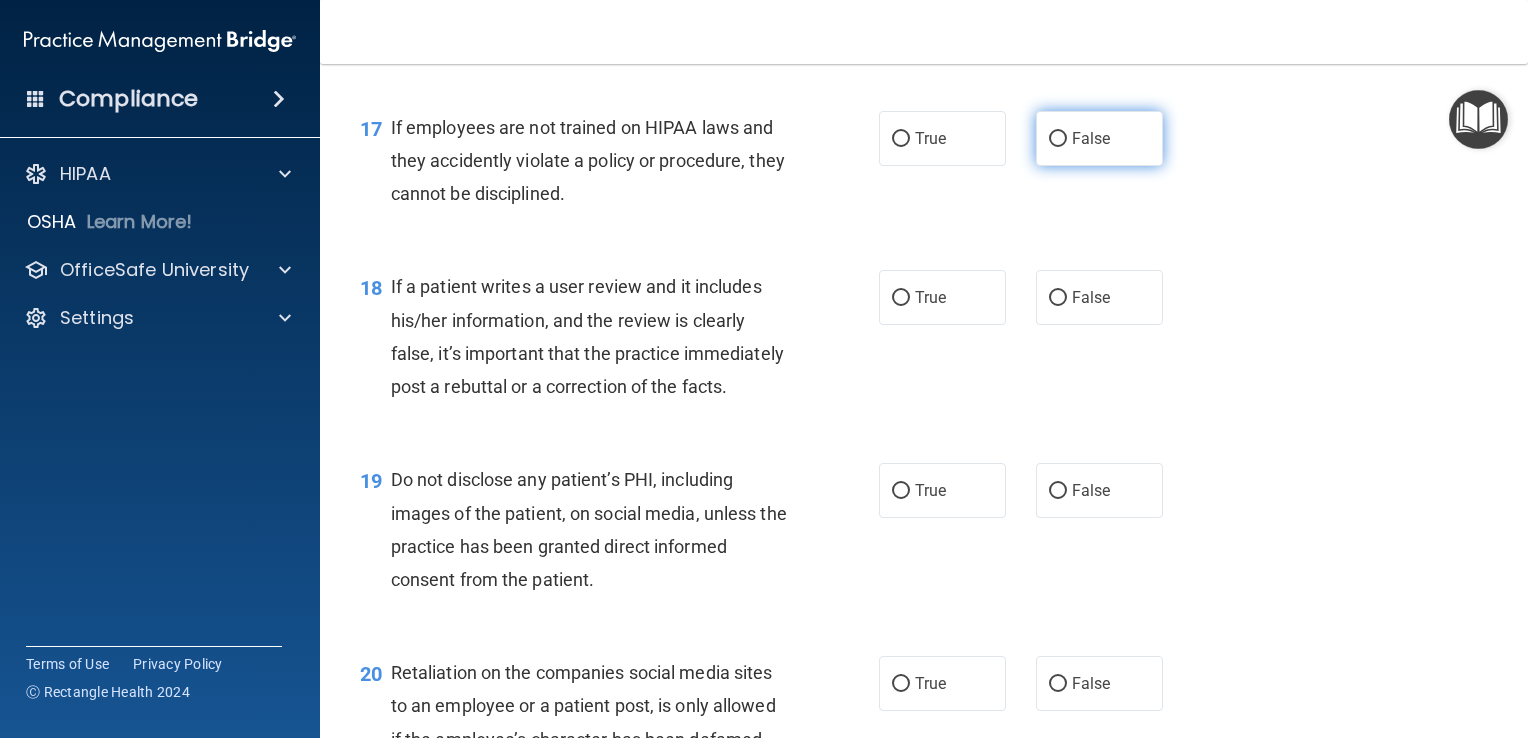 click on "False" at bounding box center [1058, 139] 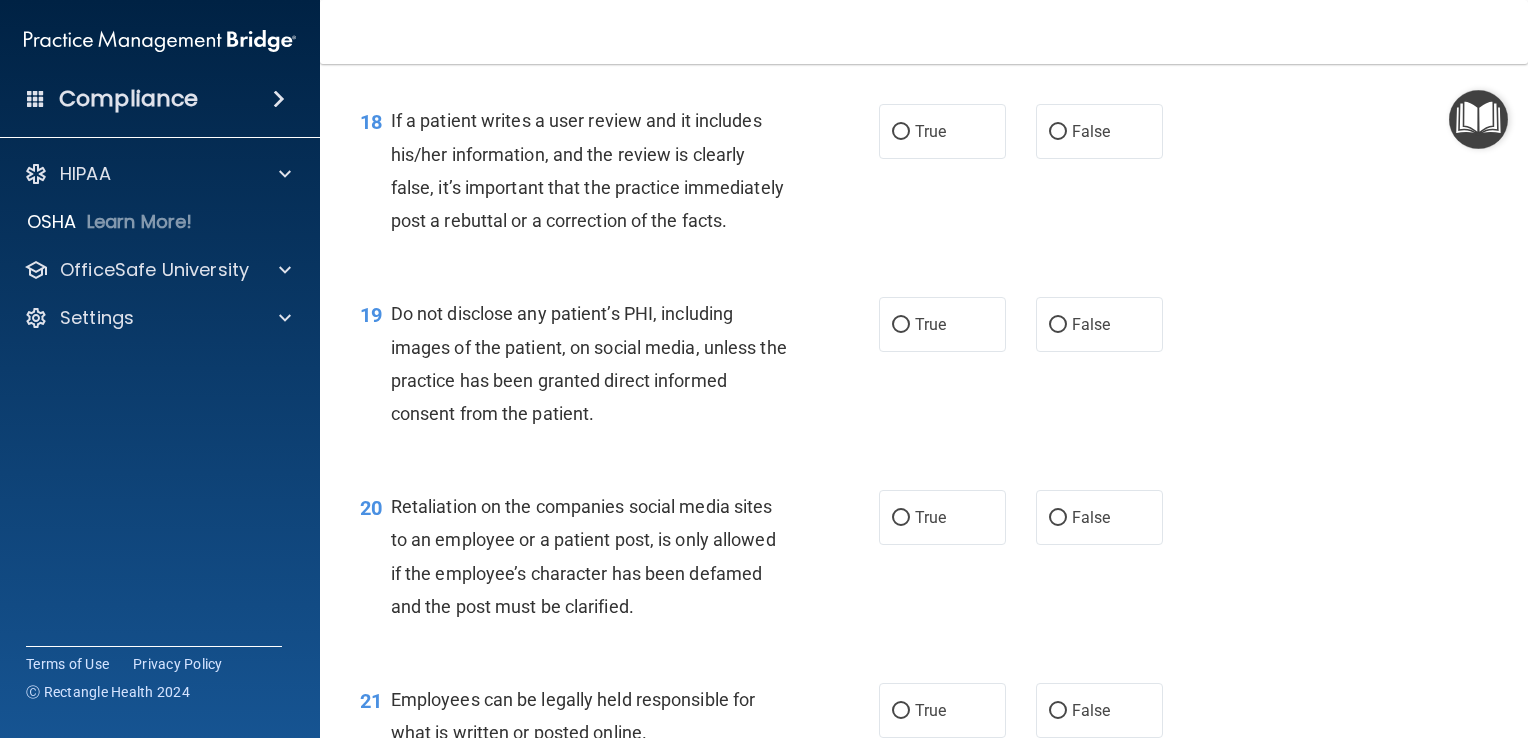 scroll, scrollTop: 3400, scrollLeft: 0, axis: vertical 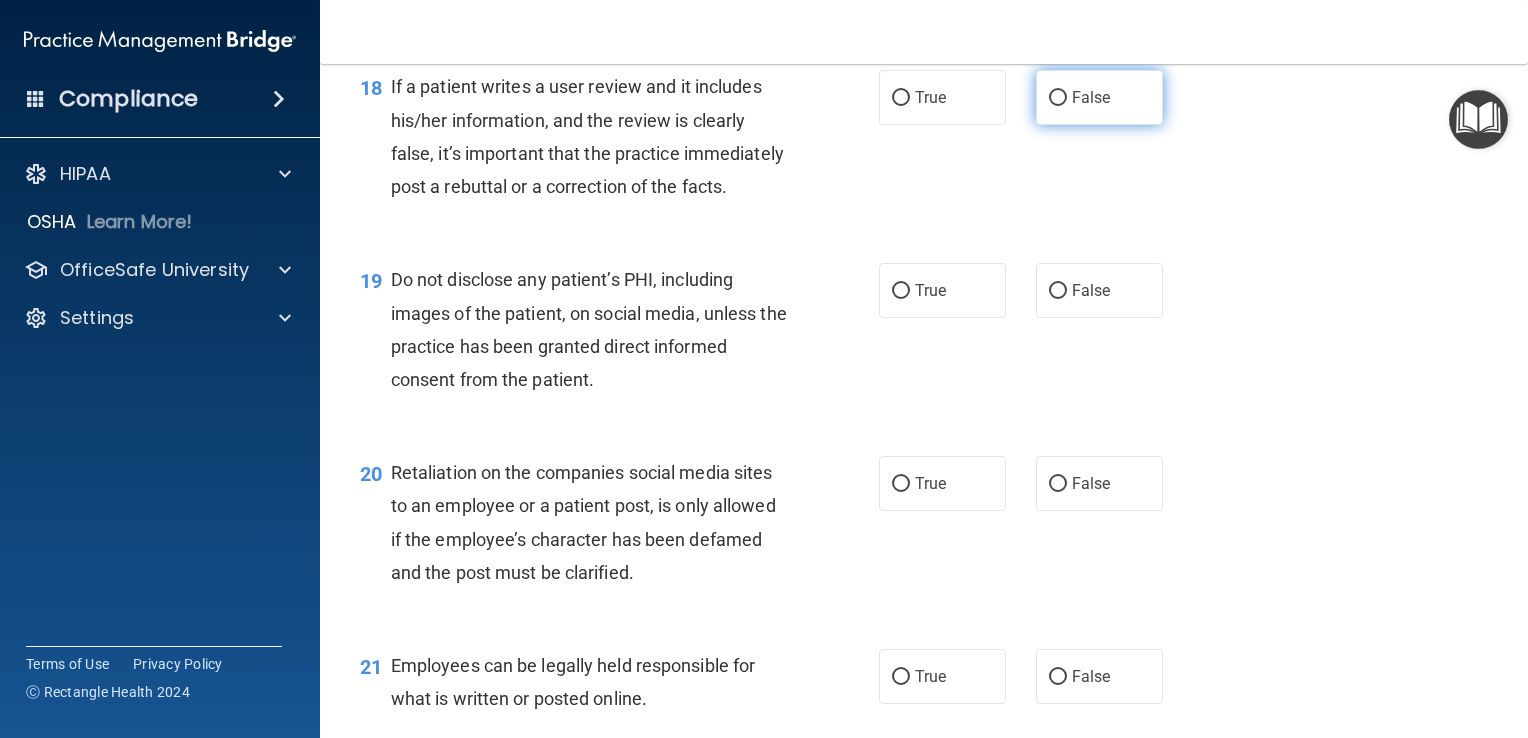 click on "False" at bounding box center [1099, 97] 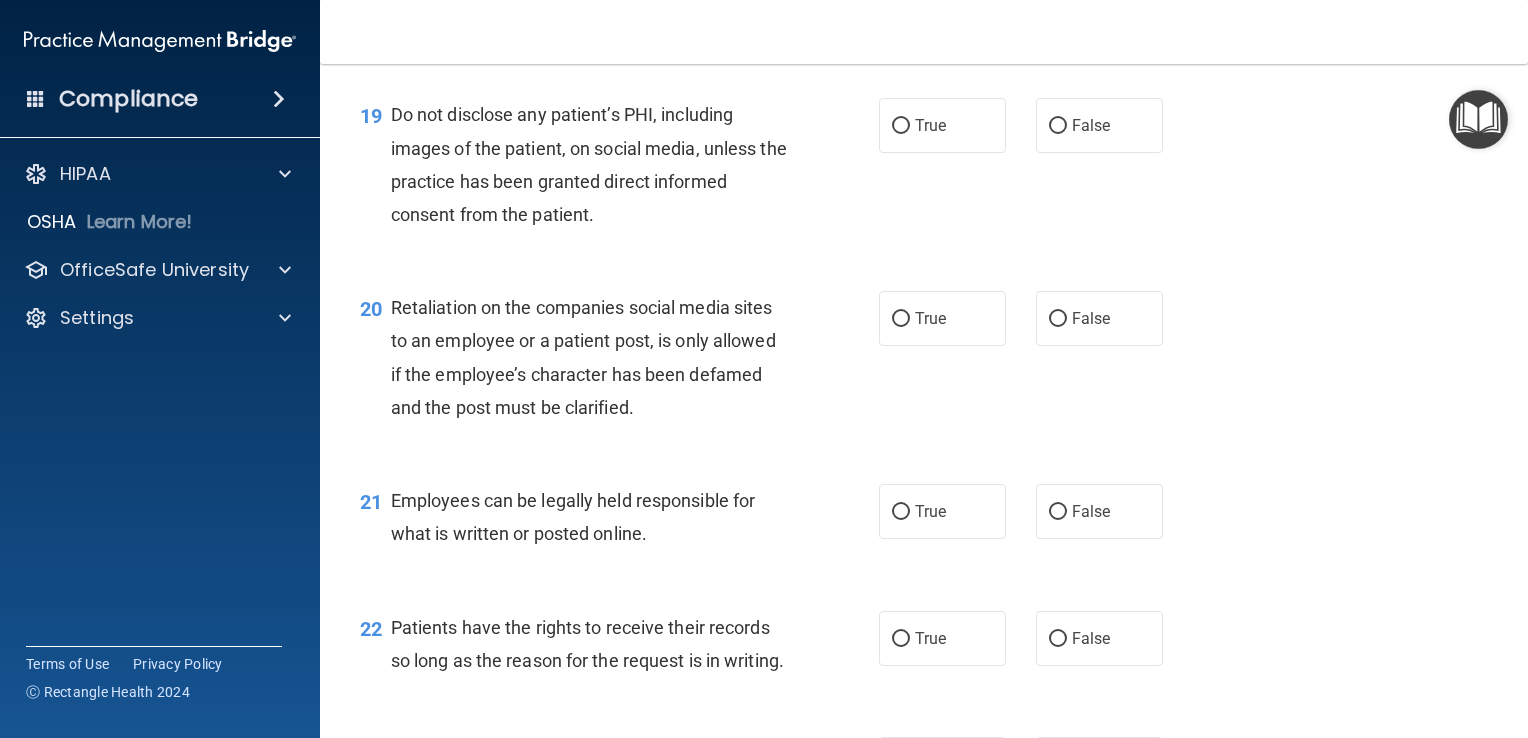 scroll, scrollTop: 3600, scrollLeft: 0, axis: vertical 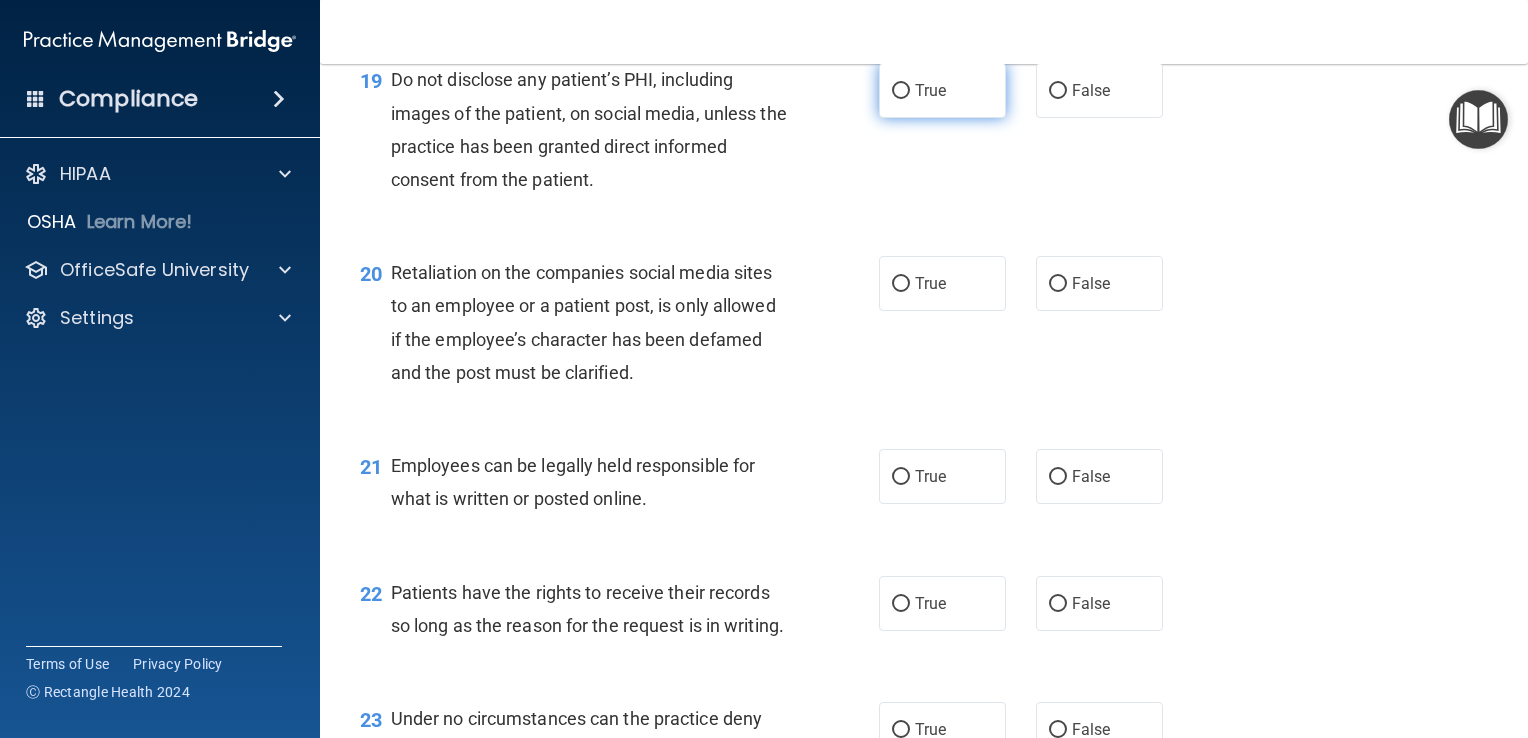 click on "True" at bounding box center (942, 90) 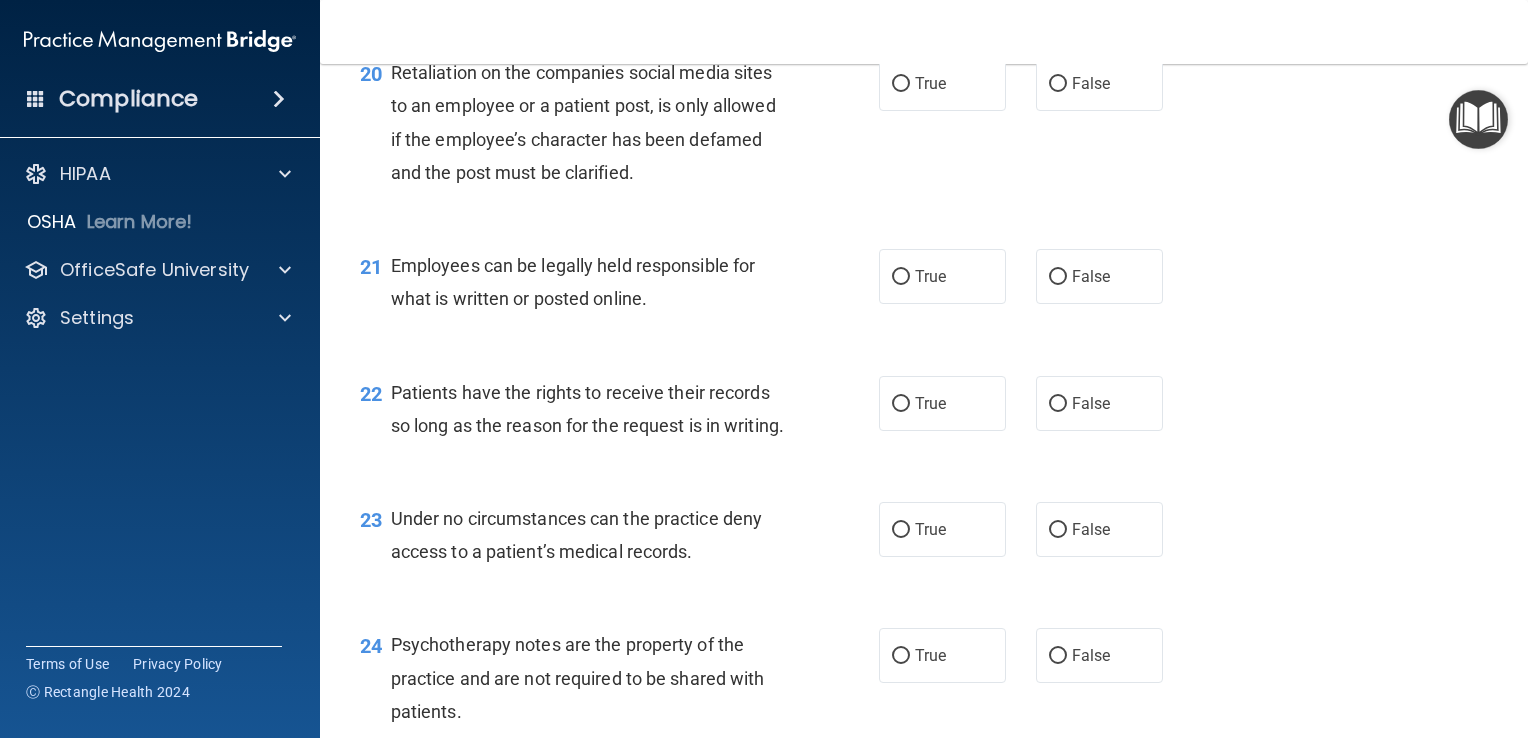 scroll, scrollTop: 3600, scrollLeft: 0, axis: vertical 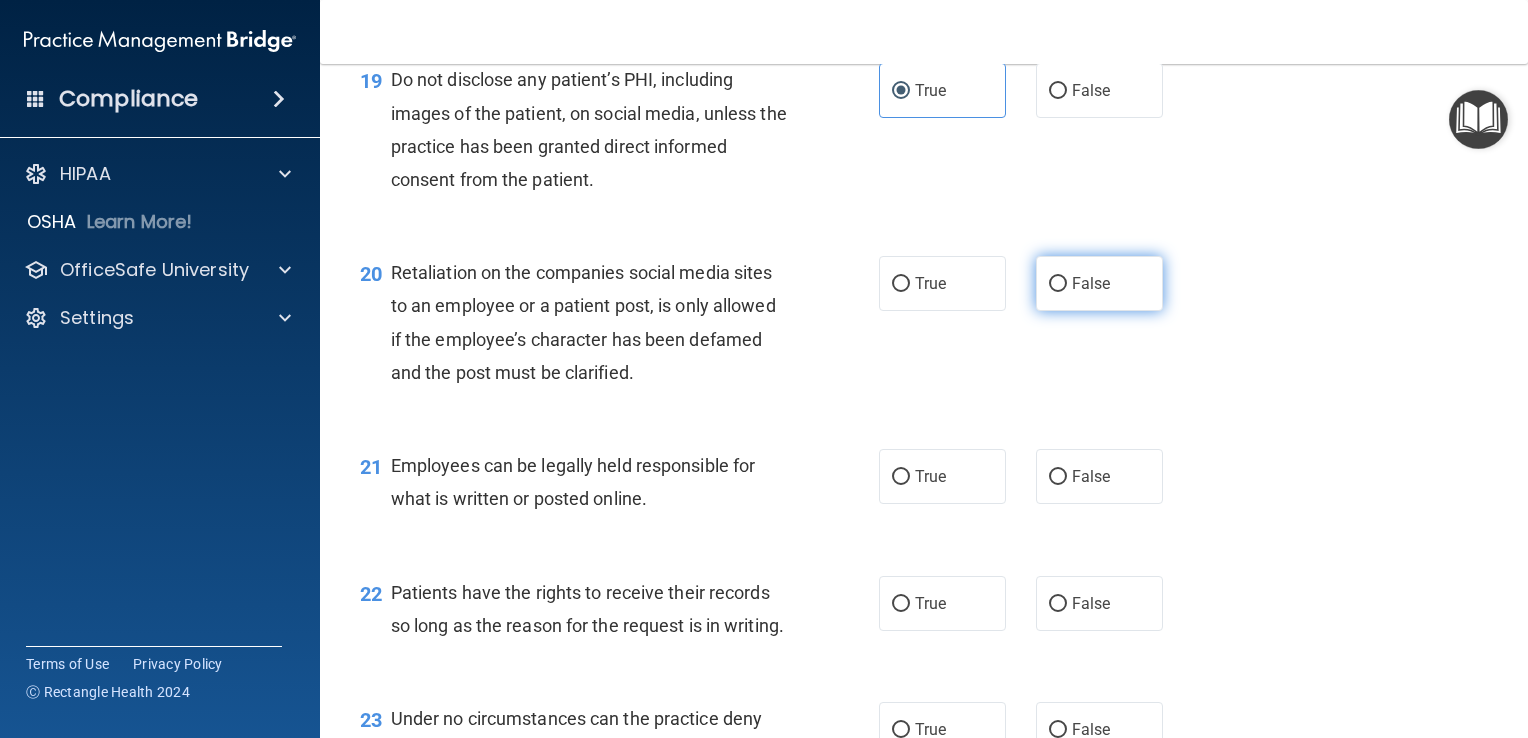 click on "False" at bounding box center [1091, 283] 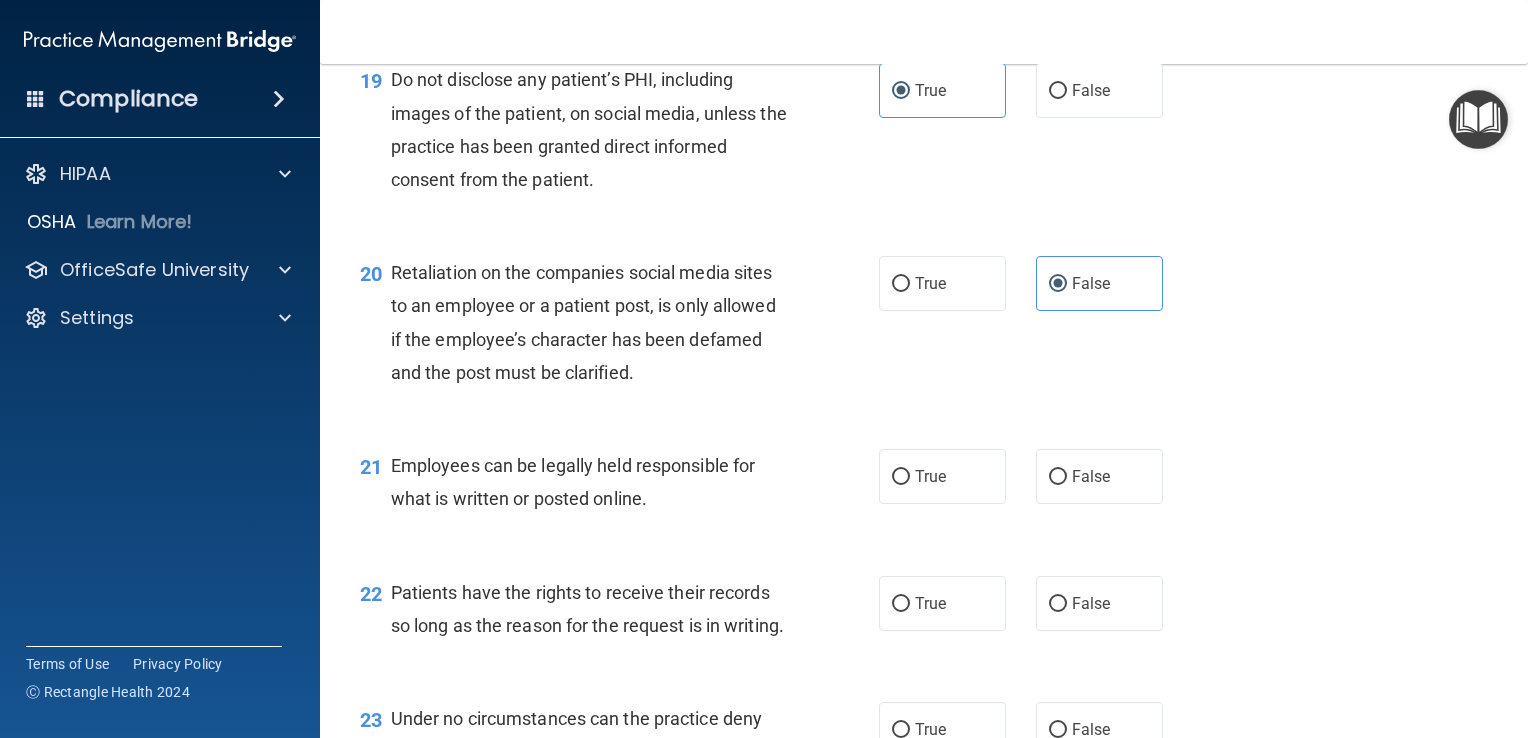 scroll, scrollTop: 4000, scrollLeft: 0, axis: vertical 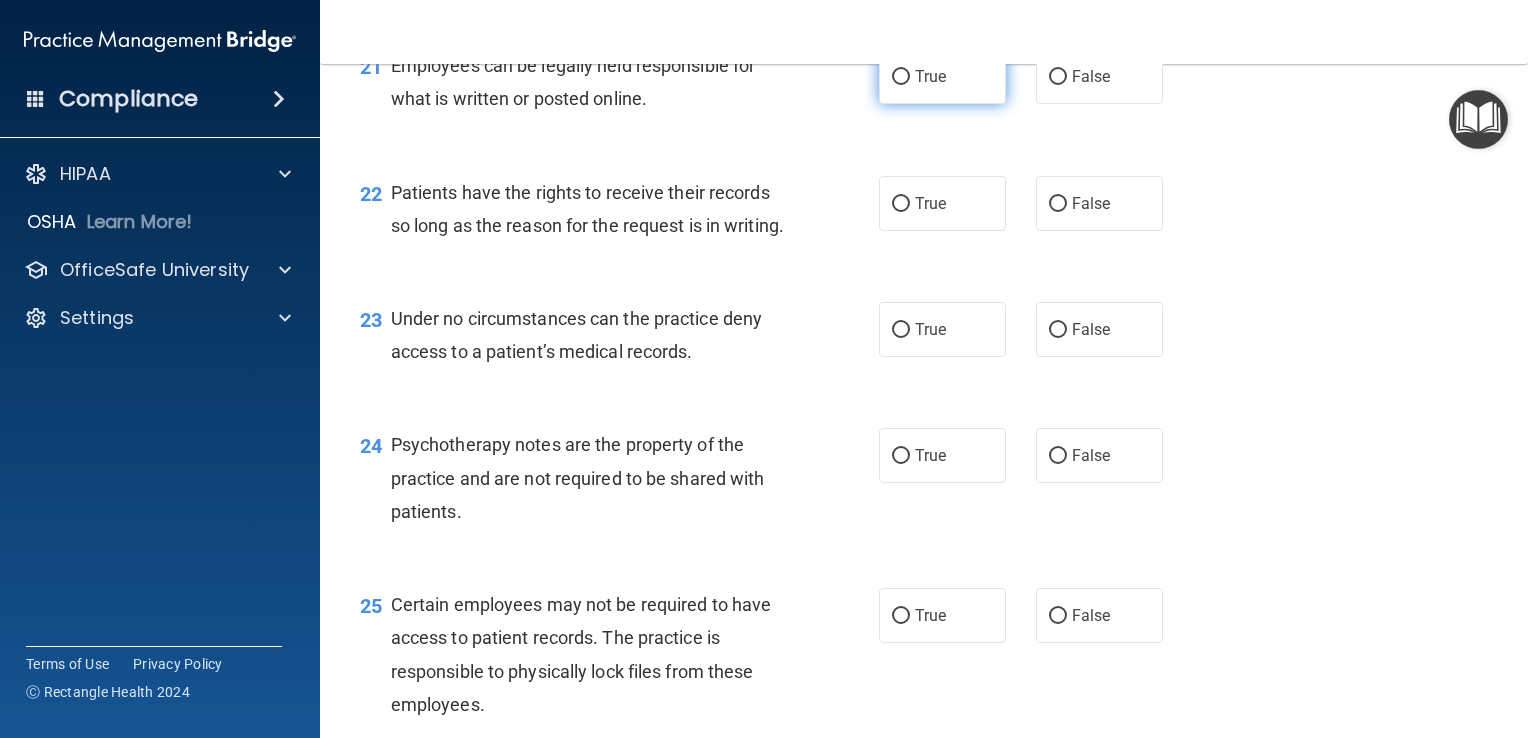click on "True" at bounding box center (901, 77) 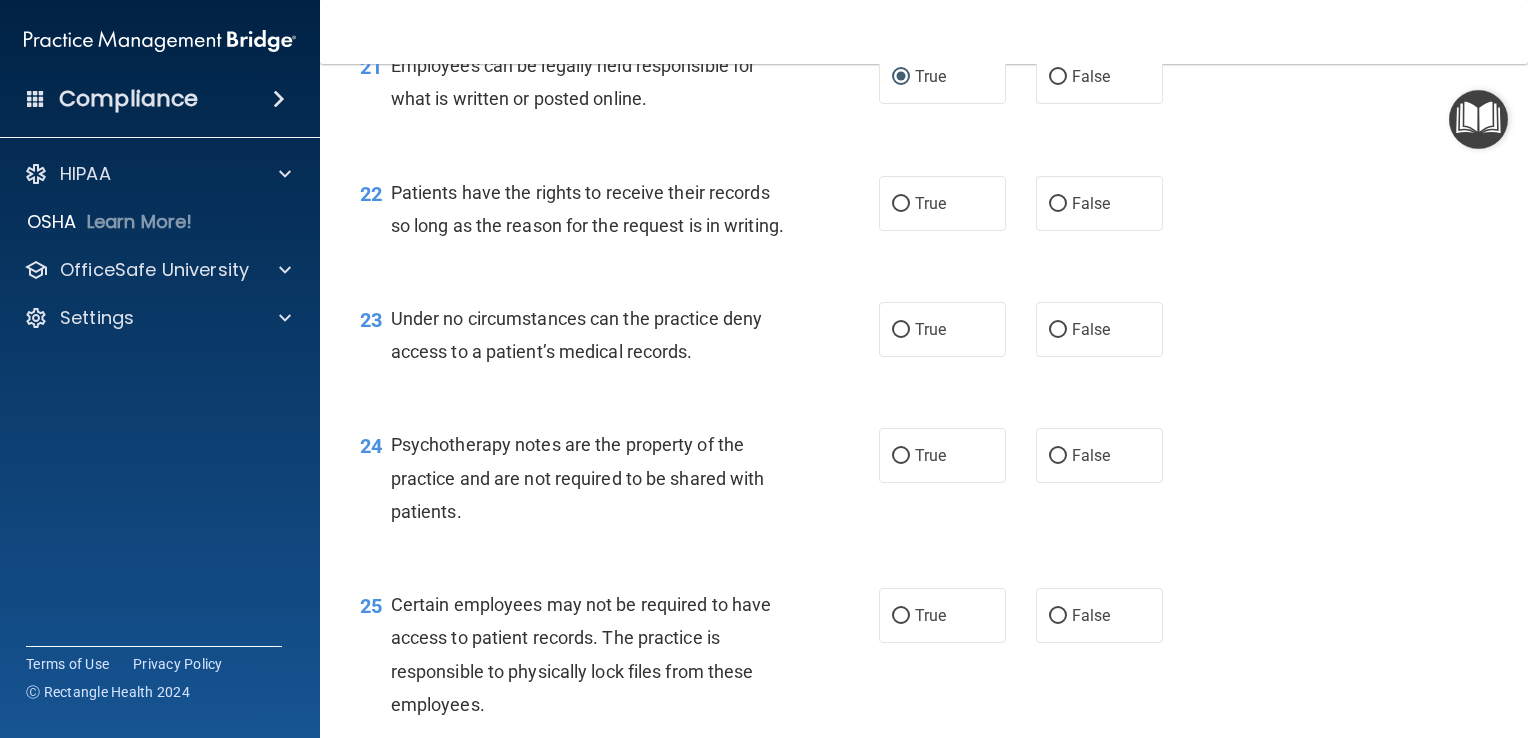 scroll, scrollTop: 4000, scrollLeft: 0, axis: vertical 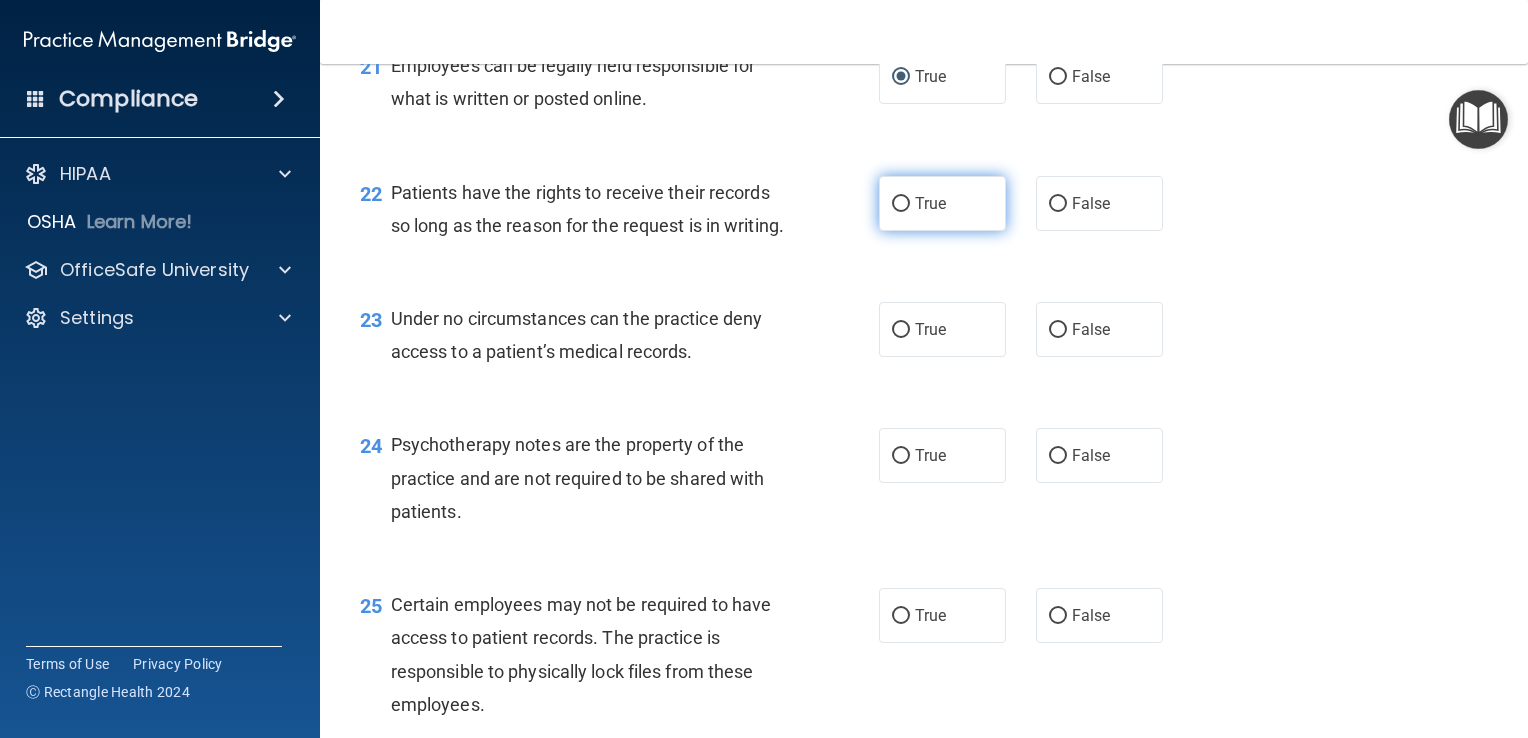 click on "True" at bounding box center [901, 204] 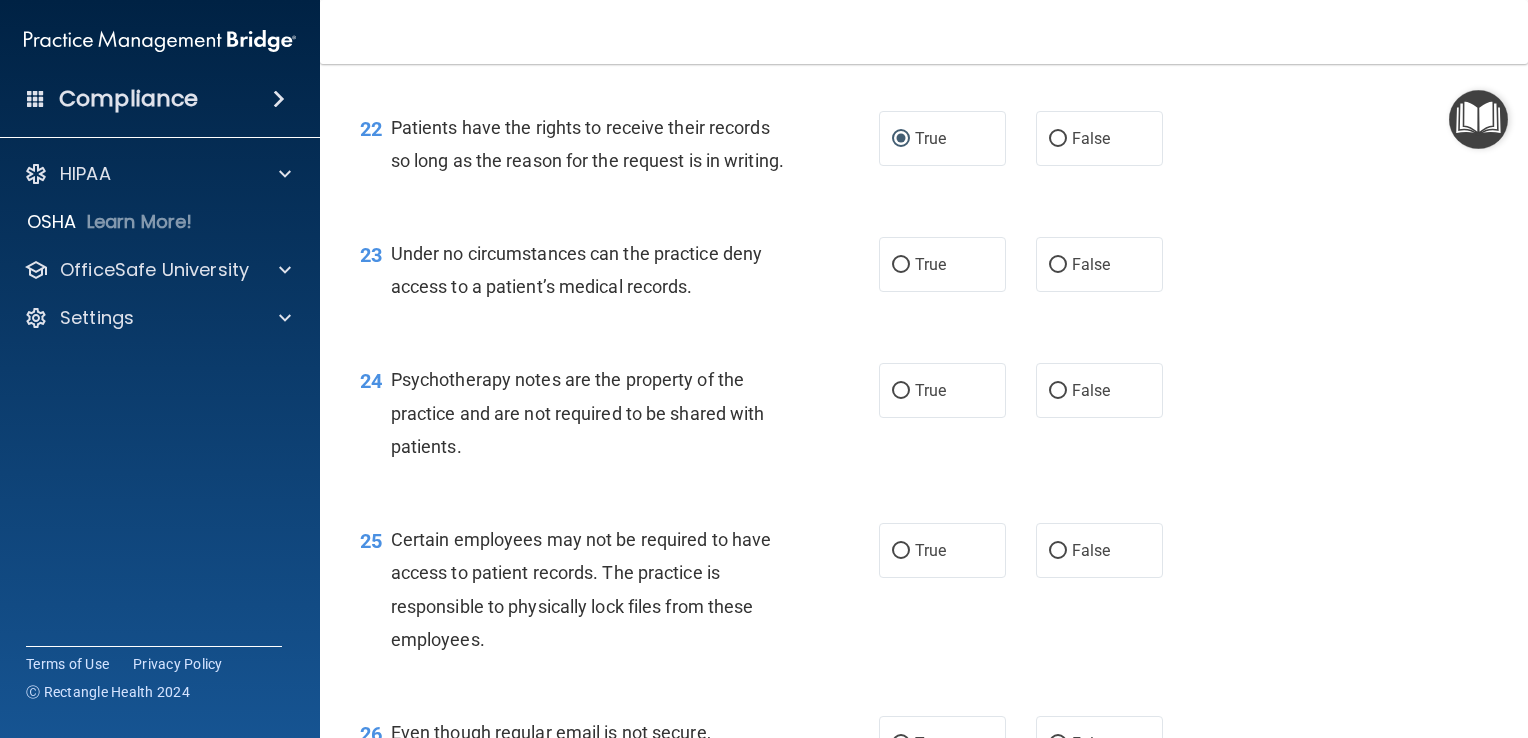 scroll, scrollTop: 4100, scrollLeft: 0, axis: vertical 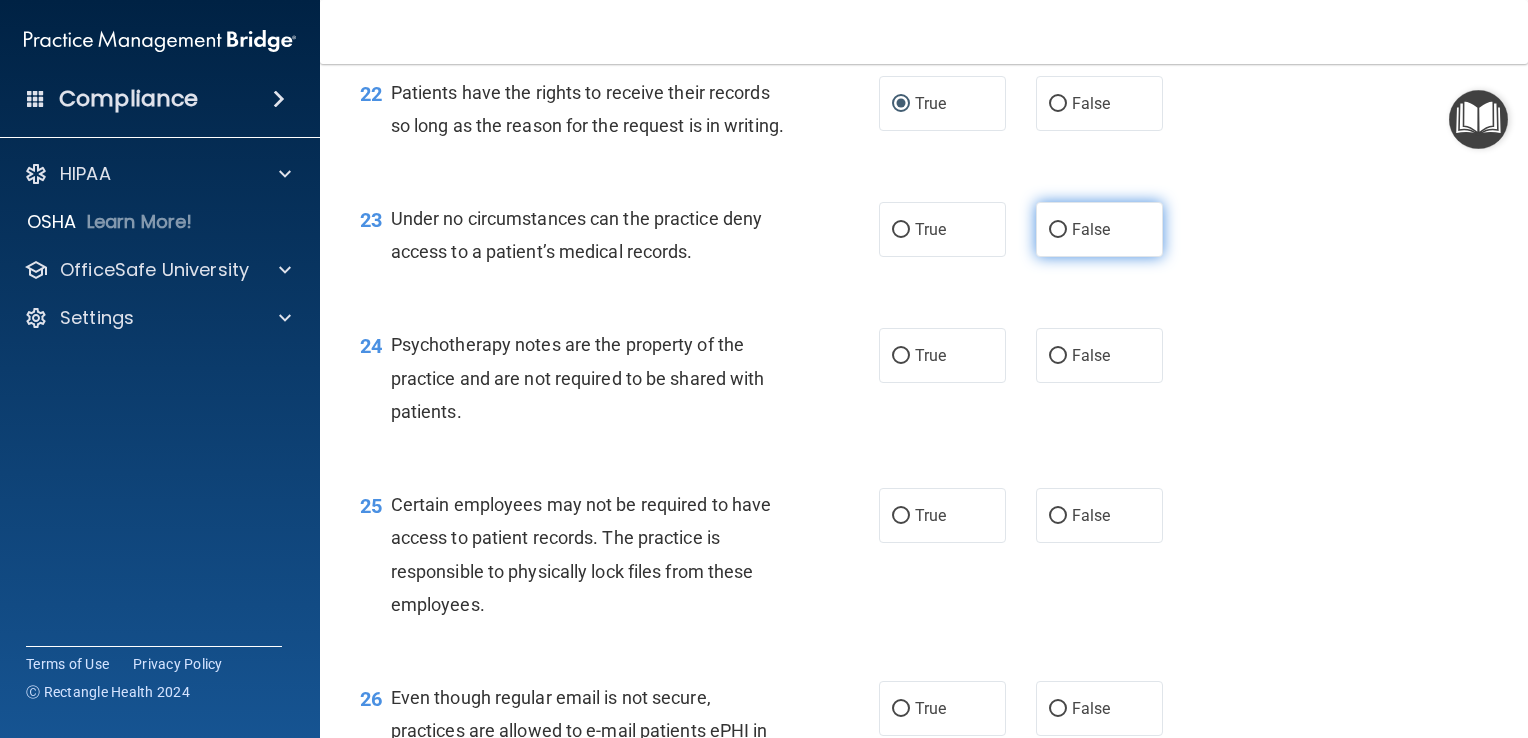 click on "False" at bounding box center [1099, 229] 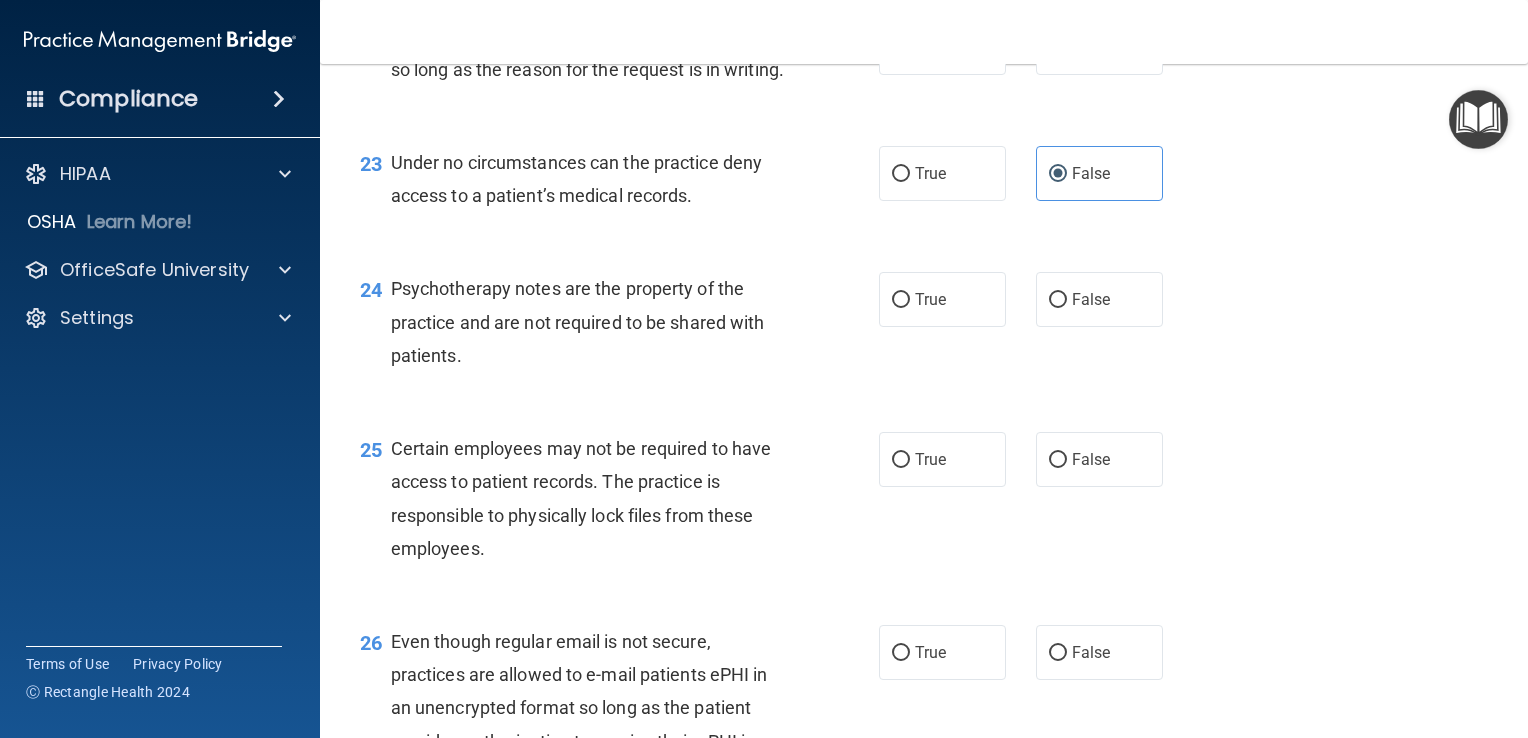 scroll, scrollTop: 4200, scrollLeft: 0, axis: vertical 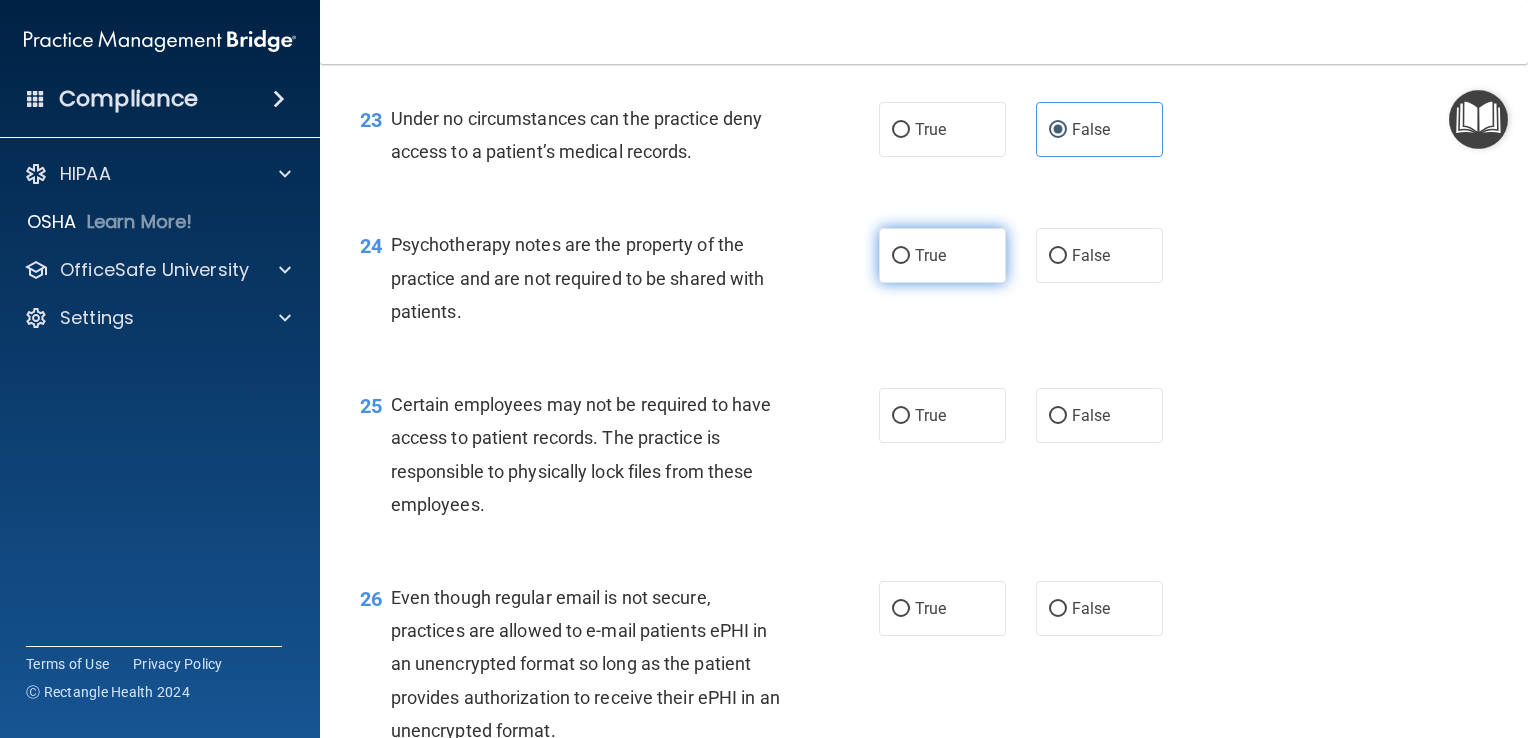 click on "True" at bounding box center (930, 255) 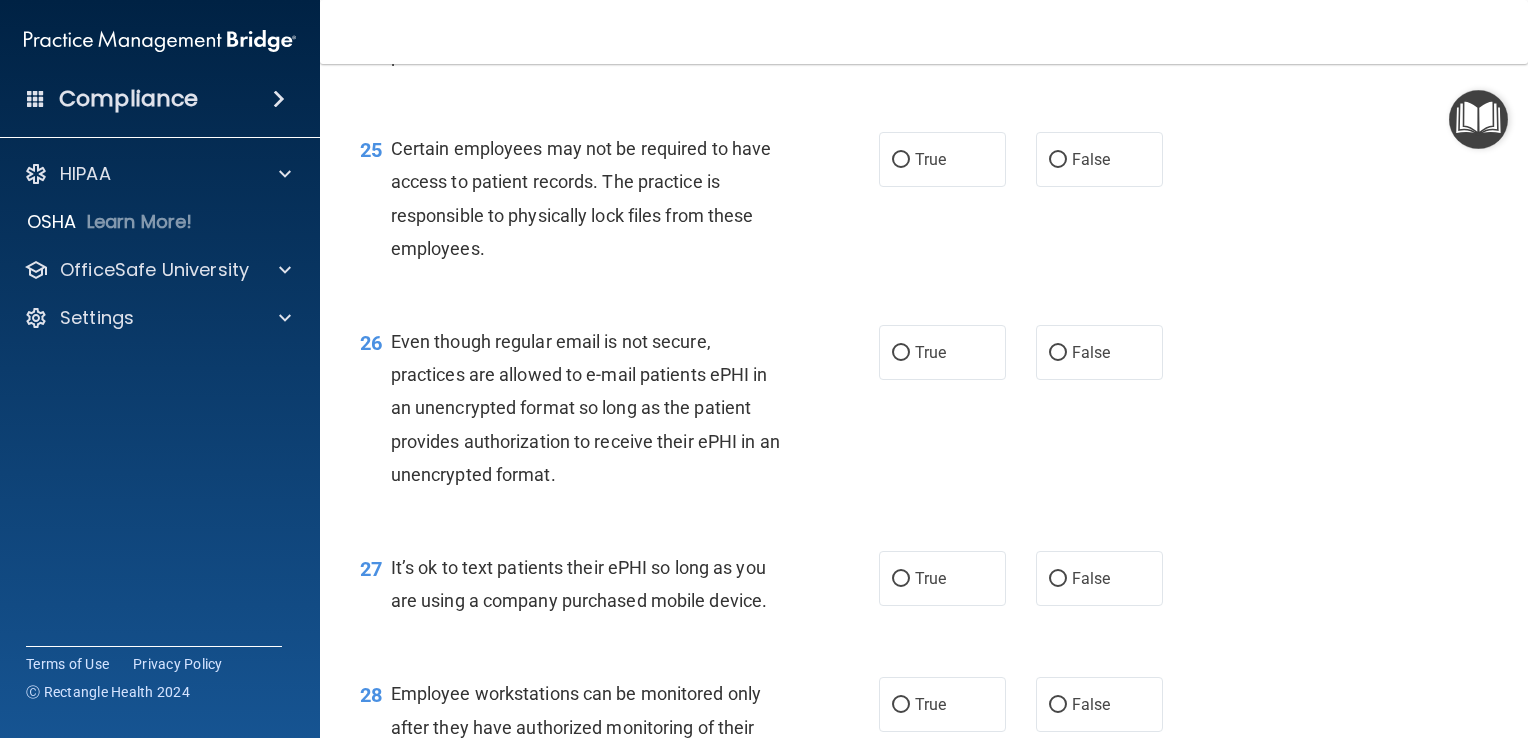 scroll, scrollTop: 4500, scrollLeft: 0, axis: vertical 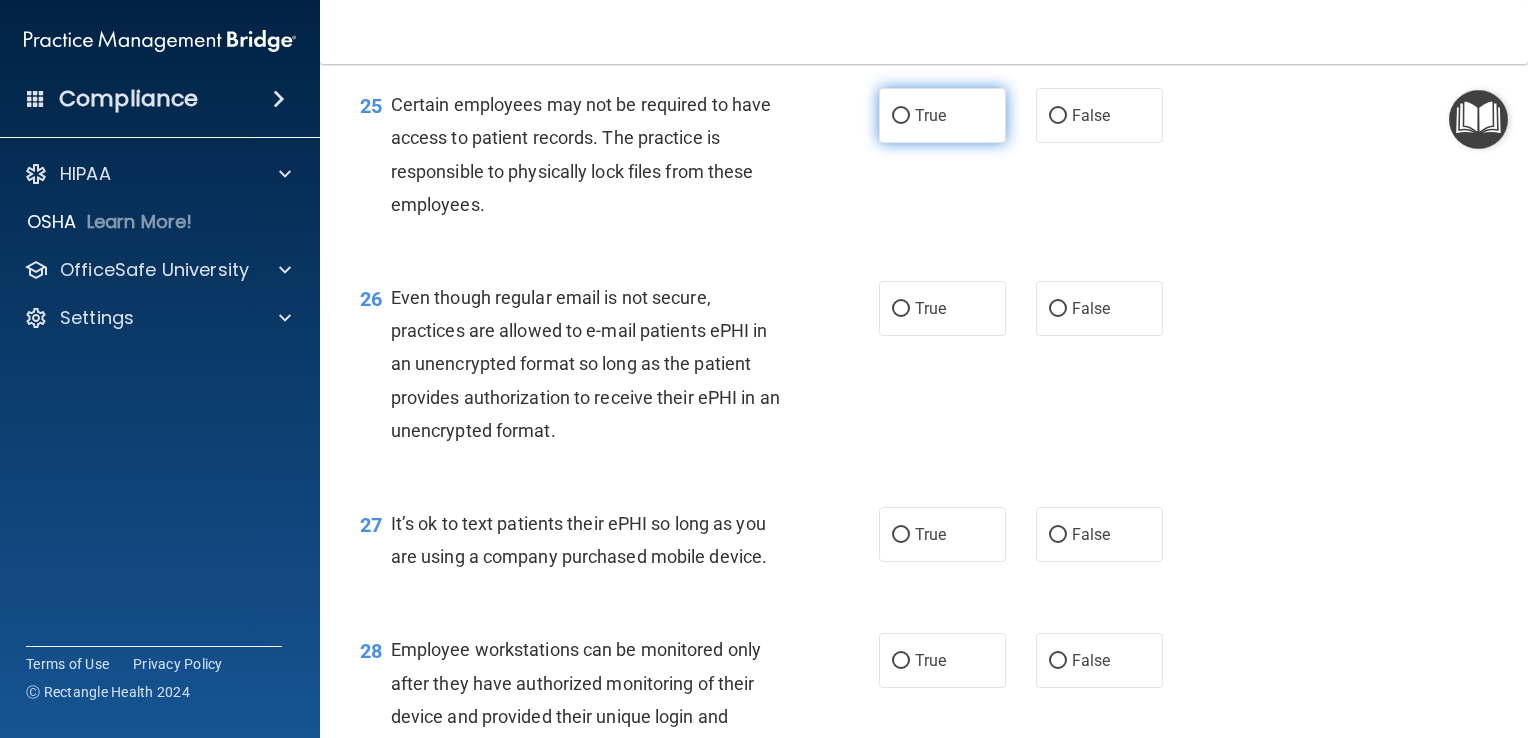click on "True" at bounding box center (942, 115) 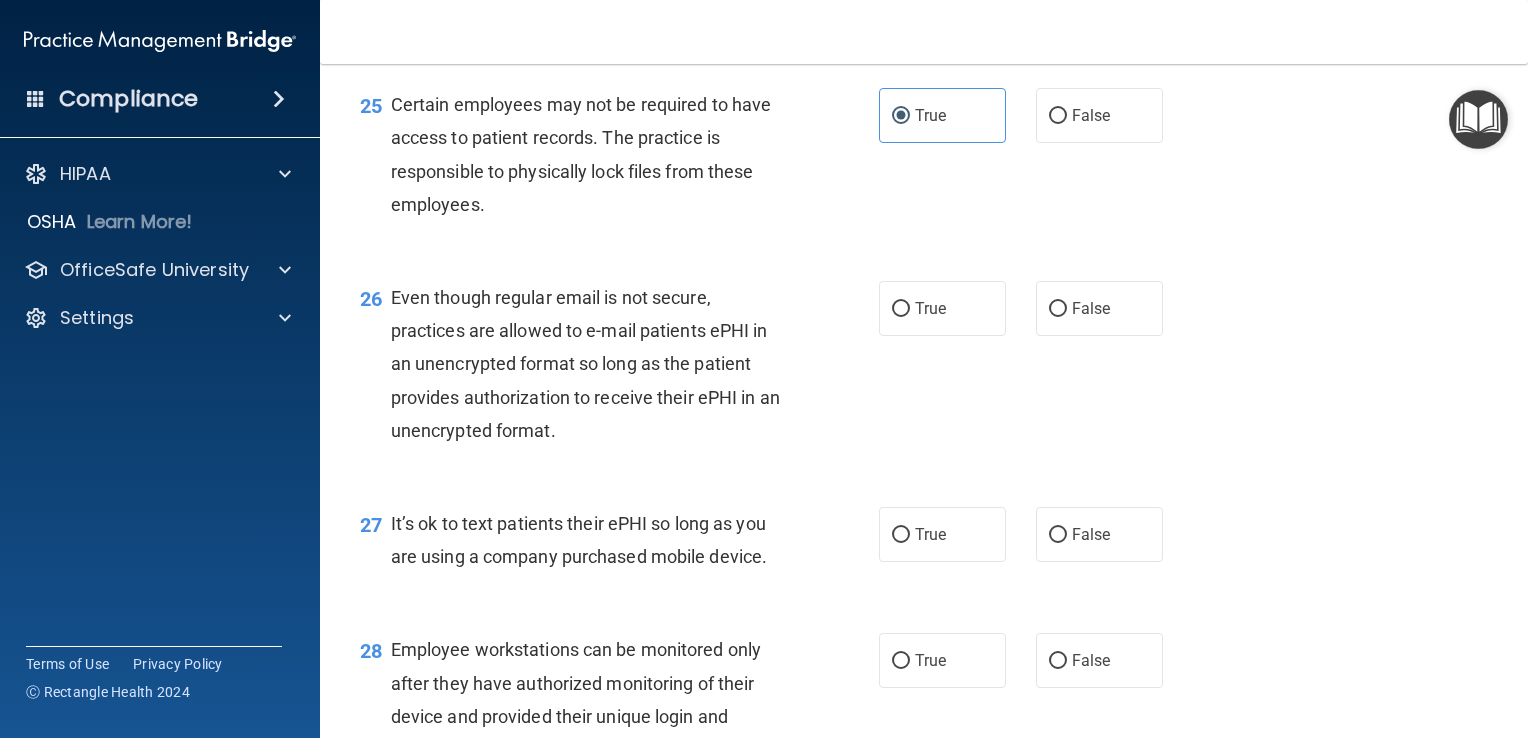scroll, scrollTop: 4700, scrollLeft: 0, axis: vertical 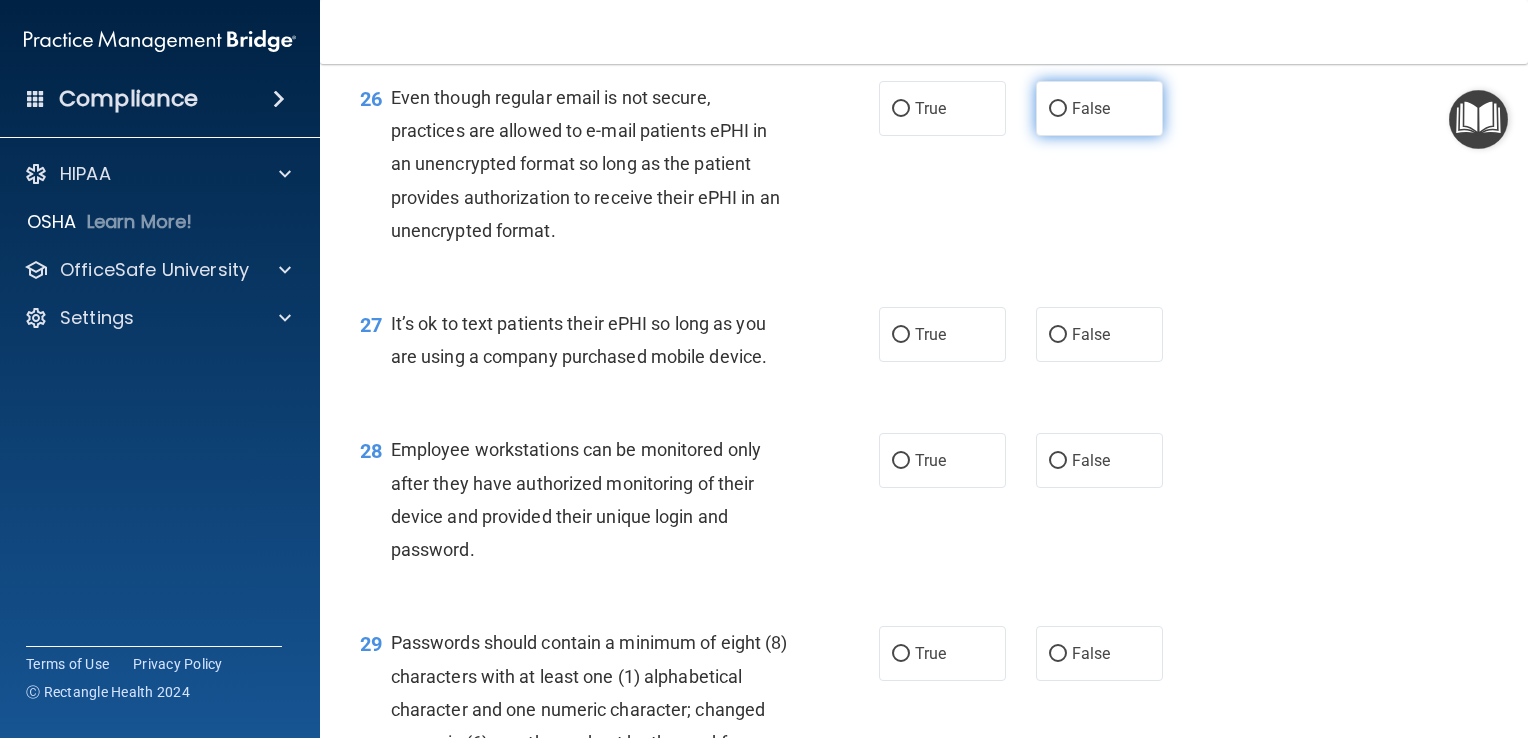 click on "False" at bounding box center (1058, 109) 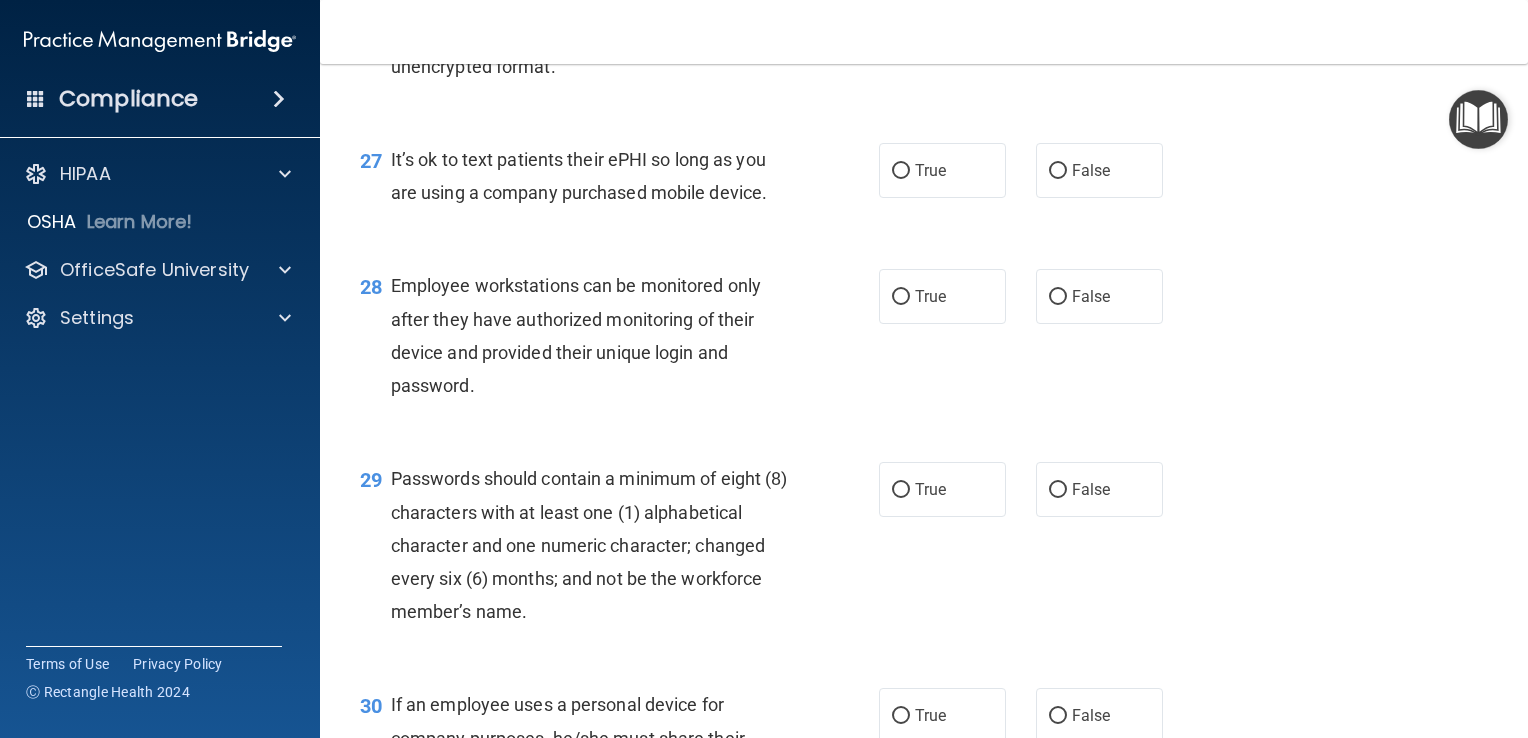 scroll, scrollTop: 4900, scrollLeft: 0, axis: vertical 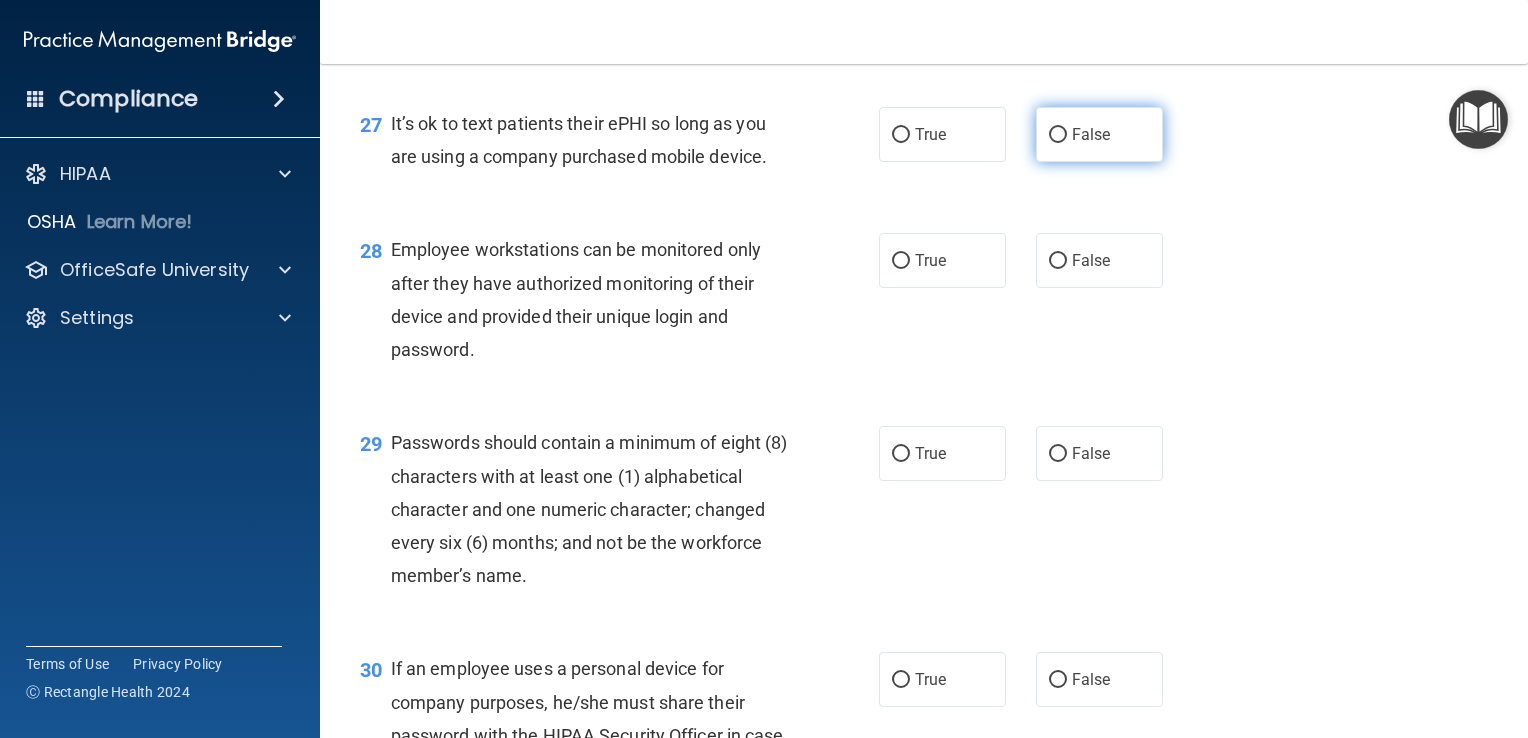 click on "False" at bounding box center [1099, 134] 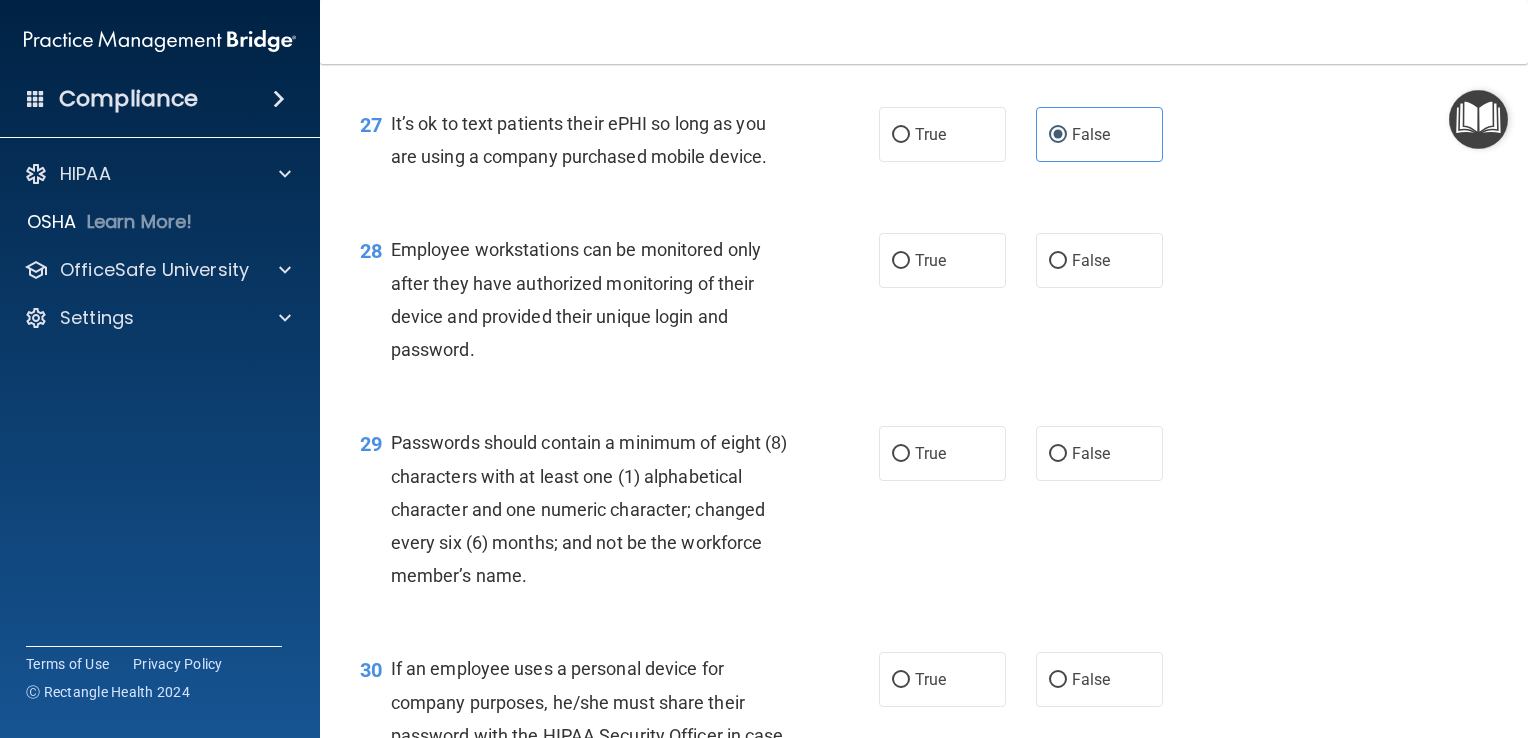 scroll, scrollTop: 5000, scrollLeft: 0, axis: vertical 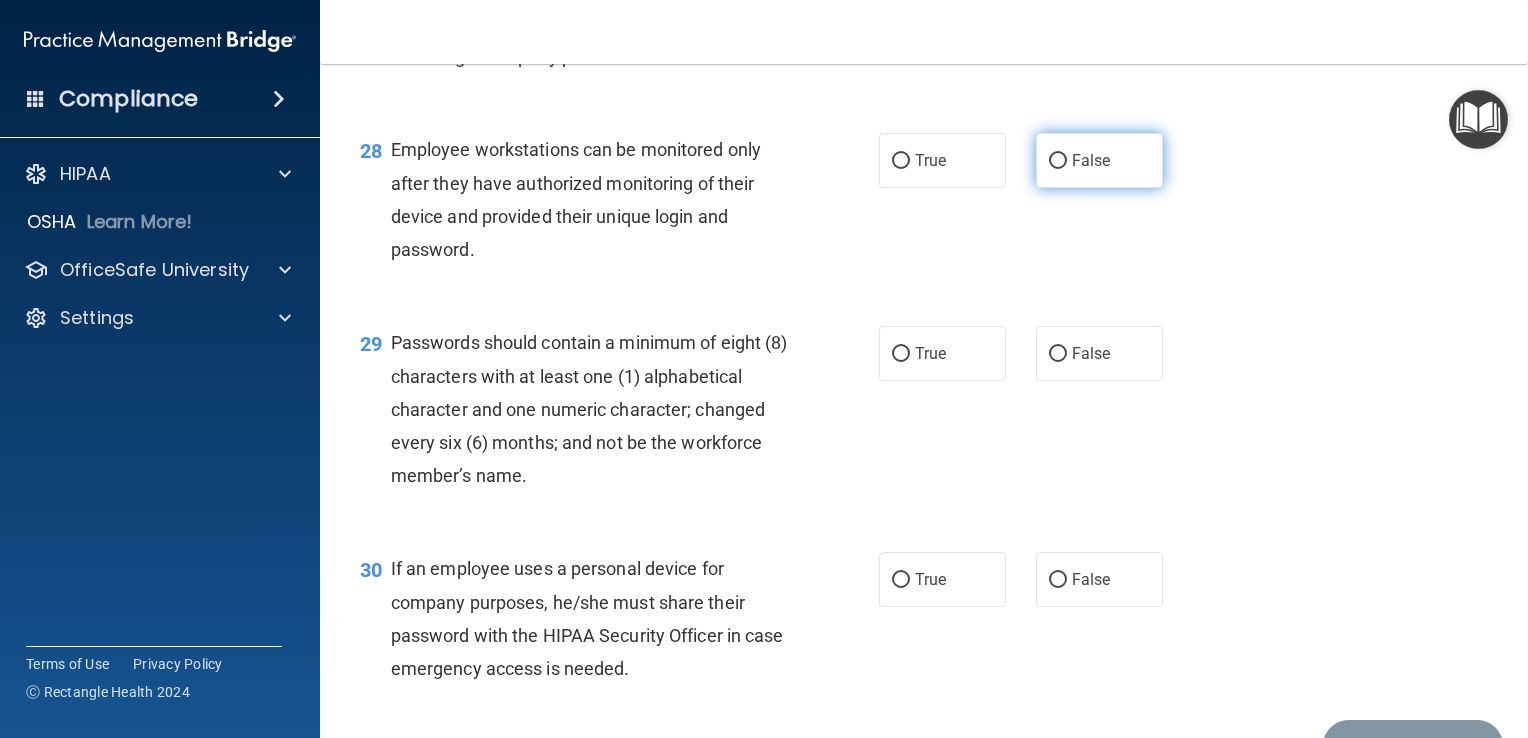 click on "False" at bounding box center (1099, 160) 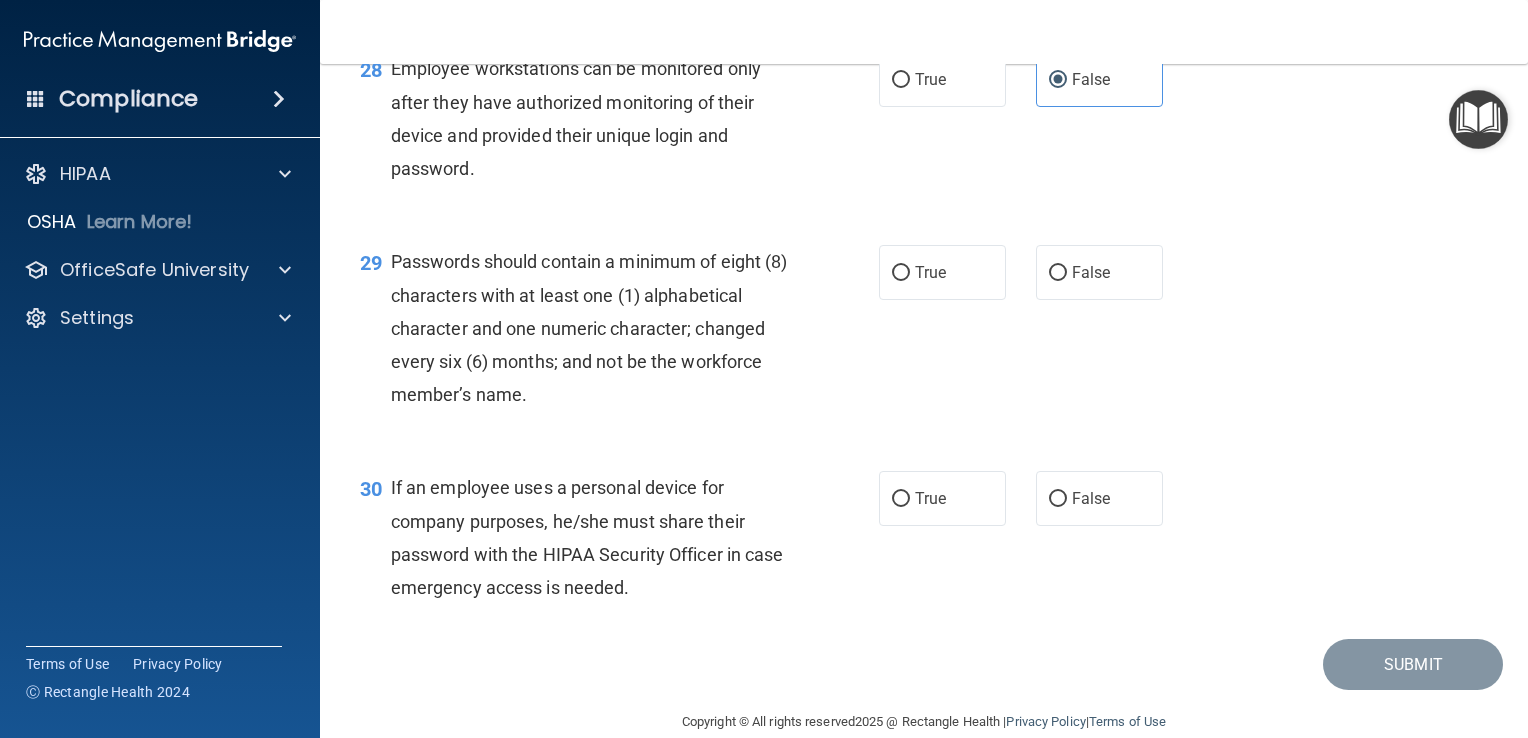 scroll, scrollTop: 5200, scrollLeft: 0, axis: vertical 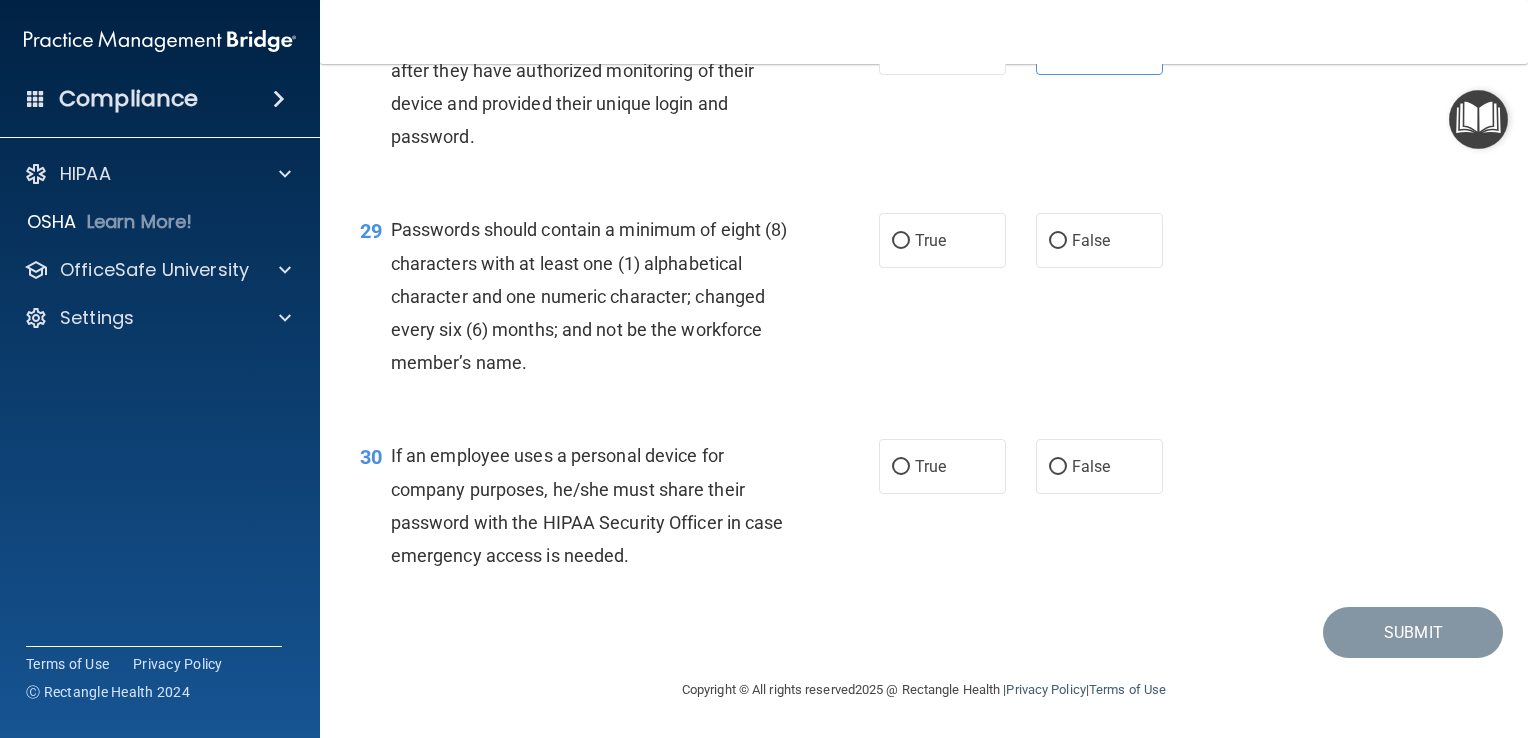 click on "29       Passwords should contain a minimum of eight (8) characters with at least one (1) alphabetical character and one numeric character; changed every six (6) months; and not be the workforce member’s name." at bounding box center (619, 301) 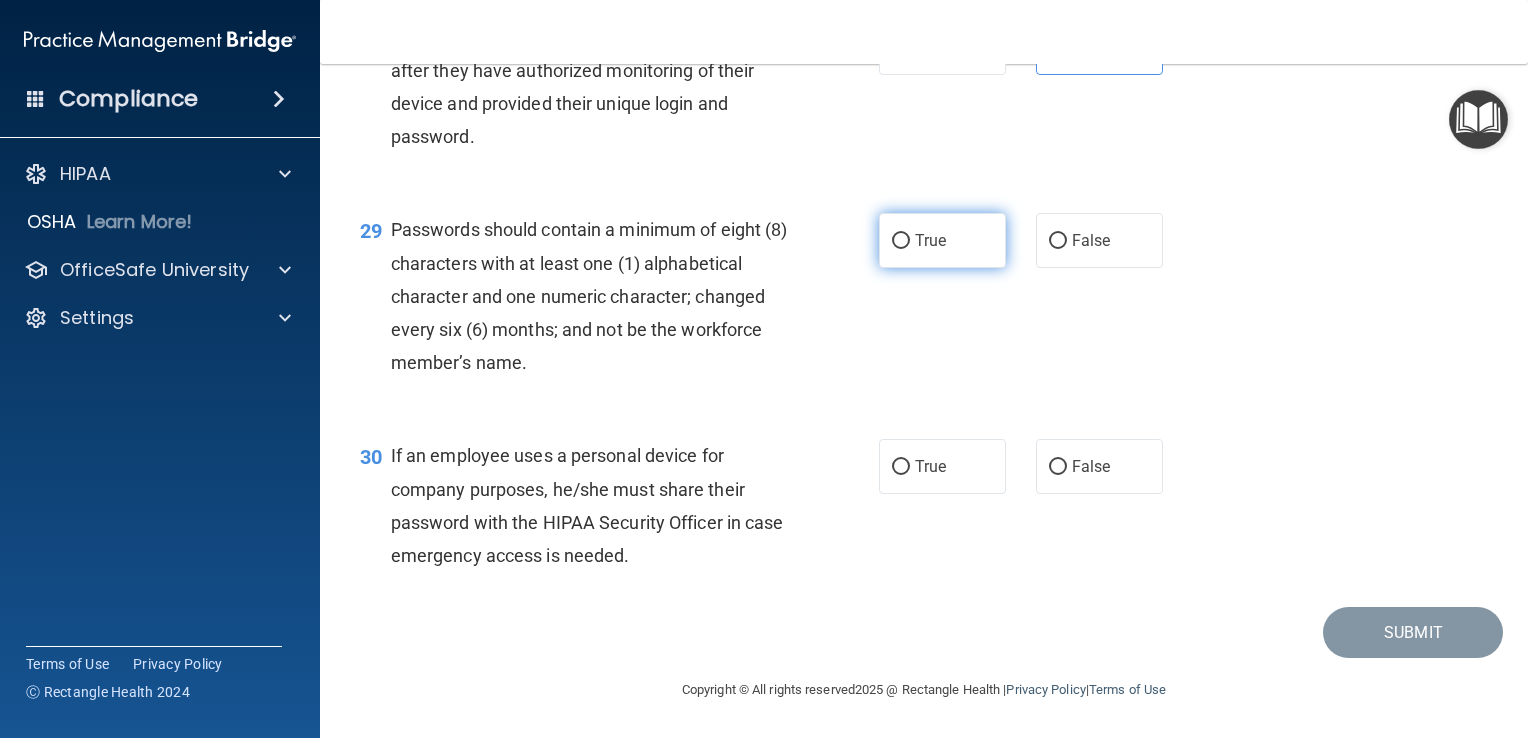 click on "True" at bounding box center (930, 240) 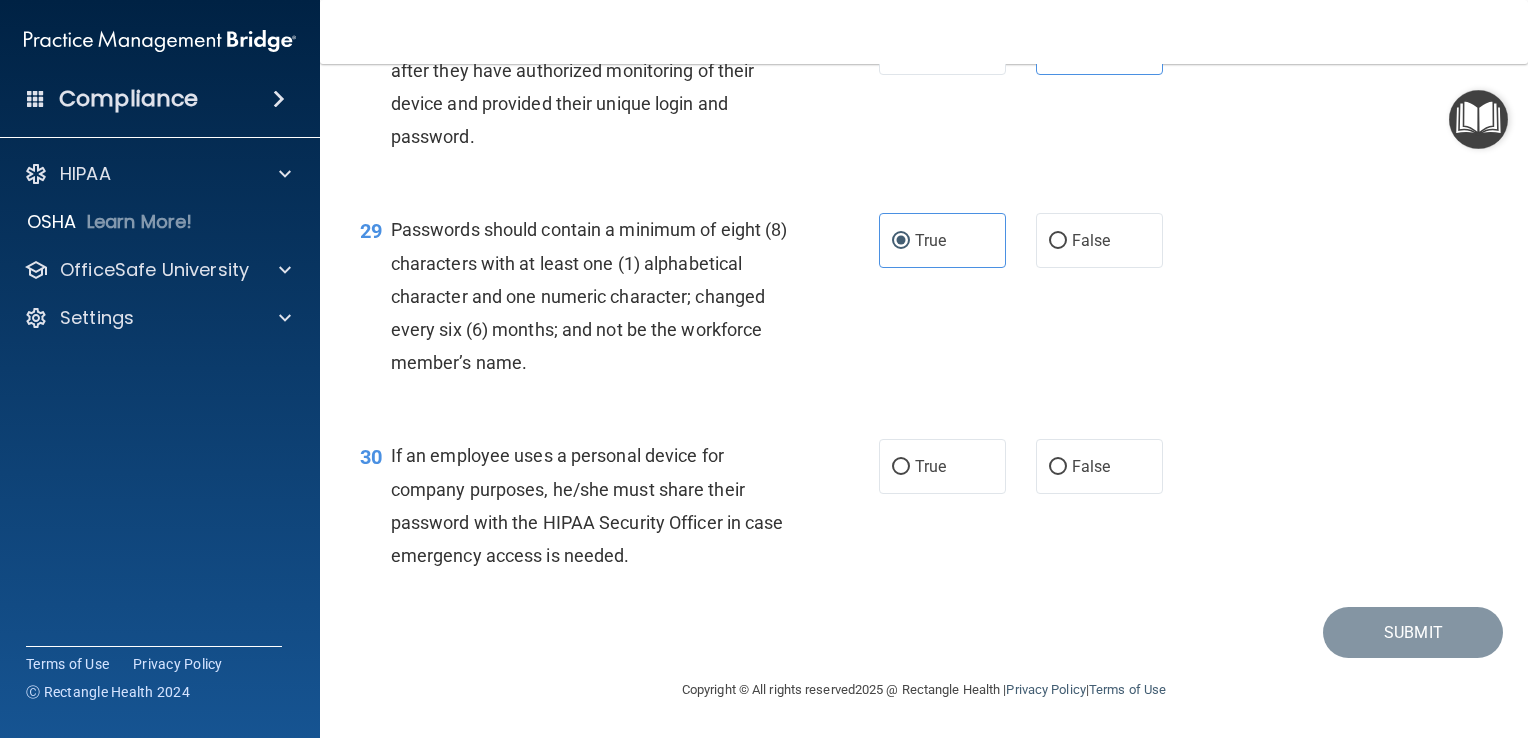 scroll, scrollTop: 5212, scrollLeft: 0, axis: vertical 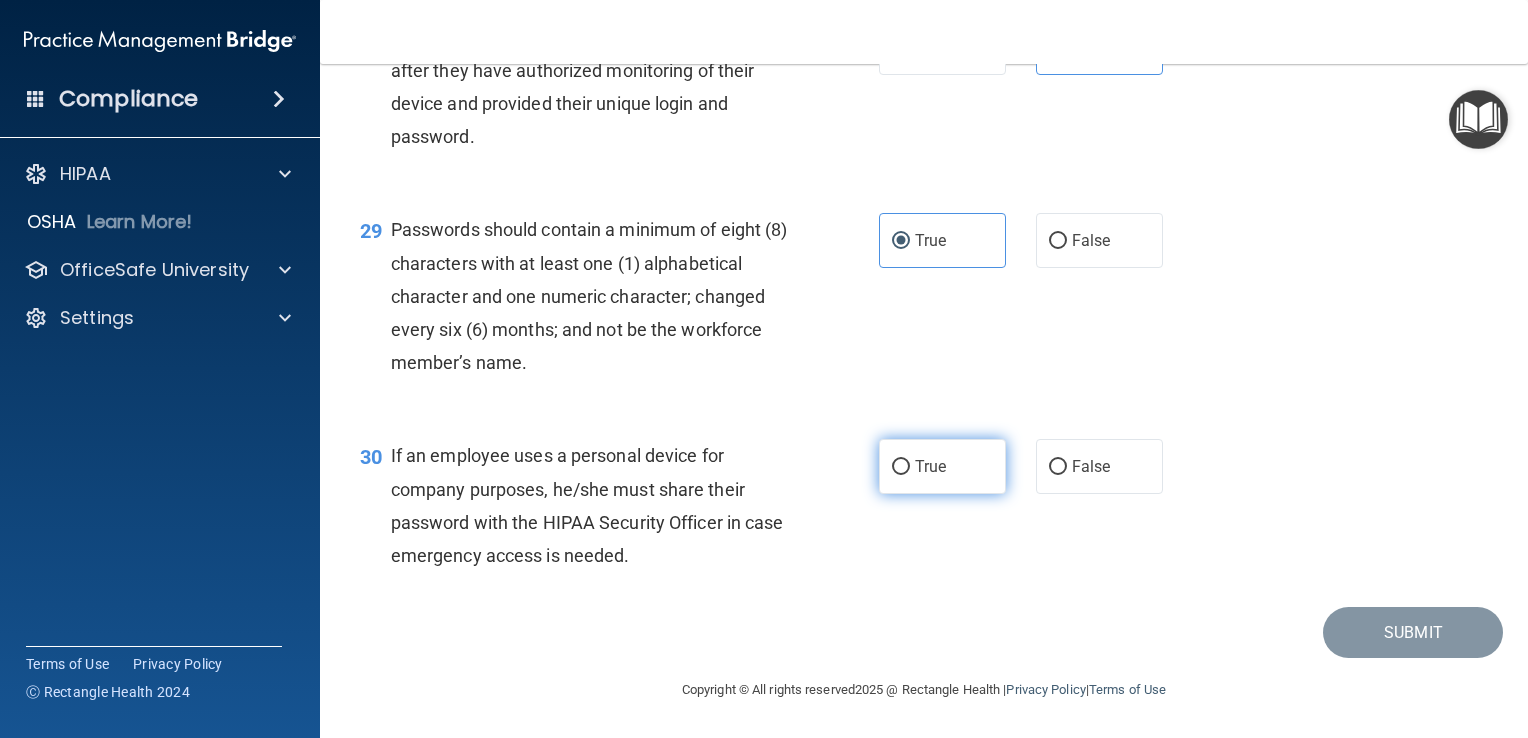 click on "True" at bounding box center [942, 466] 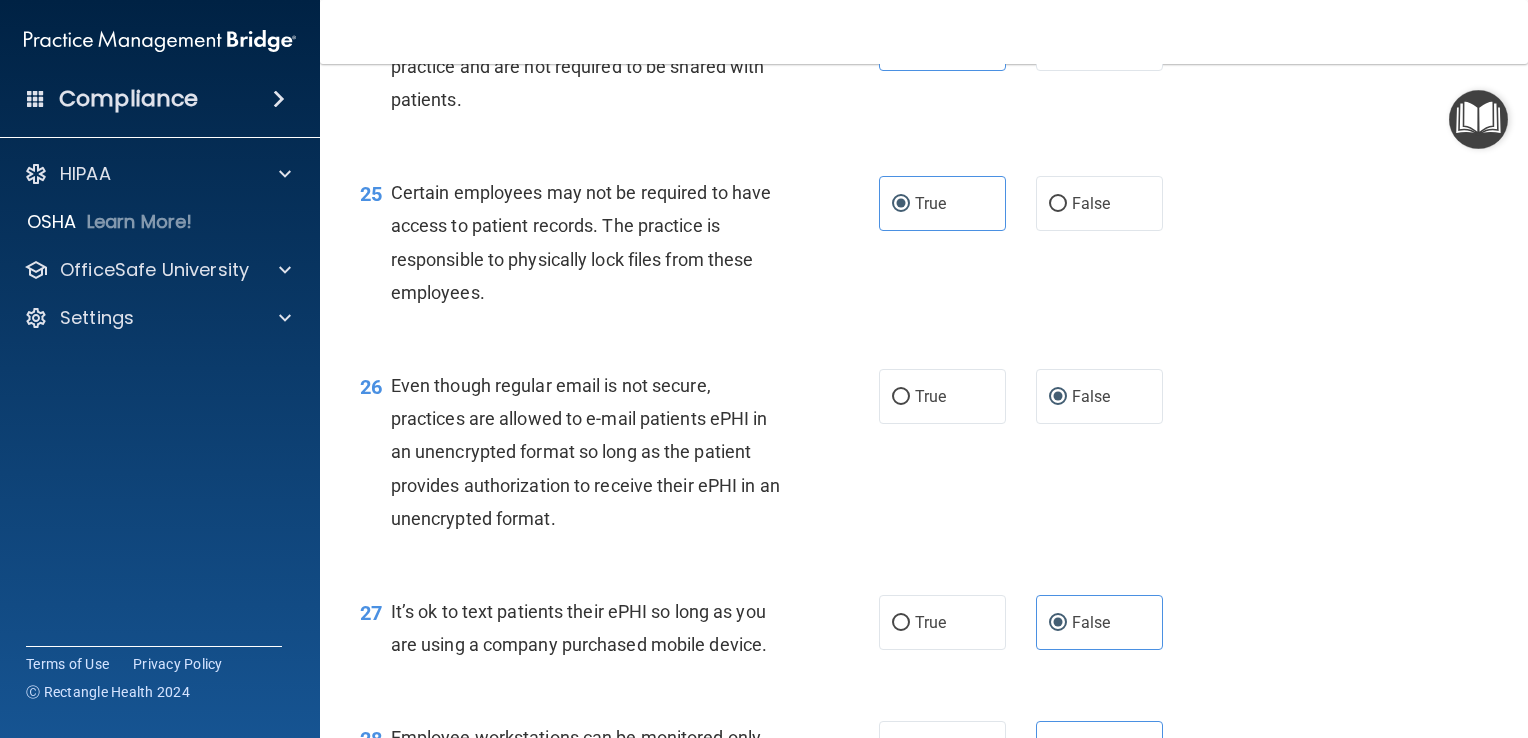 scroll, scrollTop: 5212, scrollLeft: 0, axis: vertical 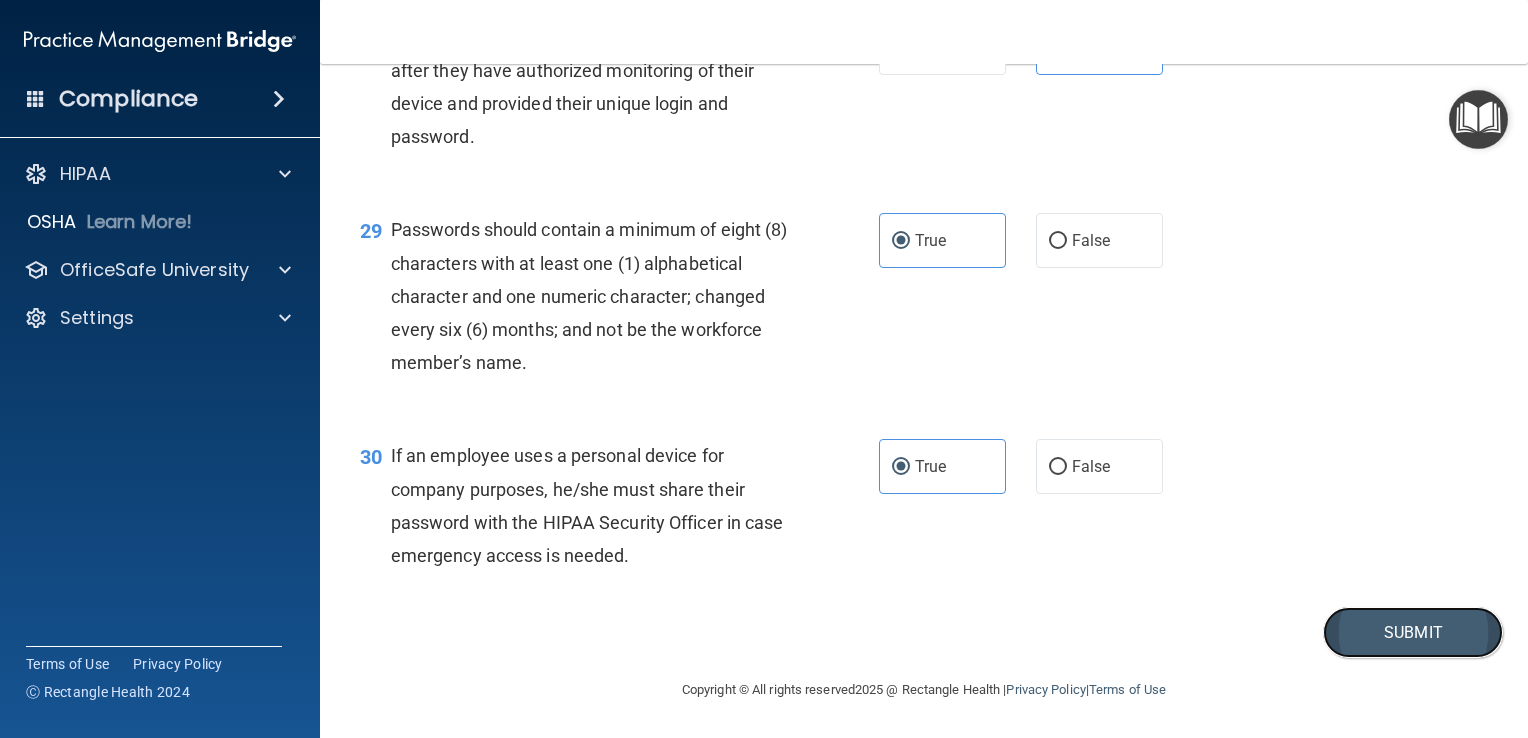click on "Submit" at bounding box center (1413, 632) 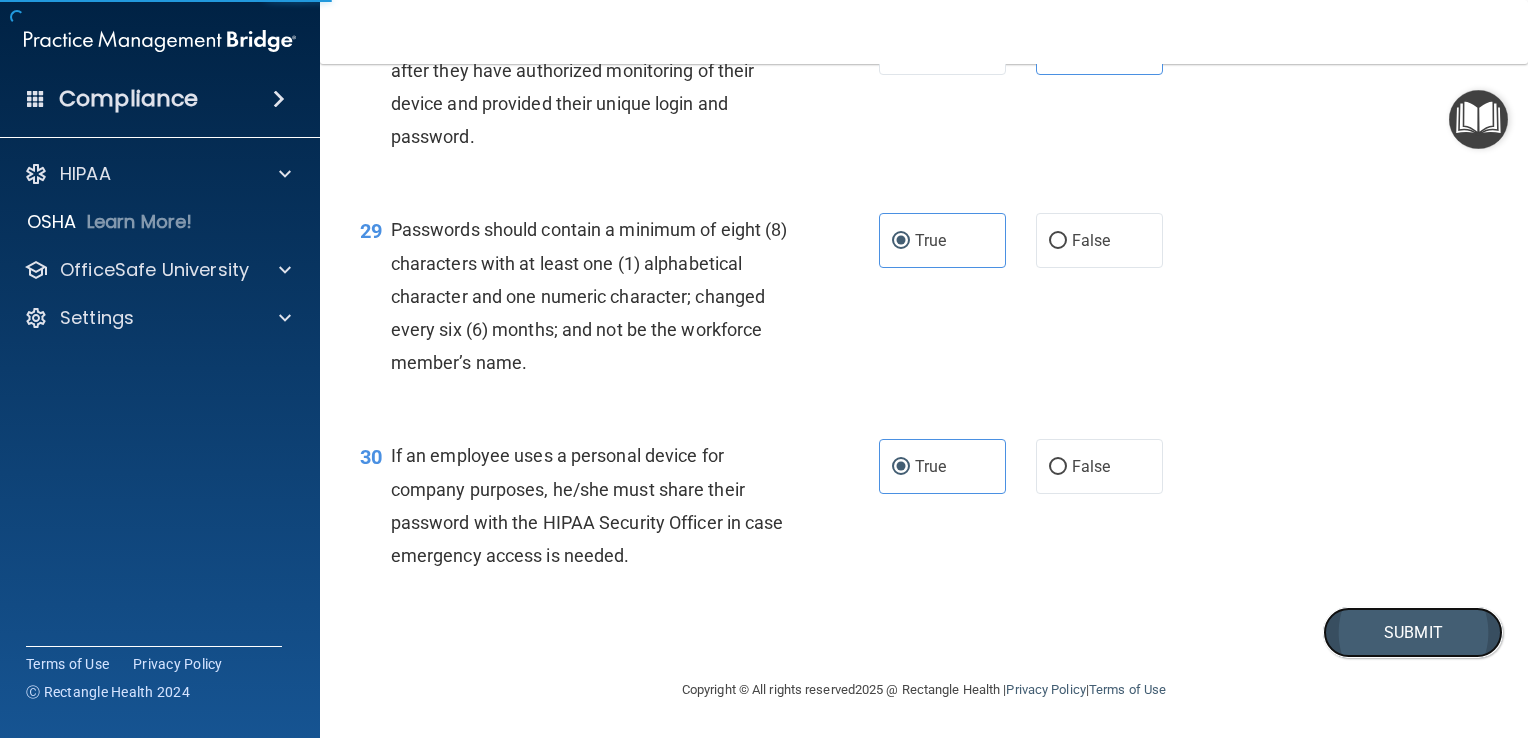 click on "Submit" at bounding box center (1413, 632) 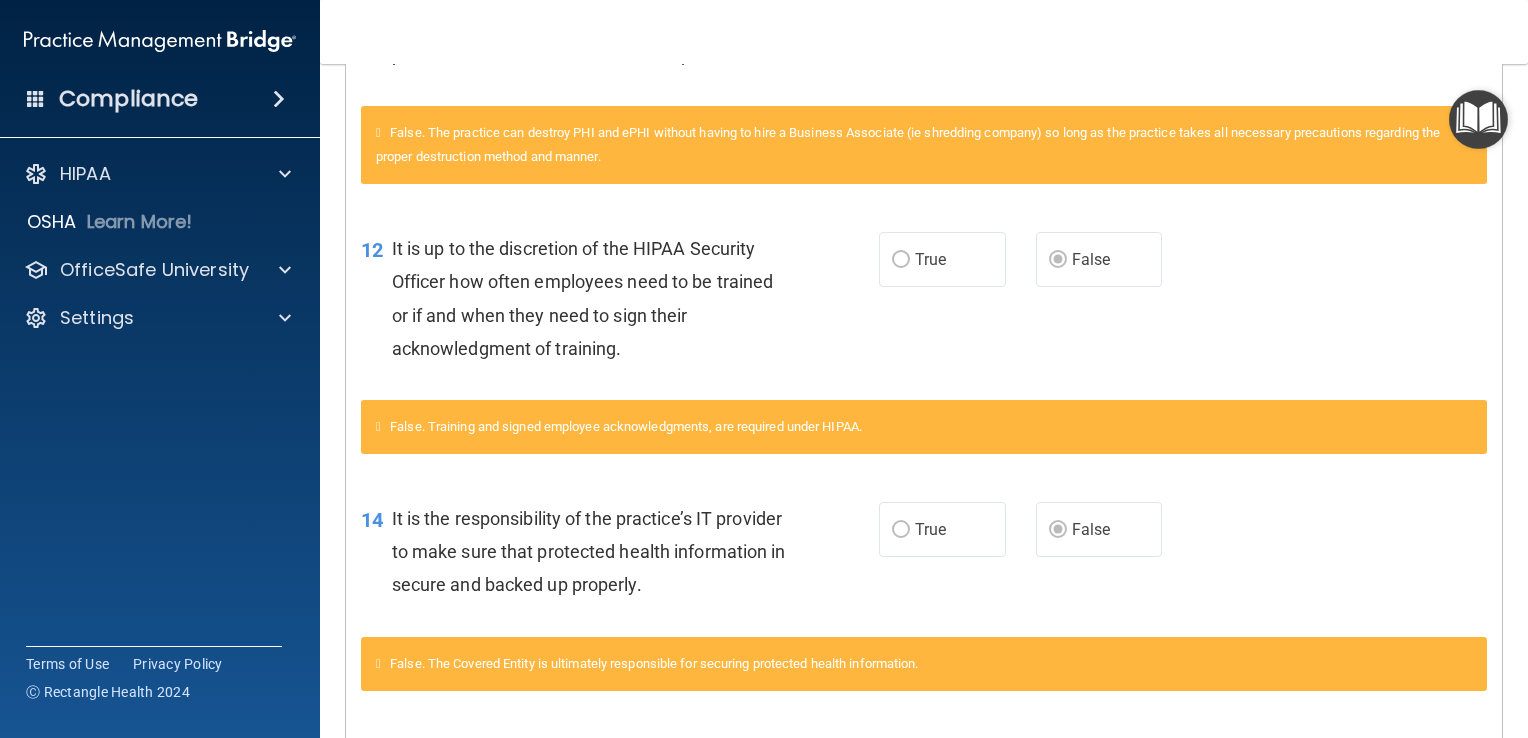 scroll, scrollTop: 1600, scrollLeft: 0, axis: vertical 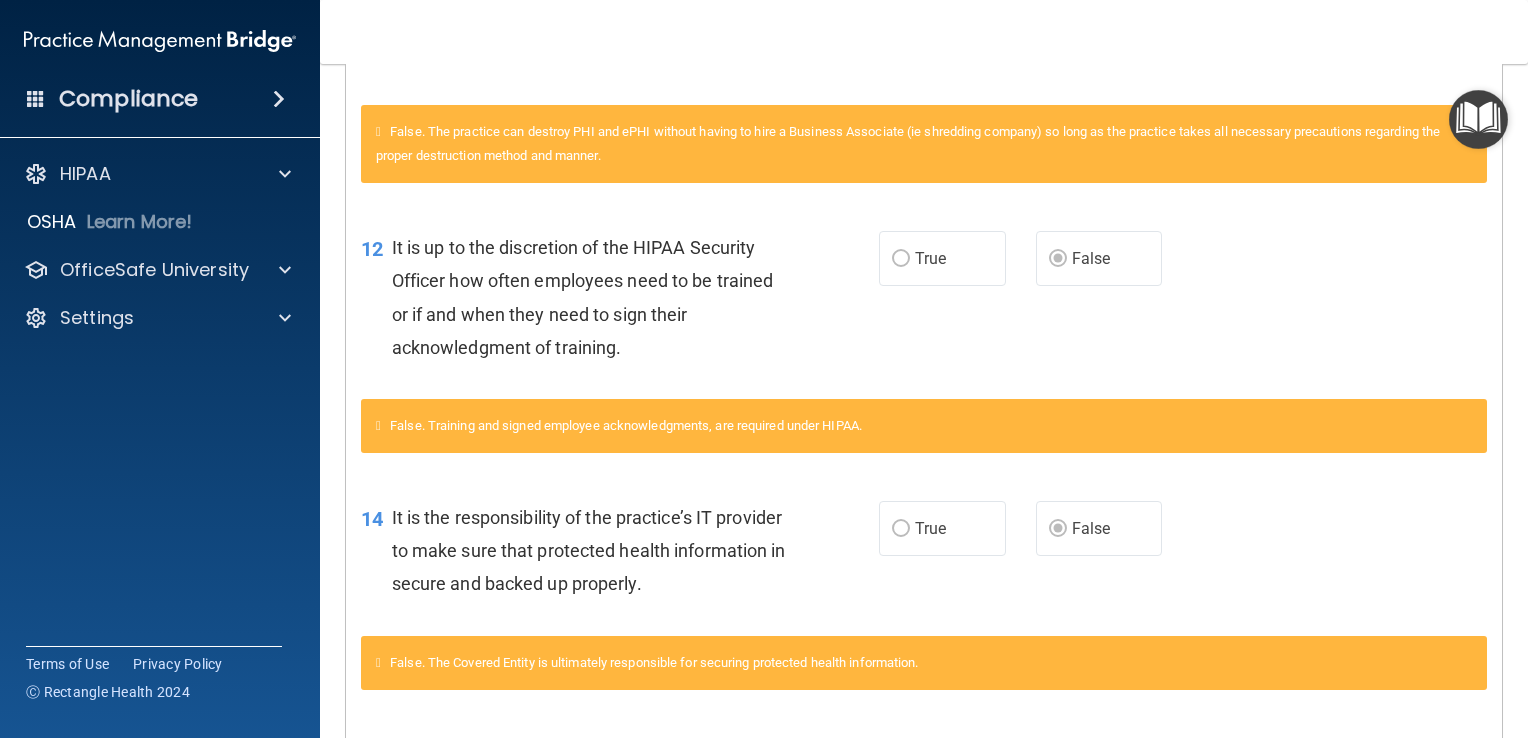 click on "True" at bounding box center [942, 258] 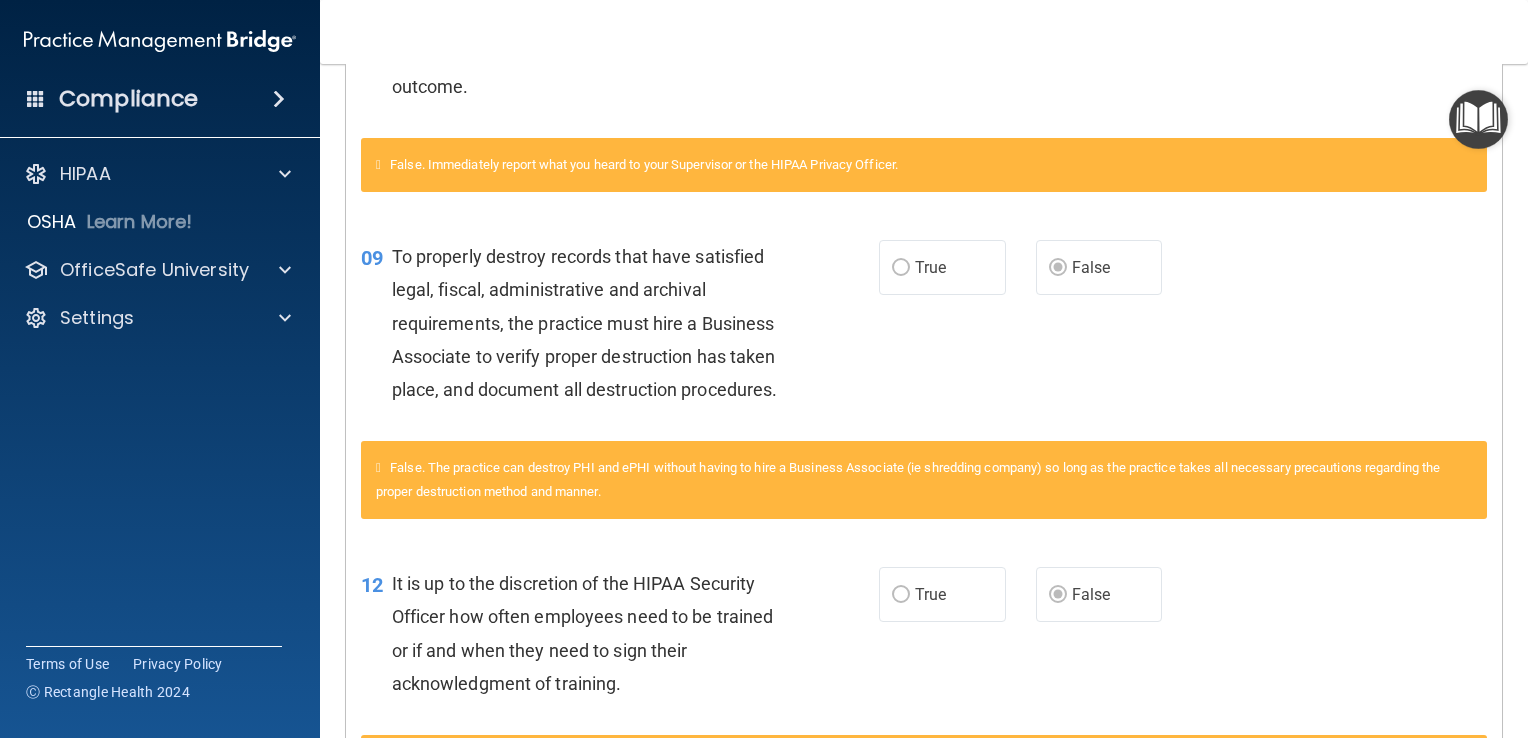 click on "Questions You Missed              03       Blogging or posting on social media sites about the practice’s policies and procedures is encouraged to support the practice’s dedication to patient privacy and security, so long as it will not damage the reputation of the practice.                  True           False                       False. The policies and procedures of the practice are to be kept confidential.                  06       If you become aware that a Business Associate has breached the confidentiality of protected health information (PHI) immediately contact the Department of Health and Human Services and report the breach as required under HIPAA’s Notification Rule.                  True           False                       False. You should contact your supervisor or the HIPAA Security Officer assigned for the practice.                  08                       True           False                                       09                       True           False" at bounding box center [924, 666] 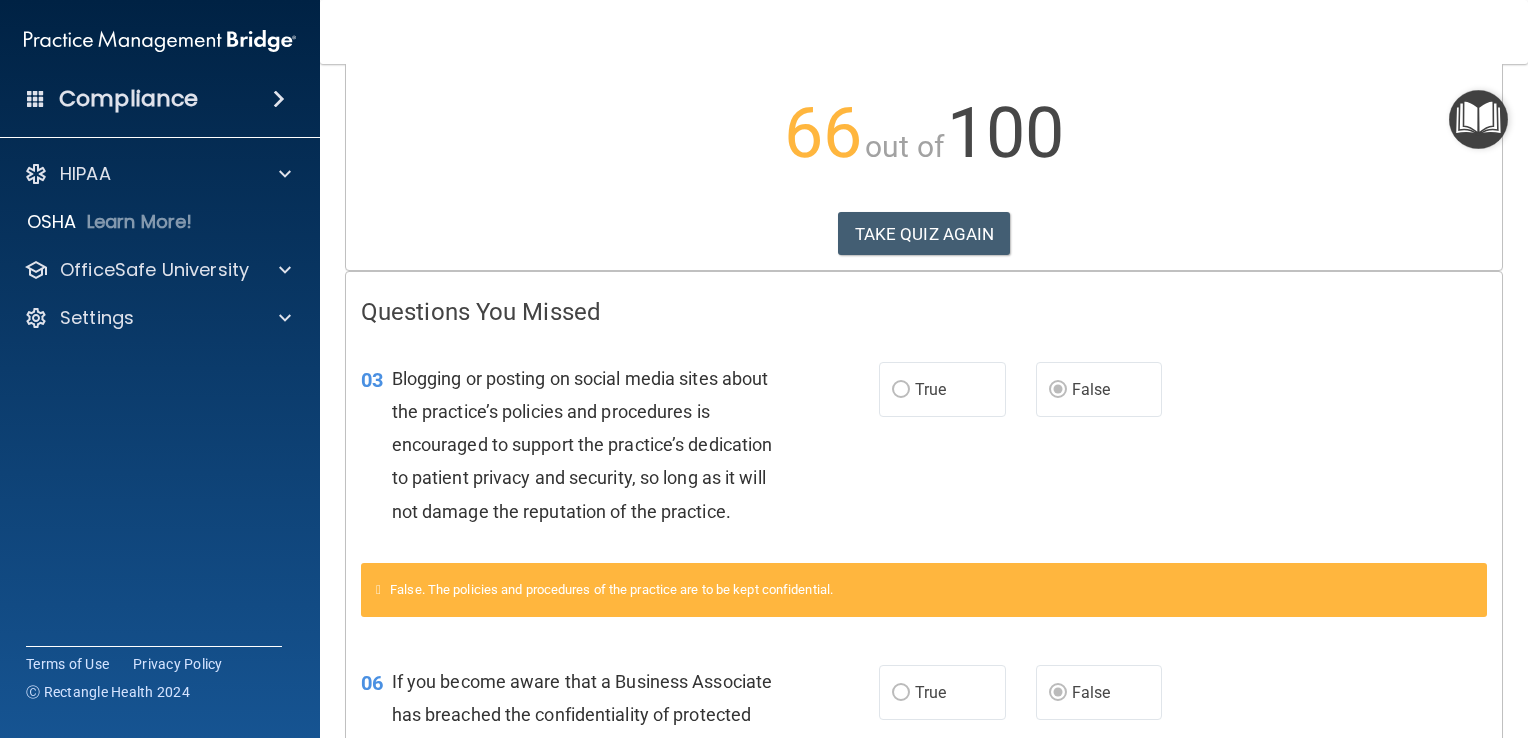 scroll, scrollTop: 0, scrollLeft: 0, axis: both 